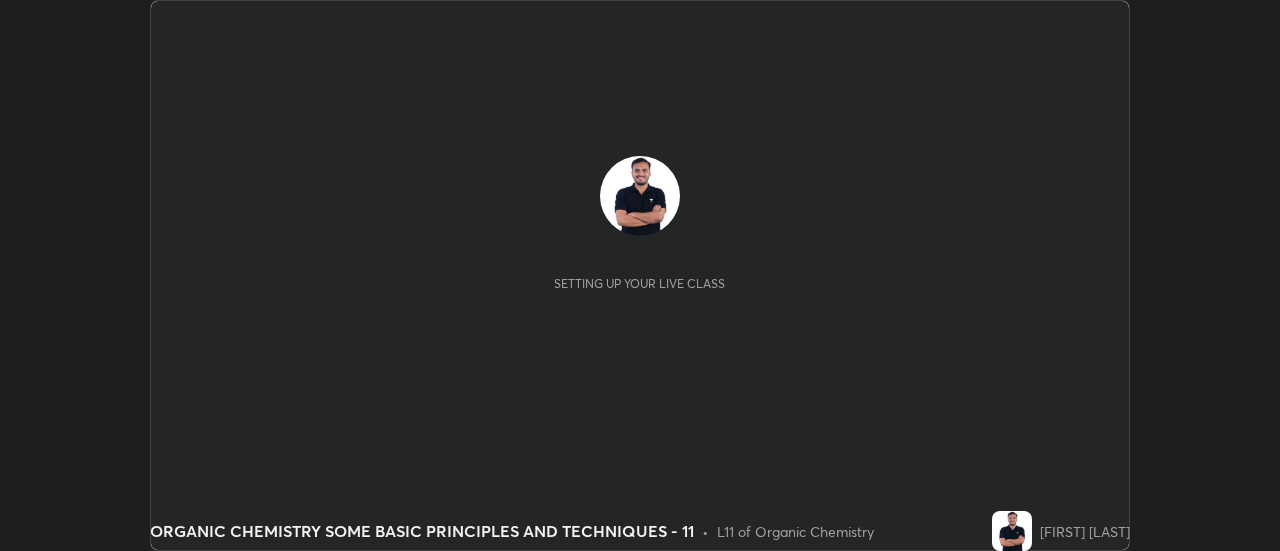 scroll, scrollTop: 0, scrollLeft: 0, axis: both 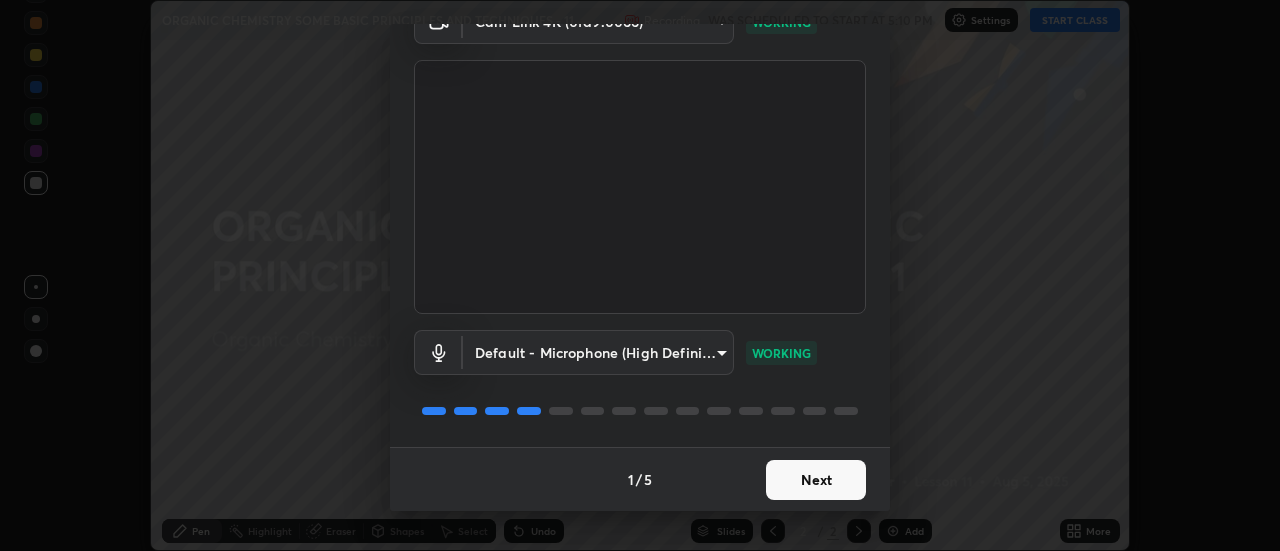 click on "Next" at bounding box center [816, 480] 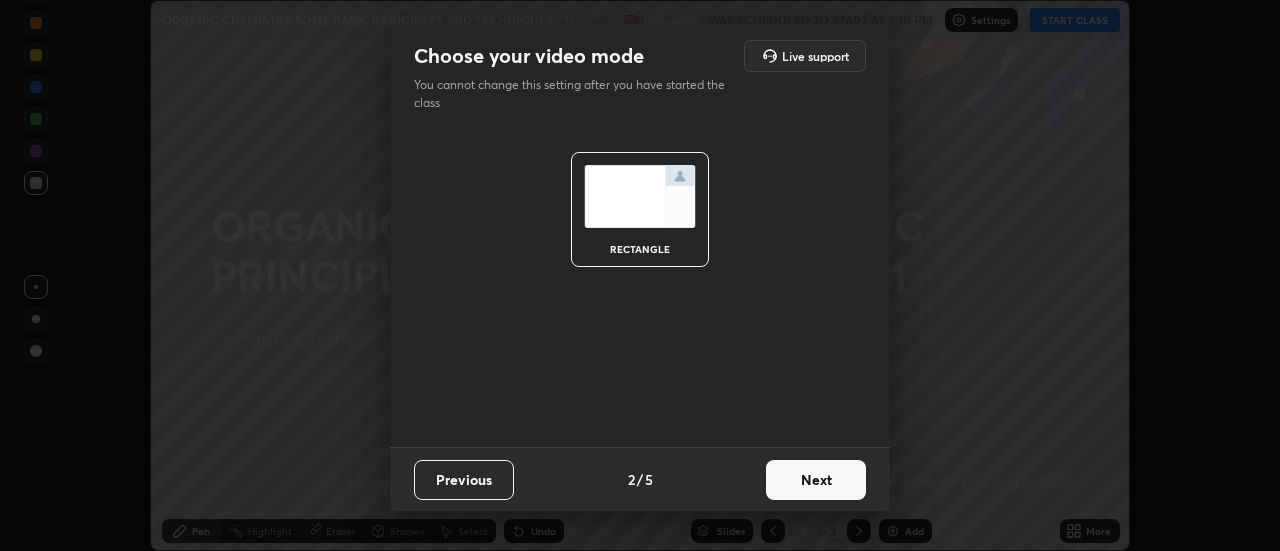 scroll, scrollTop: 0, scrollLeft: 0, axis: both 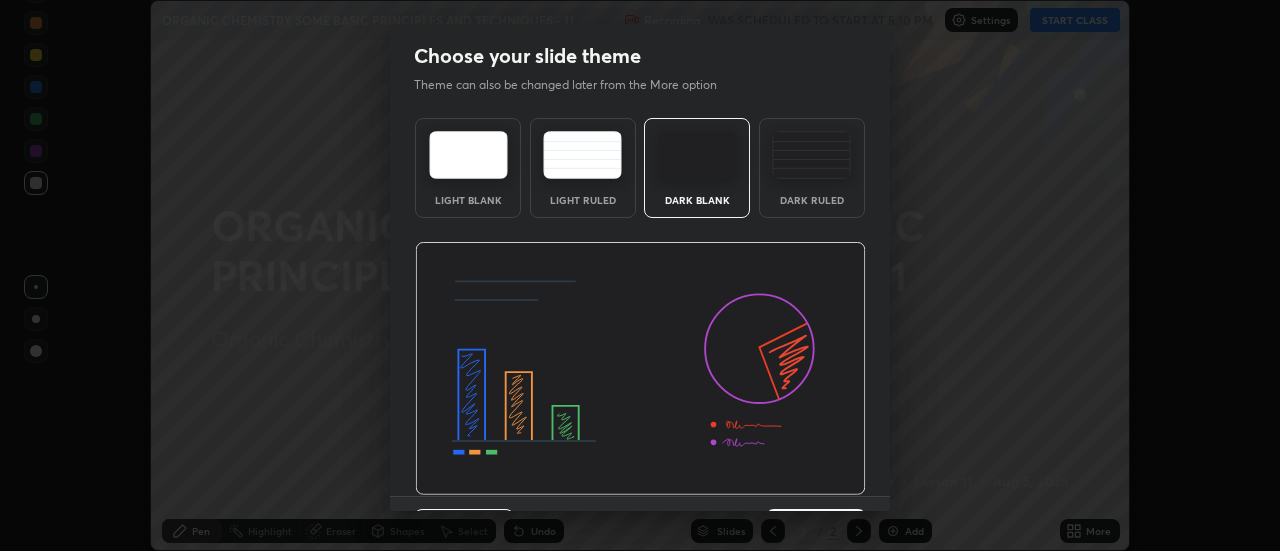 click on "Dark Ruled" at bounding box center (812, 168) 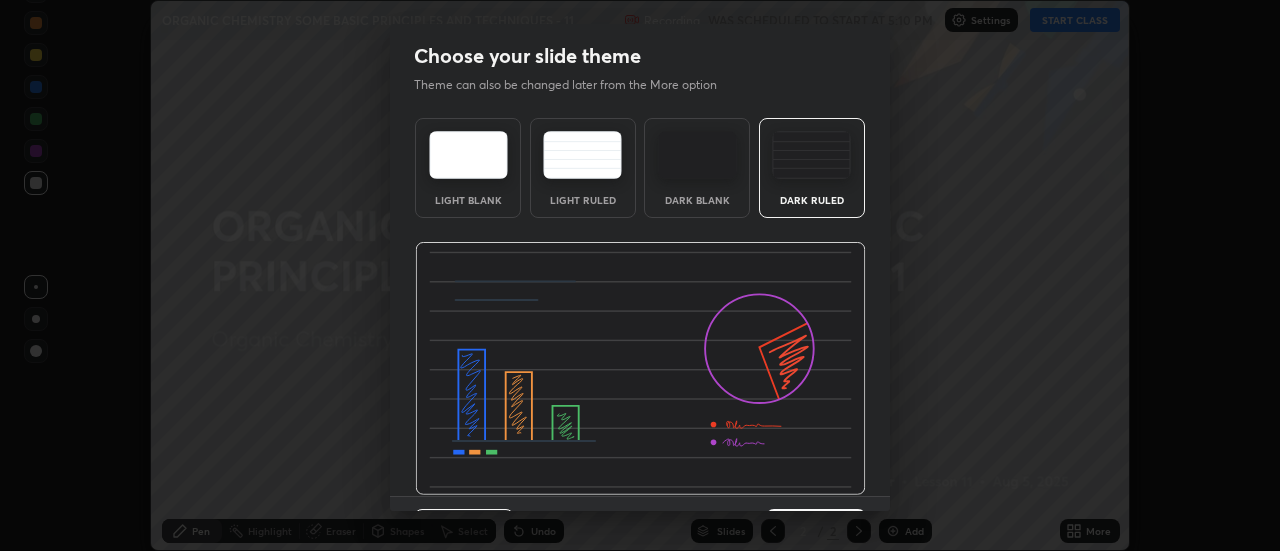 scroll, scrollTop: 49, scrollLeft: 0, axis: vertical 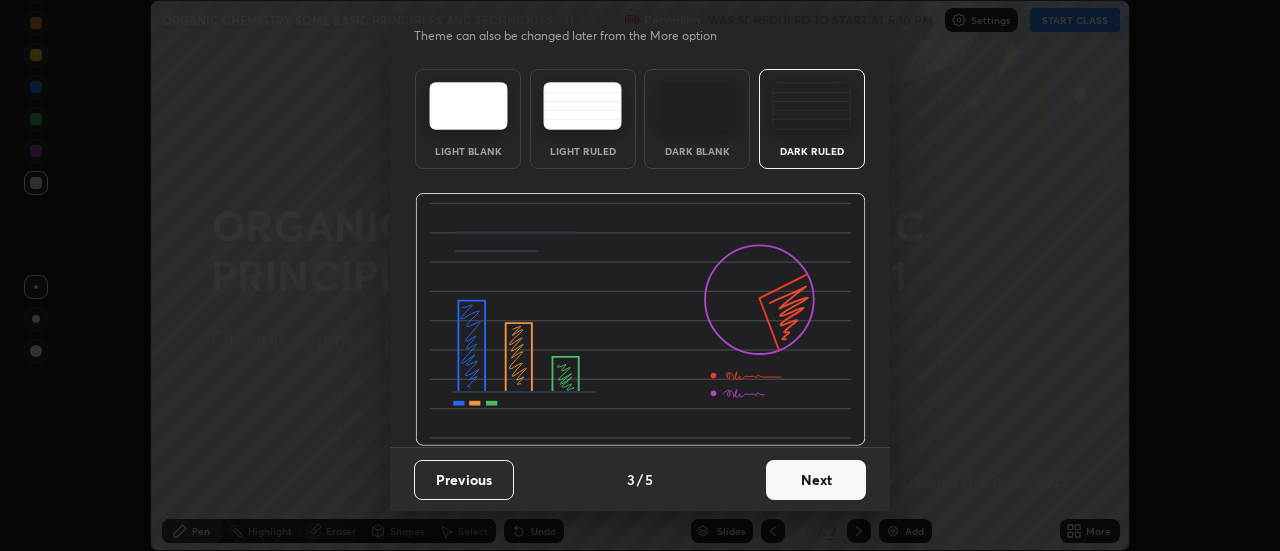 click on "Next" at bounding box center [816, 480] 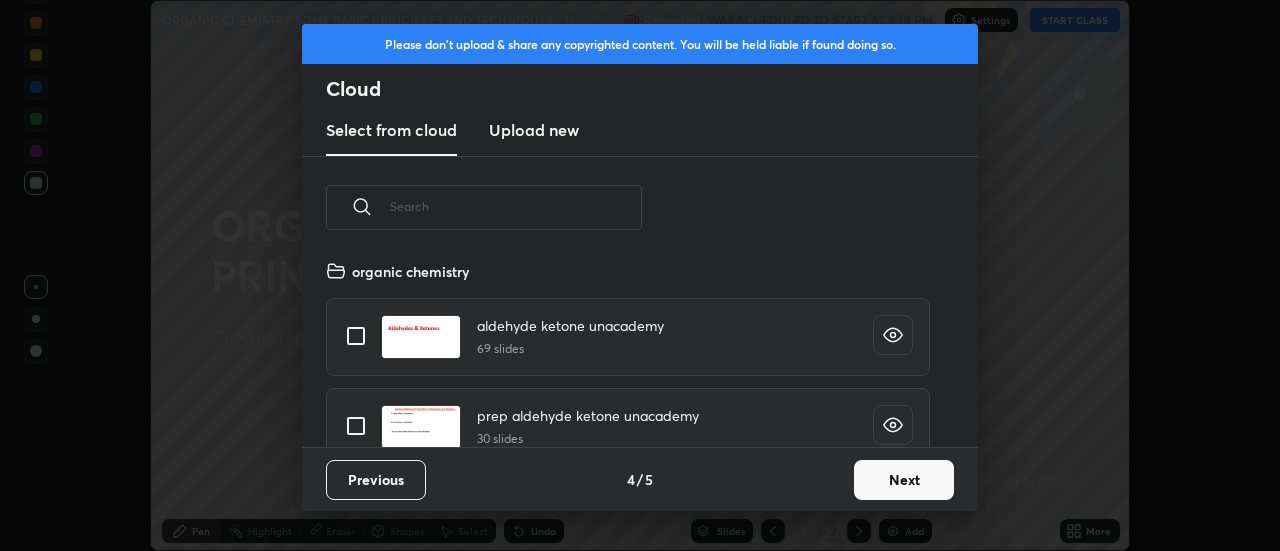 scroll, scrollTop: 7, scrollLeft: 11, axis: both 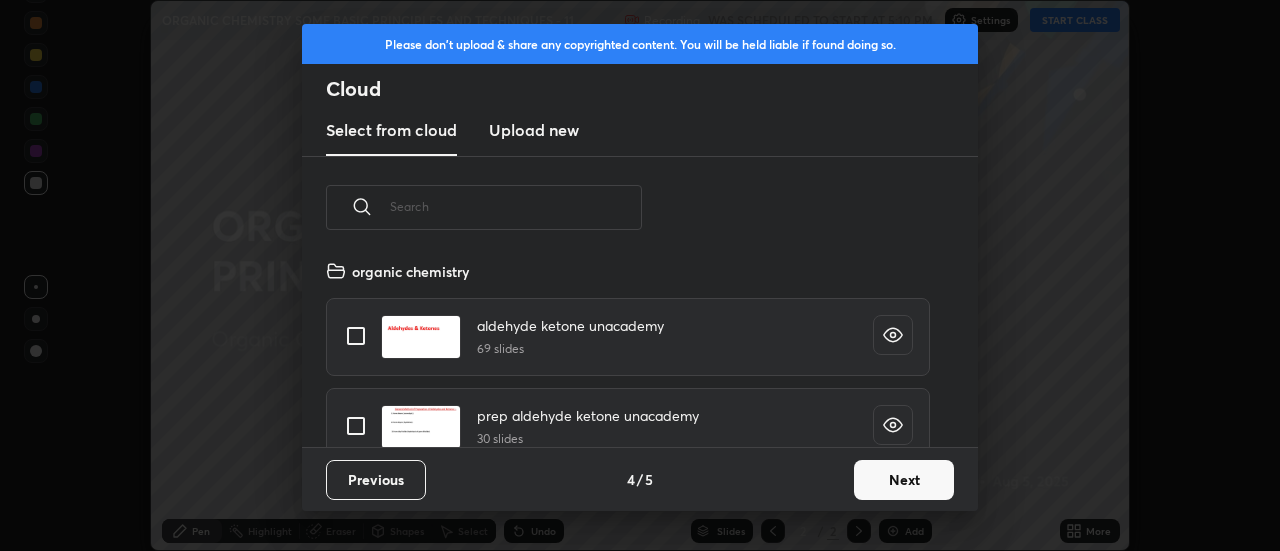 click on "Next" at bounding box center (904, 480) 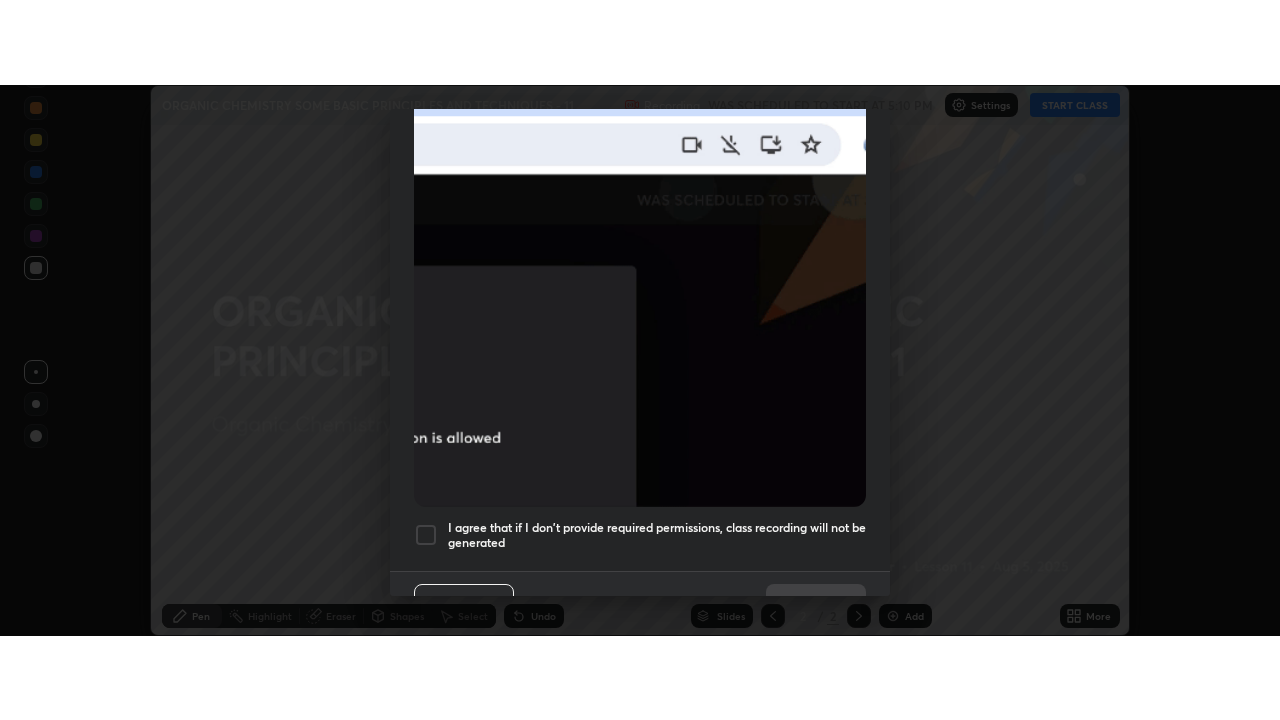 scroll, scrollTop: 495, scrollLeft: 0, axis: vertical 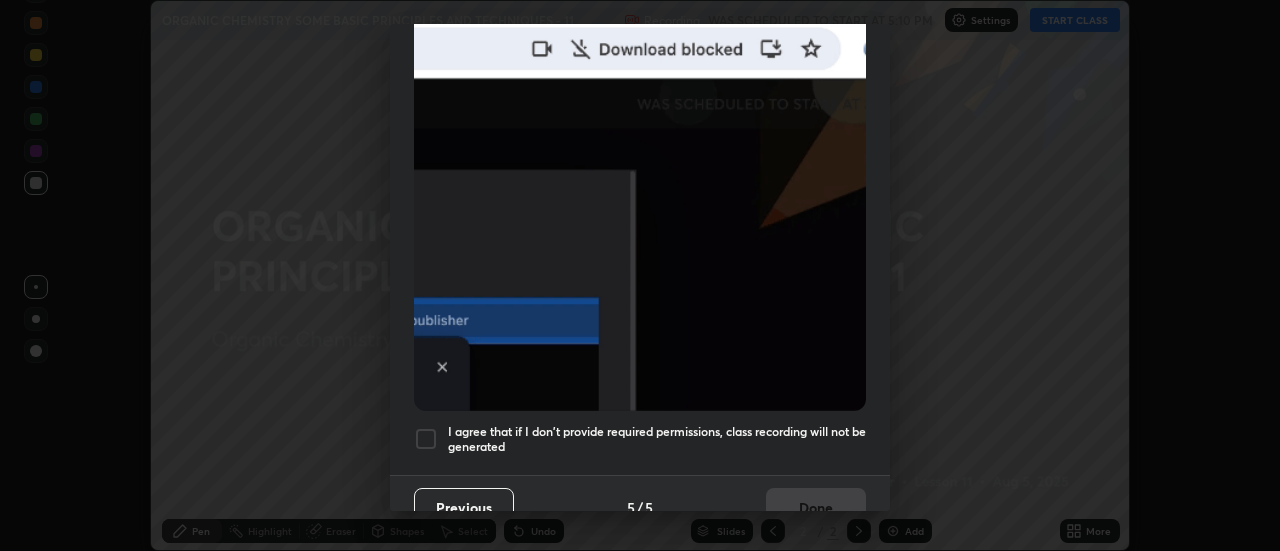 click at bounding box center (426, 439) 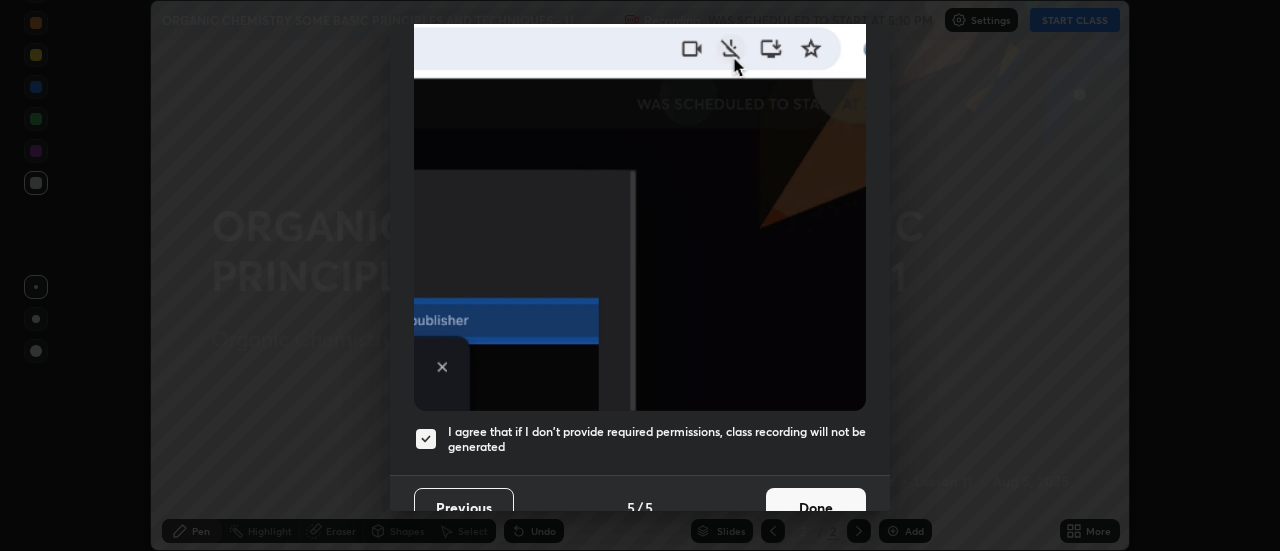 click on "Done" at bounding box center (816, 508) 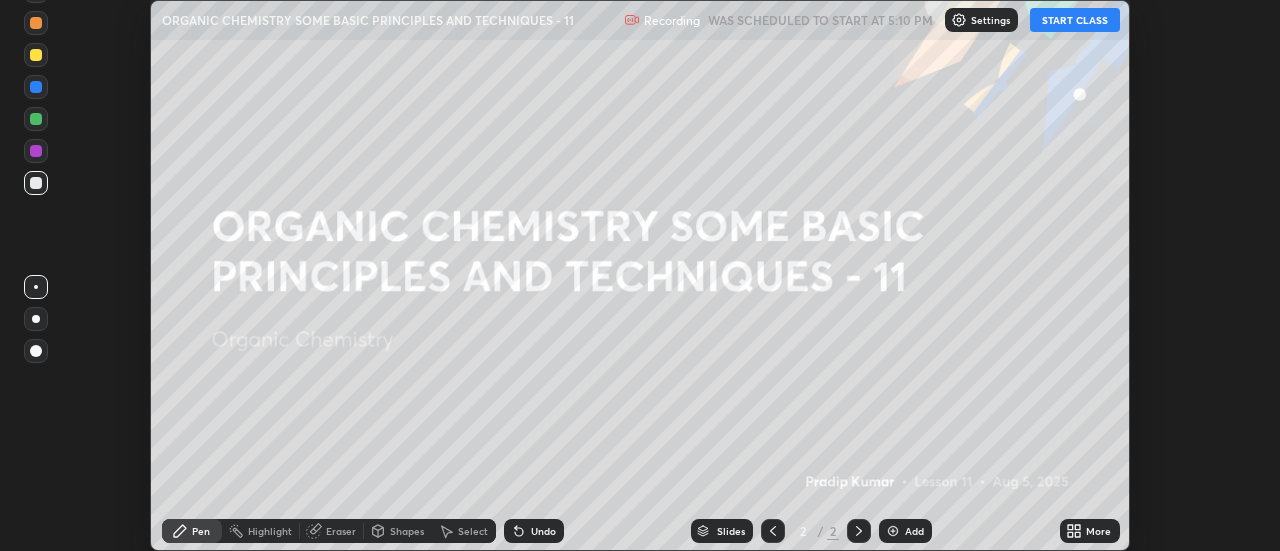 click on "START CLASS" at bounding box center (1075, 20) 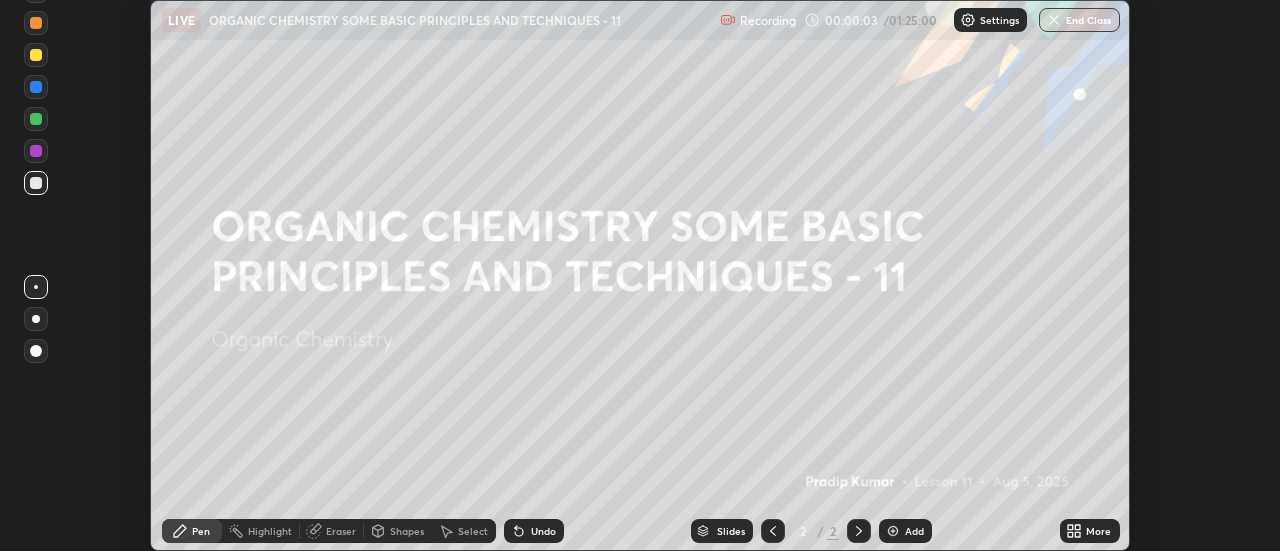 click on "More" at bounding box center [1090, 531] 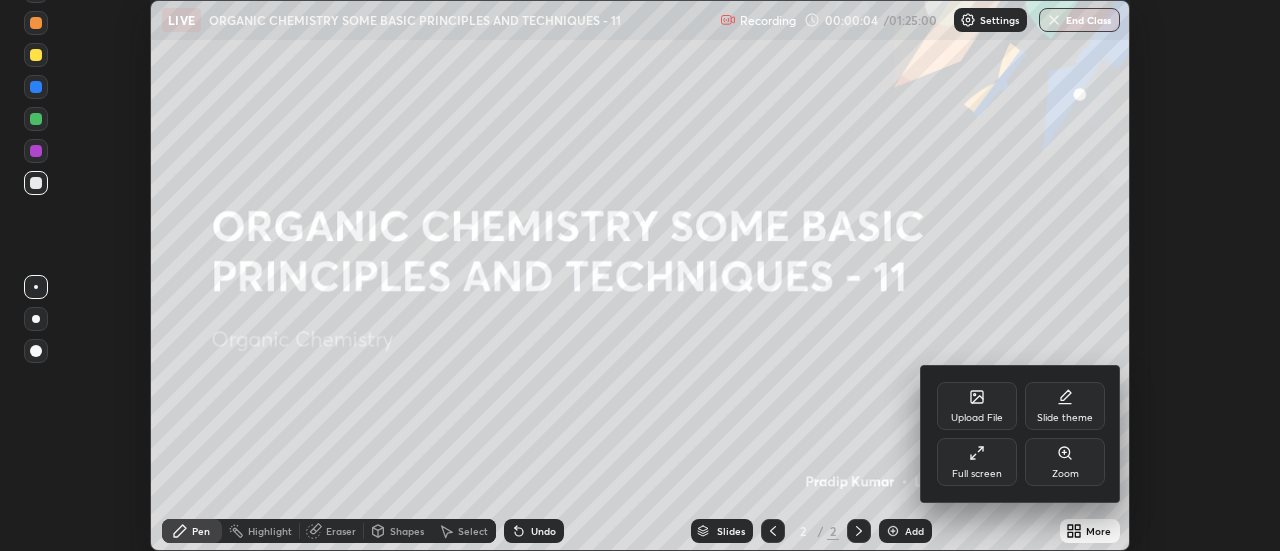 click on "Full screen" at bounding box center (977, 462) 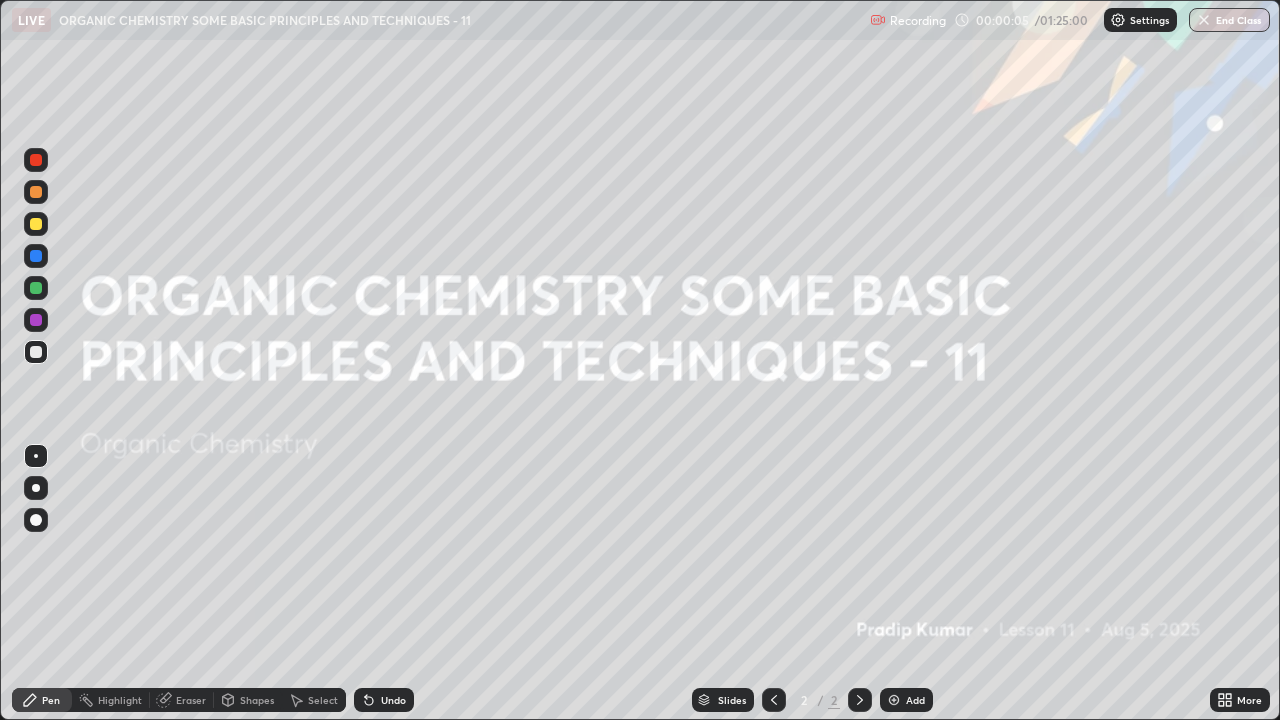 scroll, scrollTop: 99280, scrollLeft: 98720, axis: both 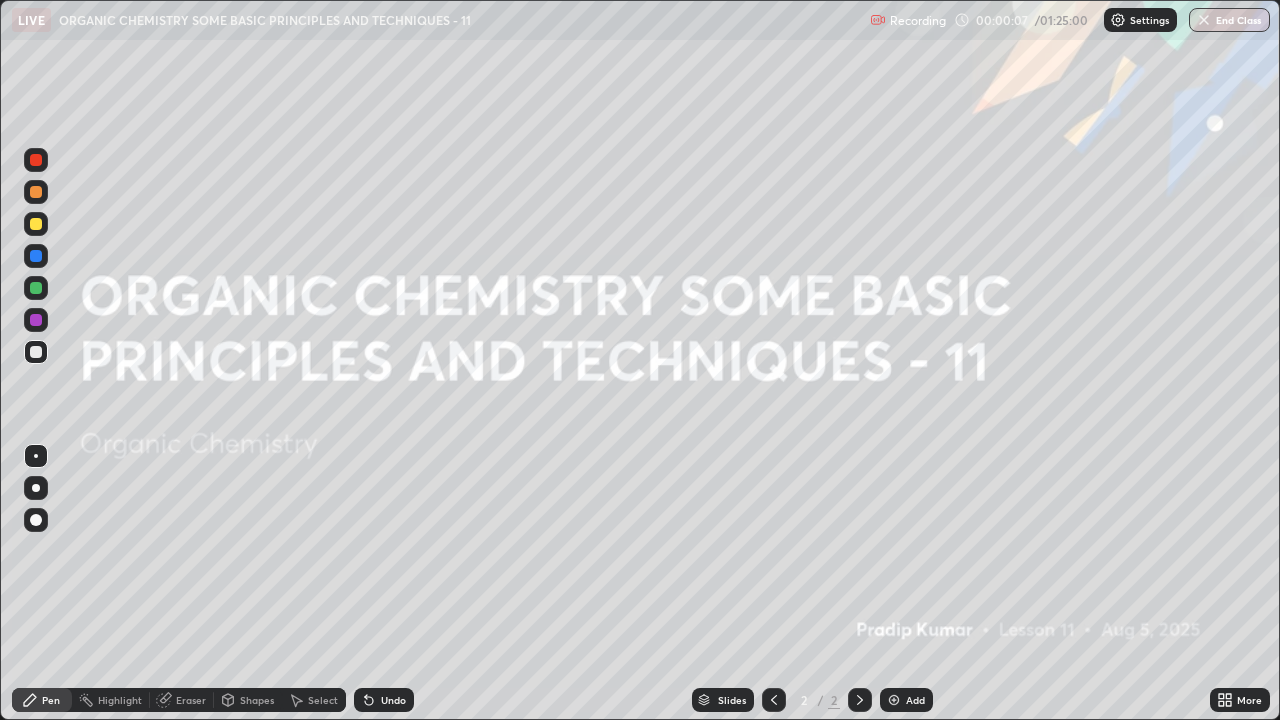click at bounding box center (36, 488) 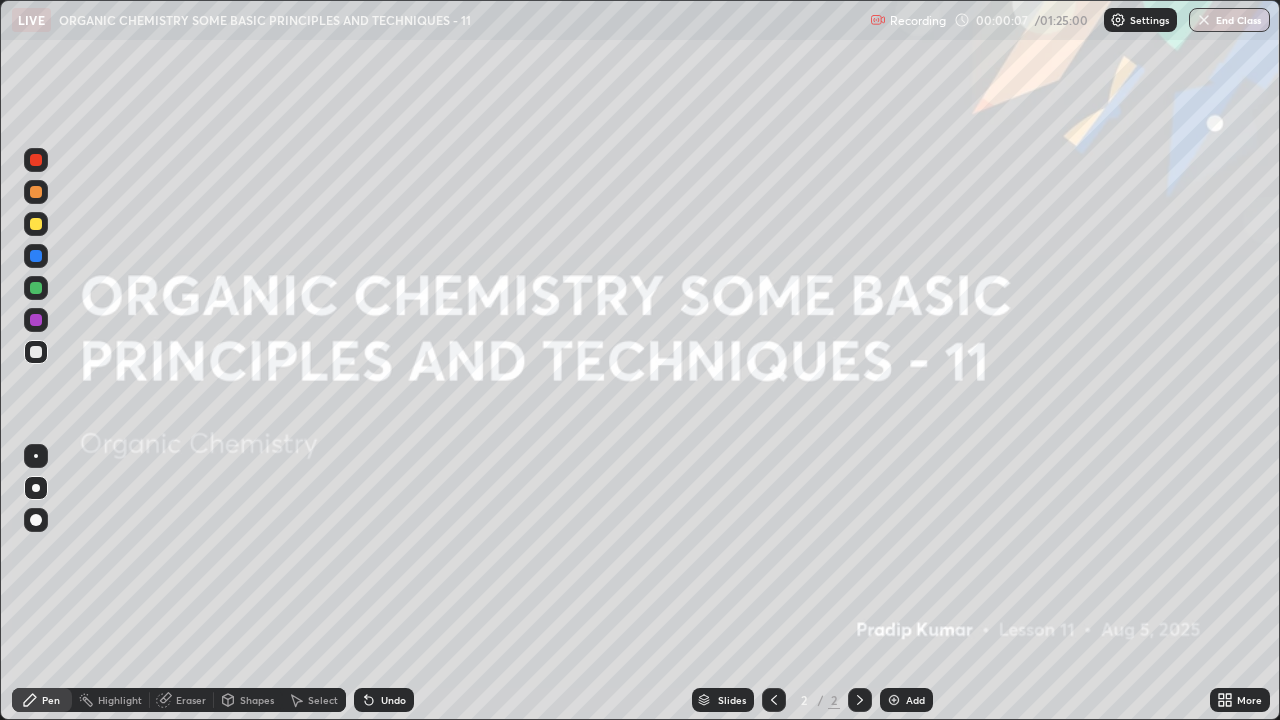 click at bounding box center (36, 224) 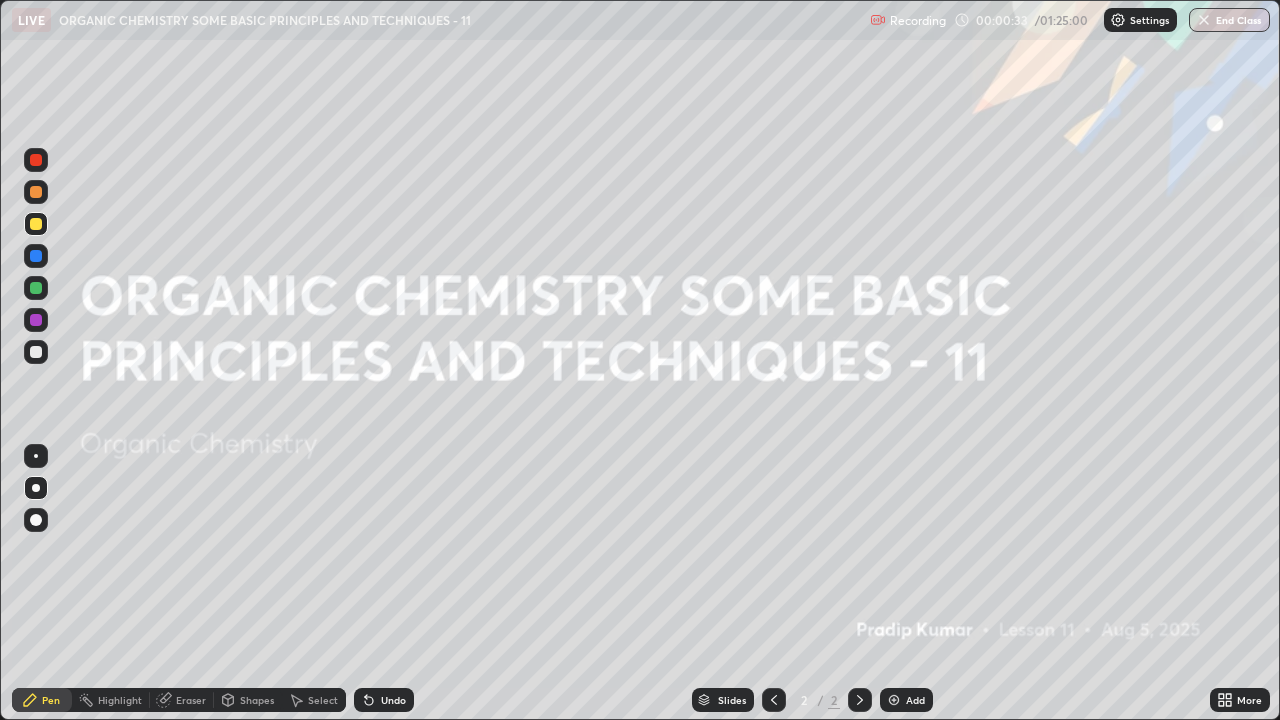 click on "Add" at bounding box center [915, 700] 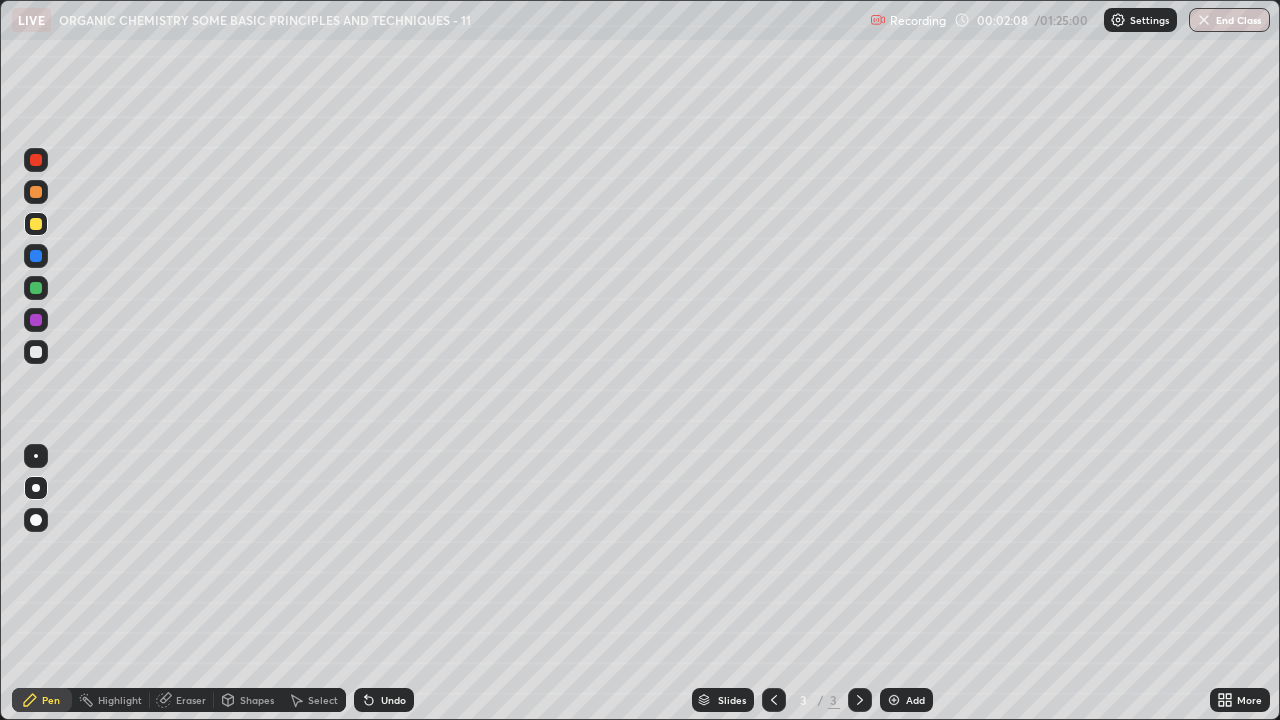 click at bounding box center (36, 352) 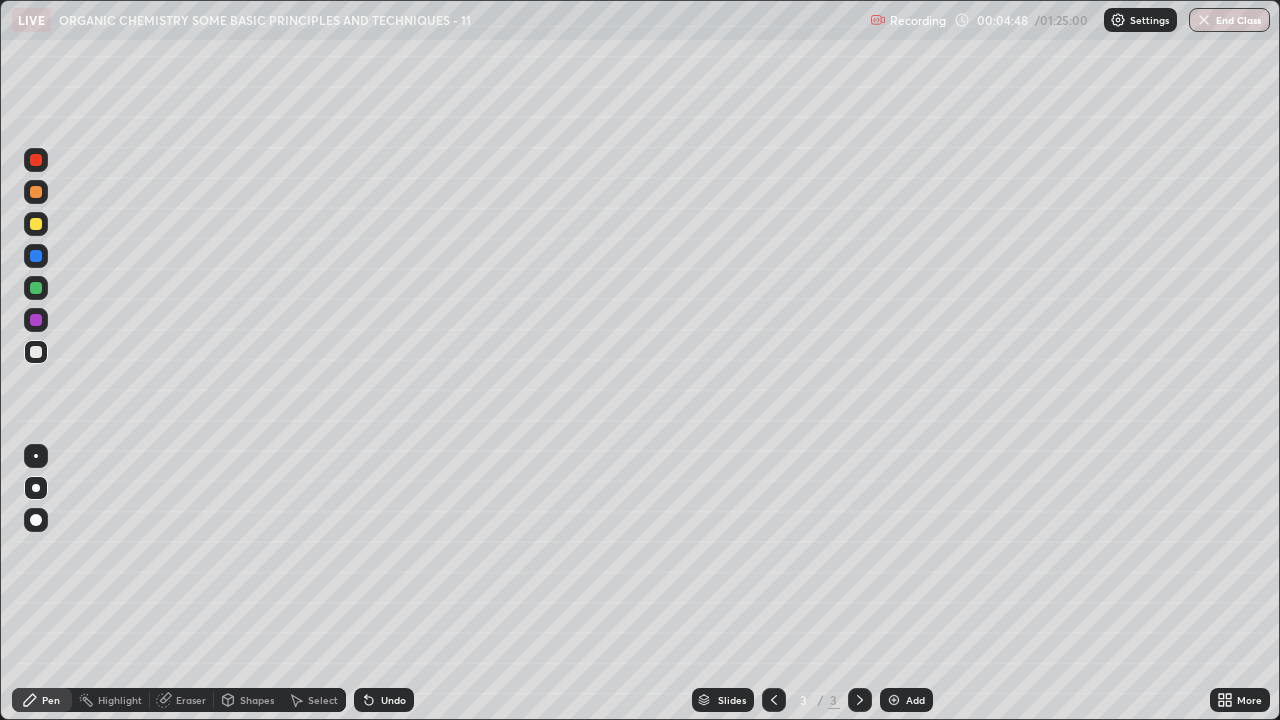 click at bounding box center (36, 224) 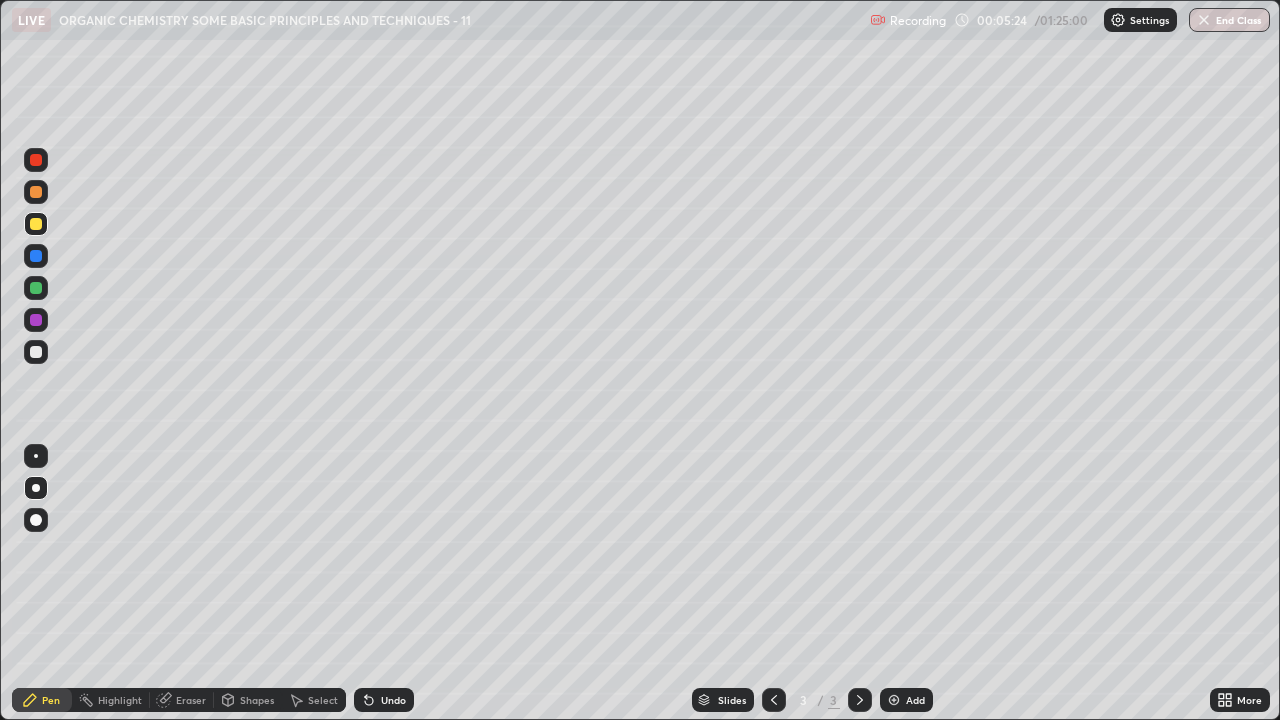 click at bounding box center (36, 352) 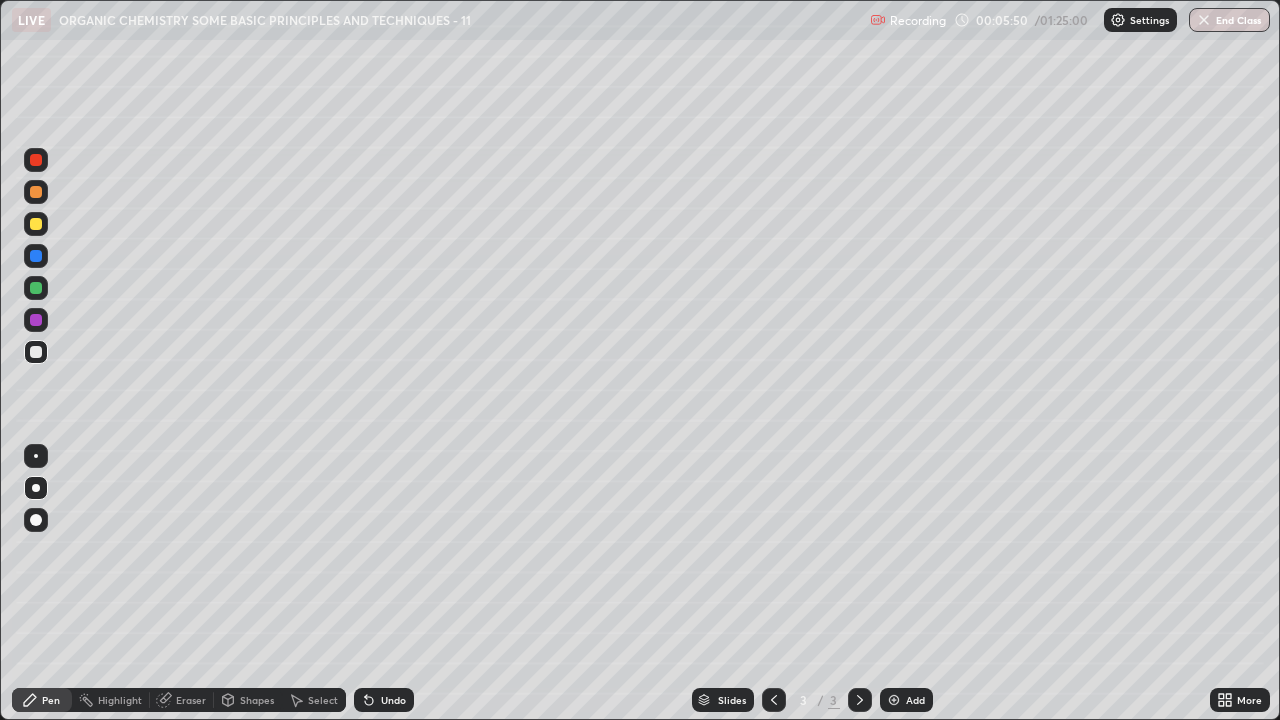 click at bounding box center [894, 700] 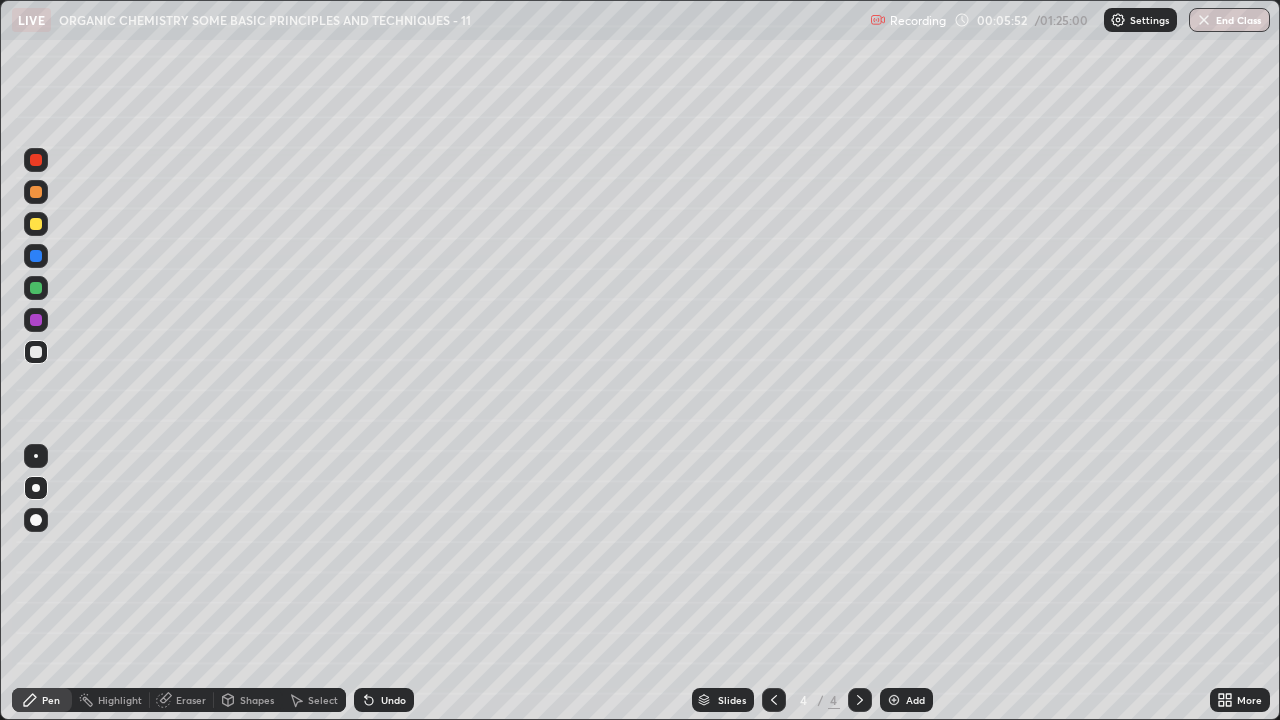 click at bounding box center [36, 224] 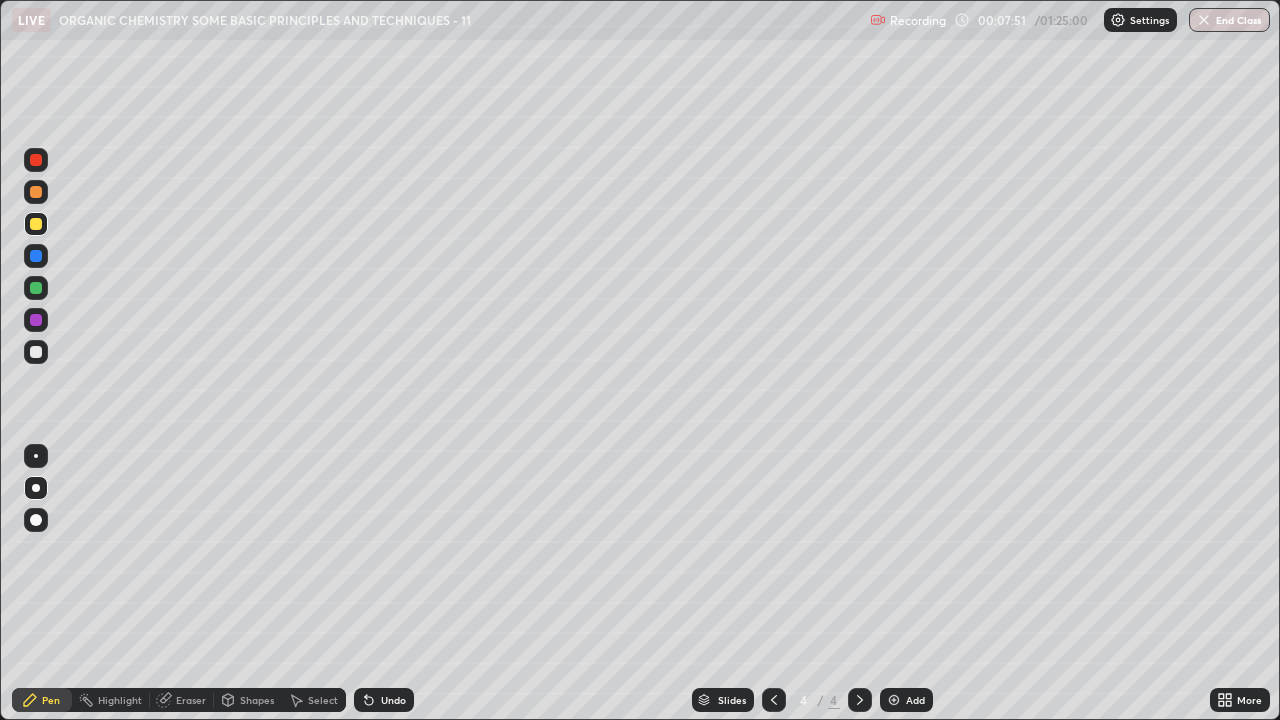 click at bounding box center (36, 352) 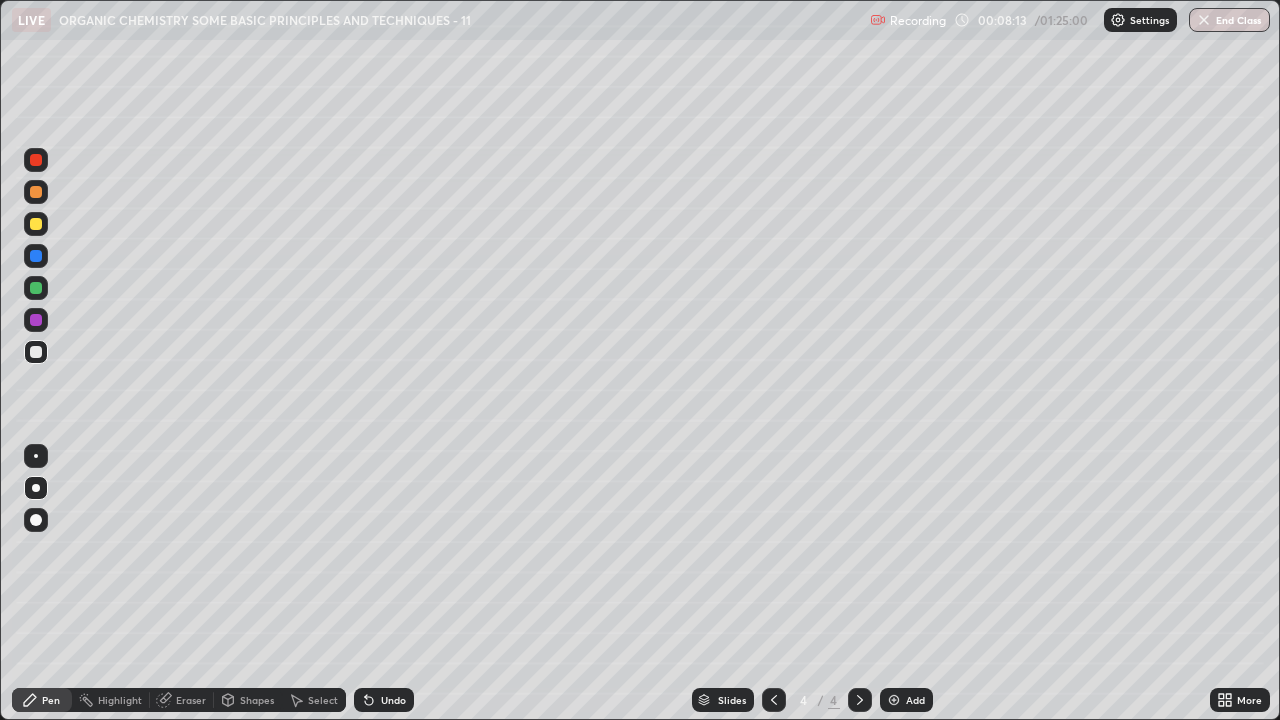 click 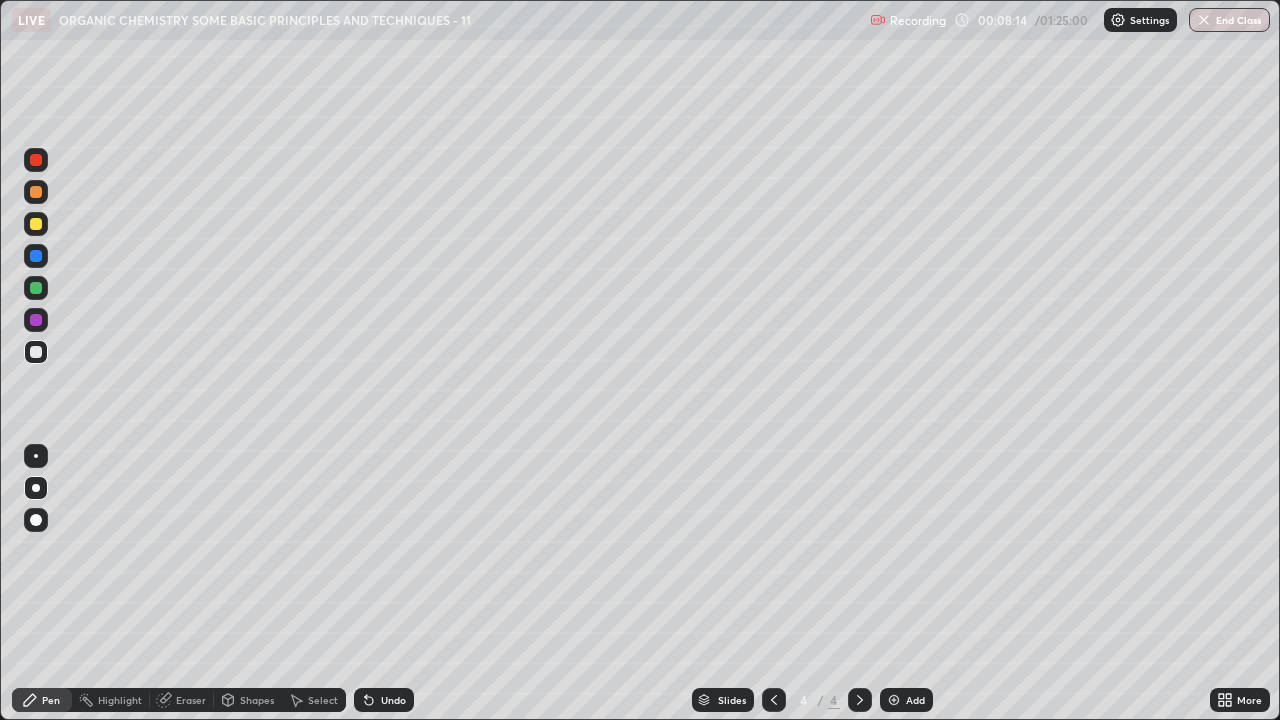click on "Undo" at bounding box center [384, 700] 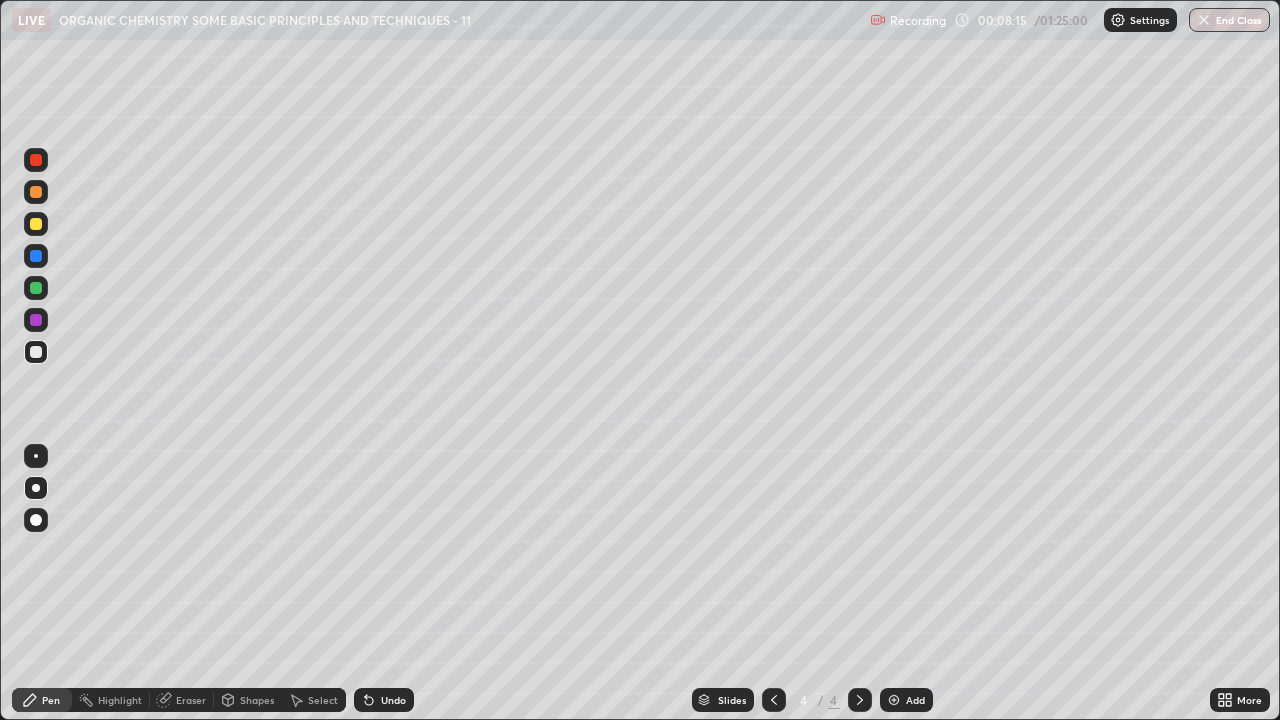 click on "Undo" at bounding box center (393, 700) 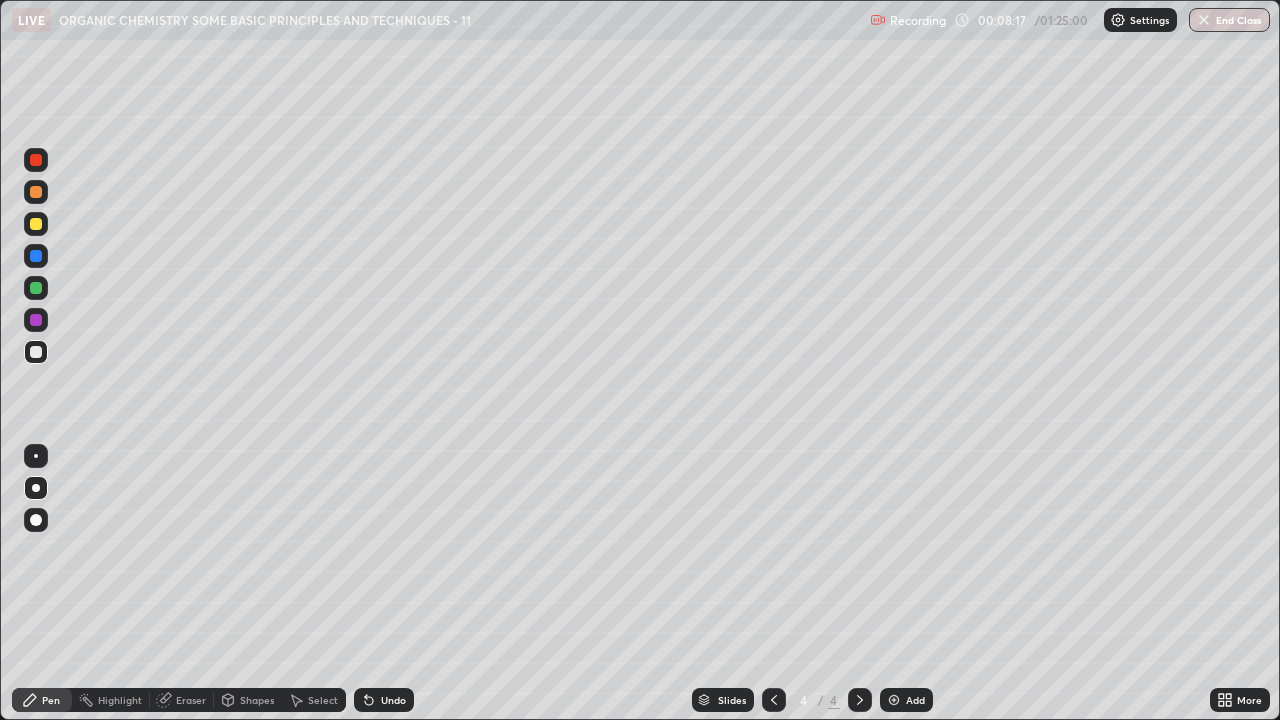 click at bounding box center (36, 224) 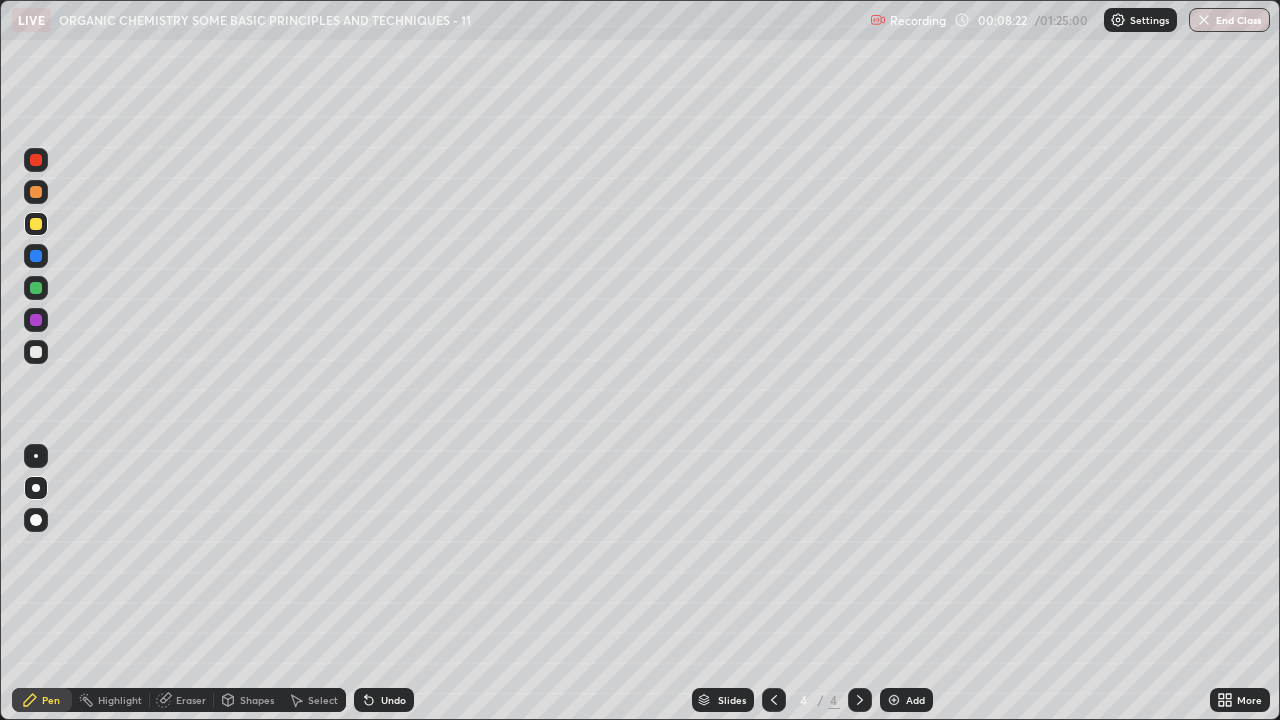 click on "Eraser" at bounding box center [191, 700] 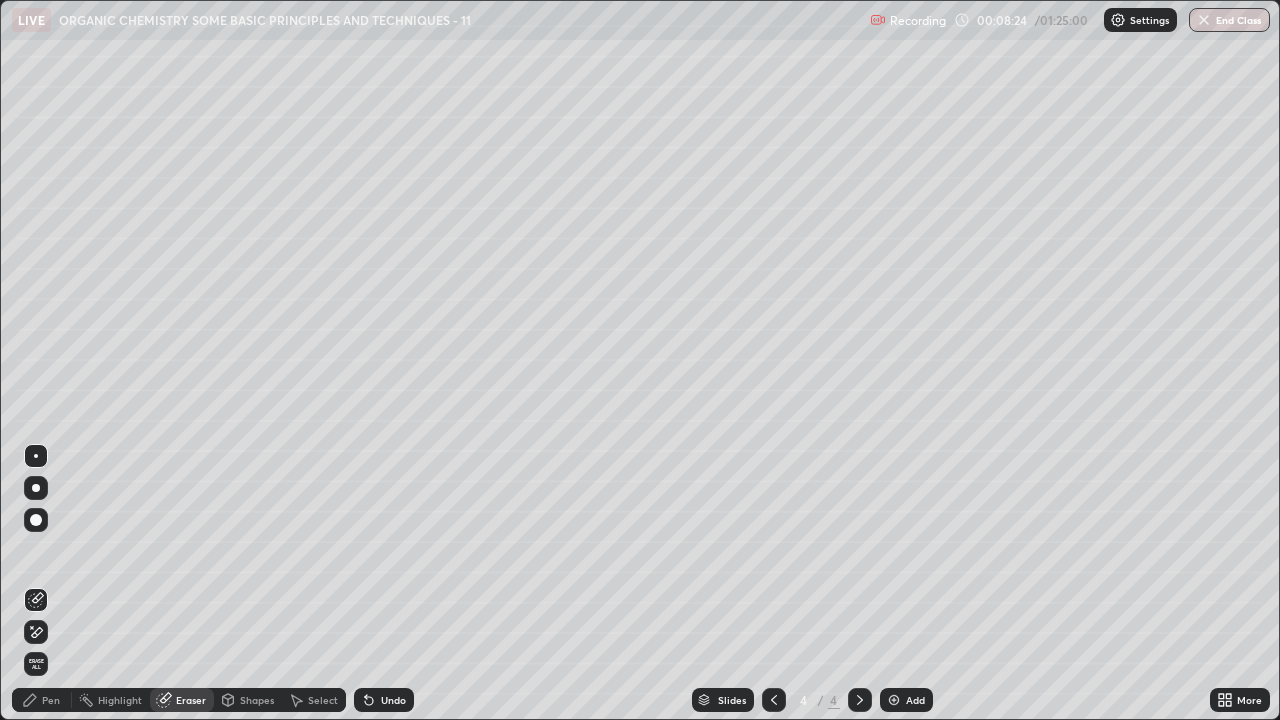 click on "Pen" at bounding box center [51, 700] 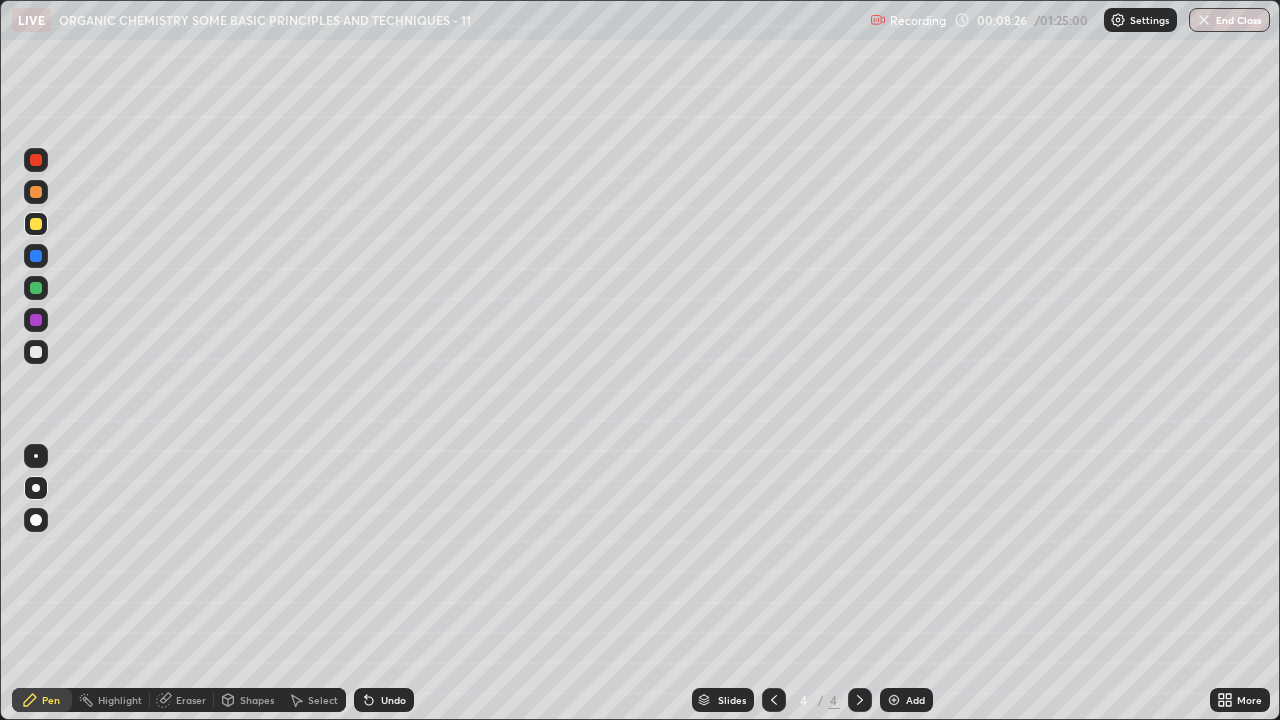 click at bounding box center (36, 352) 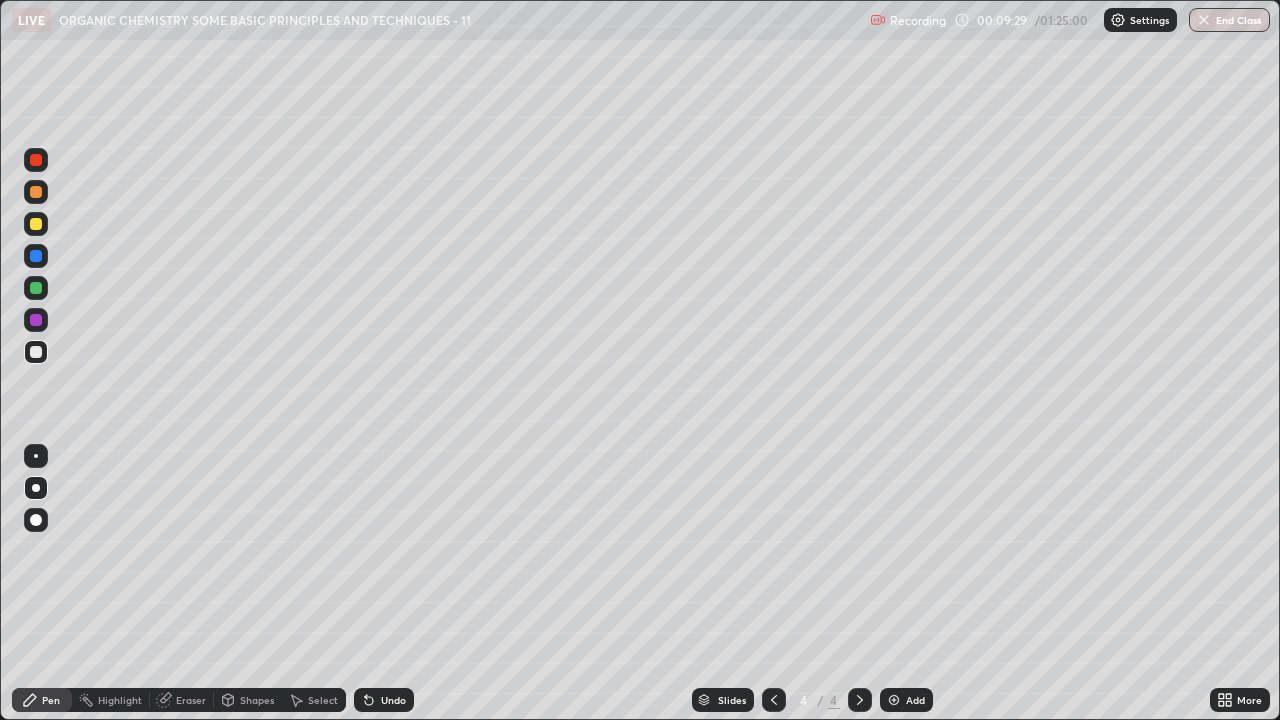 click 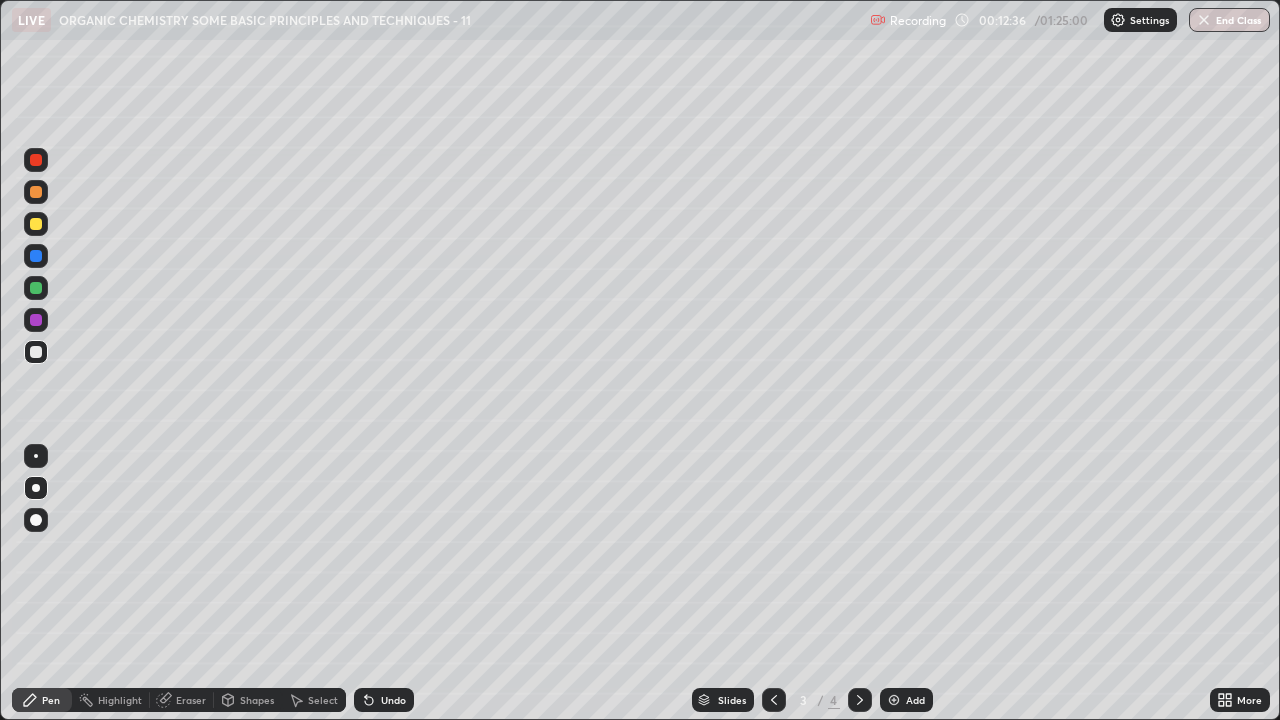 click at bounding box center [860, 700] 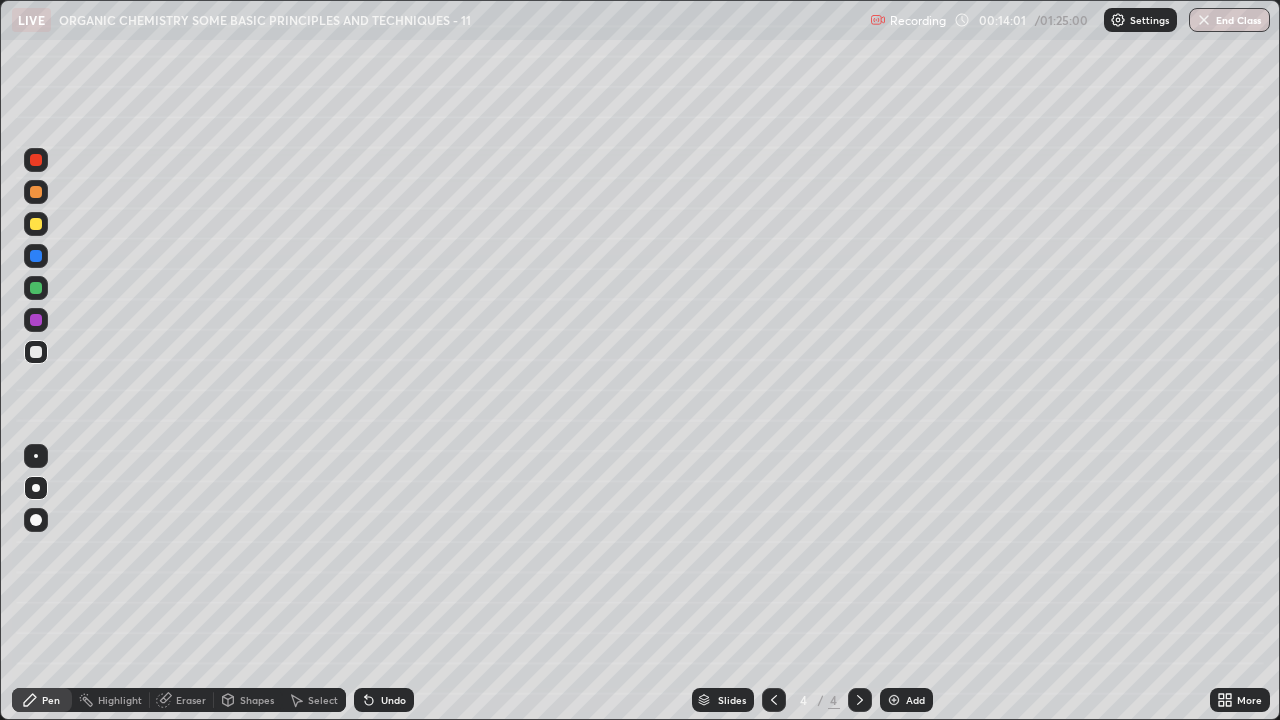 click at bounding box center [36, 224] 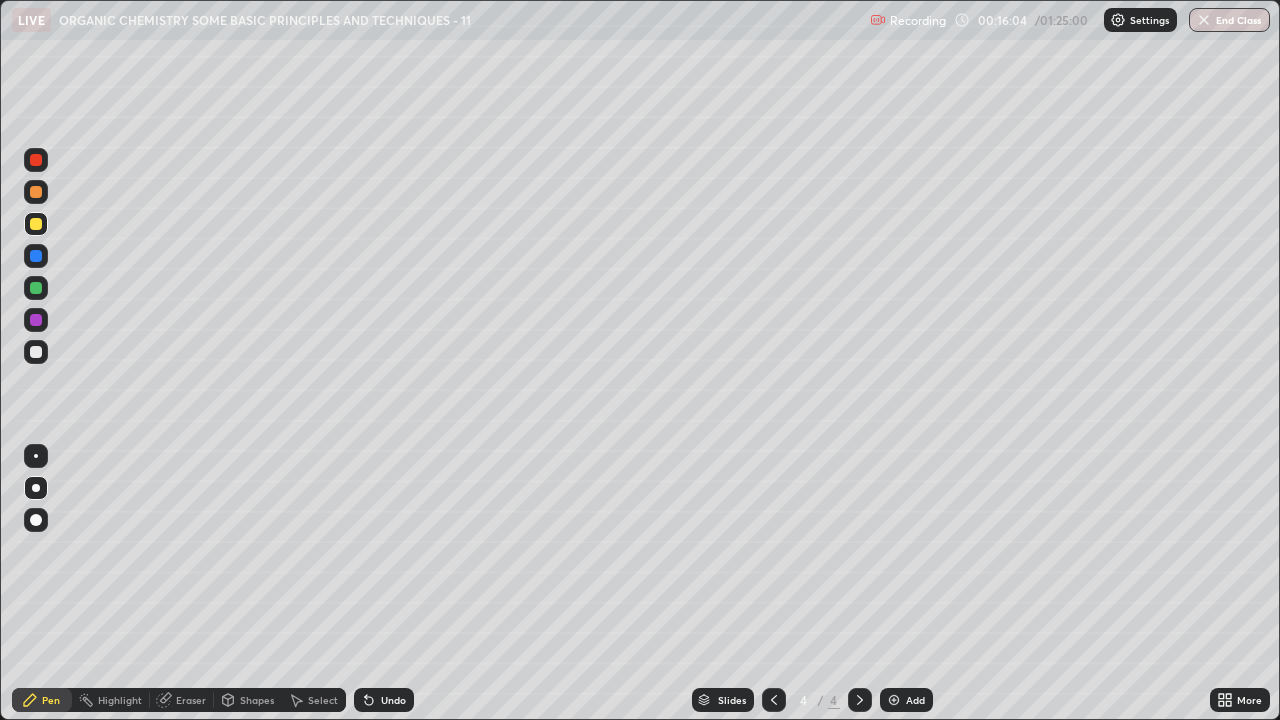 click on "Undo" at bounding box center (393, 700) 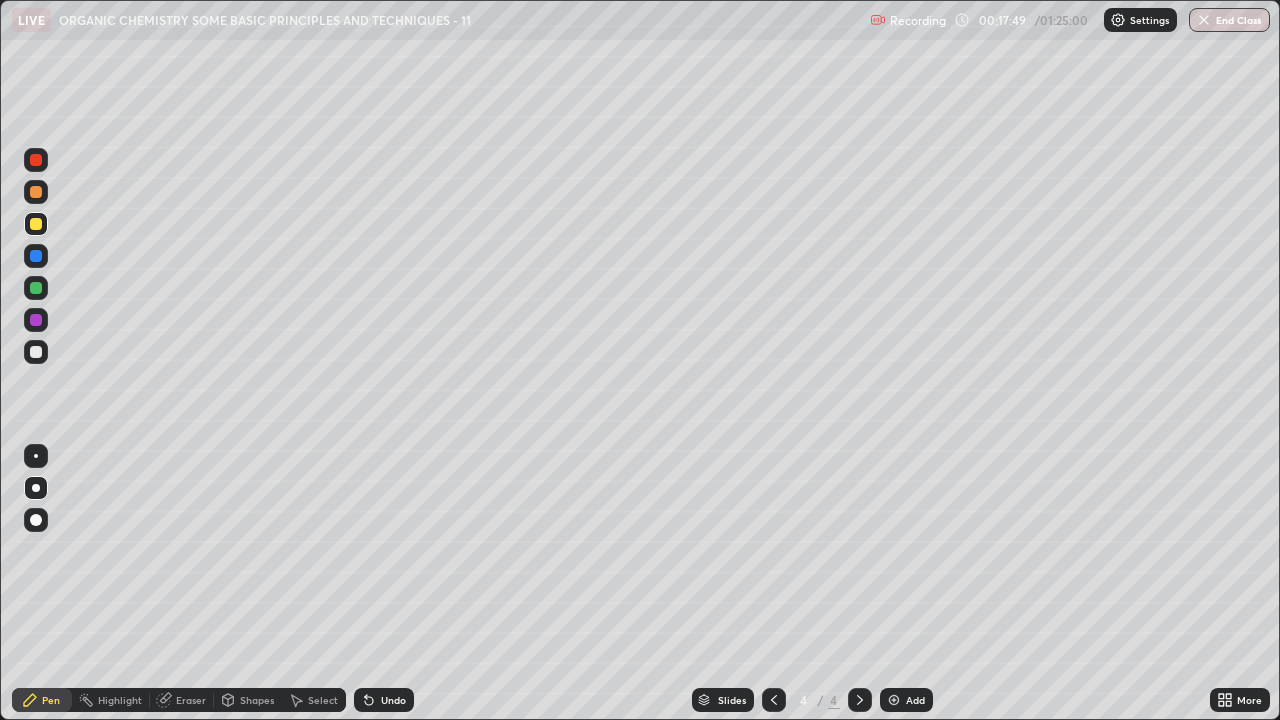 click on "Add" at bounding box center [906, 700] 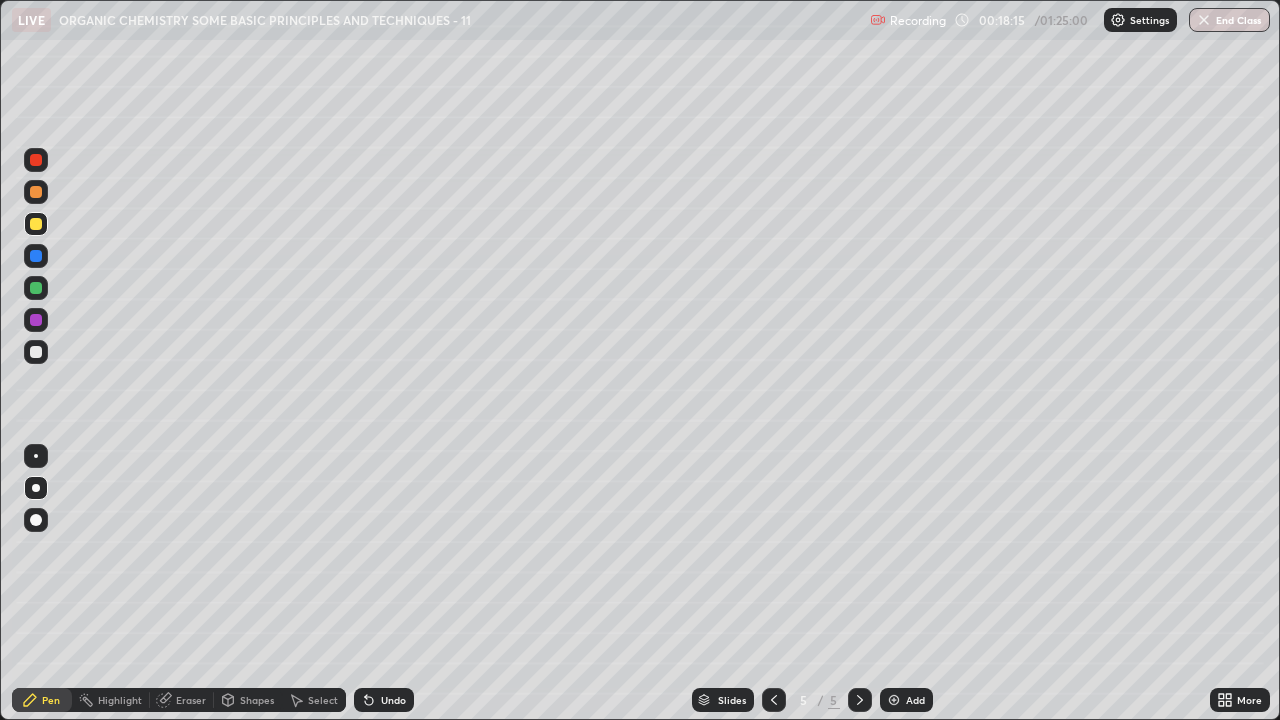 click 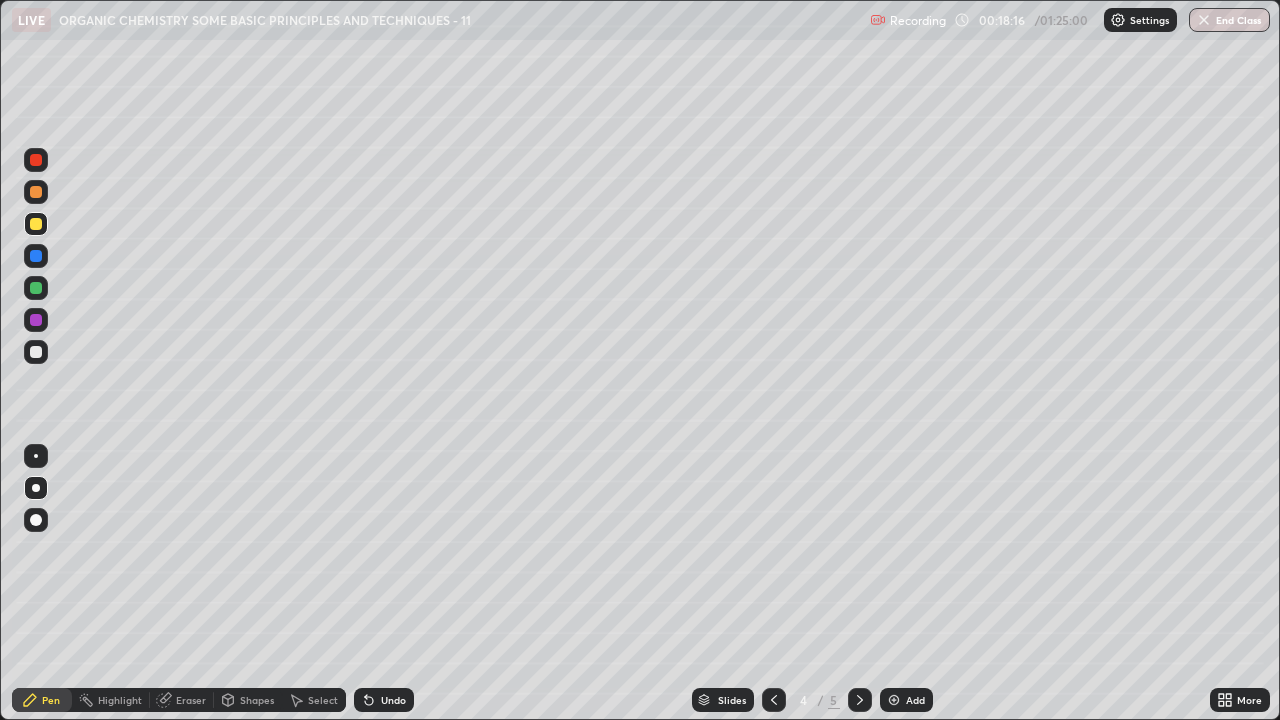 click 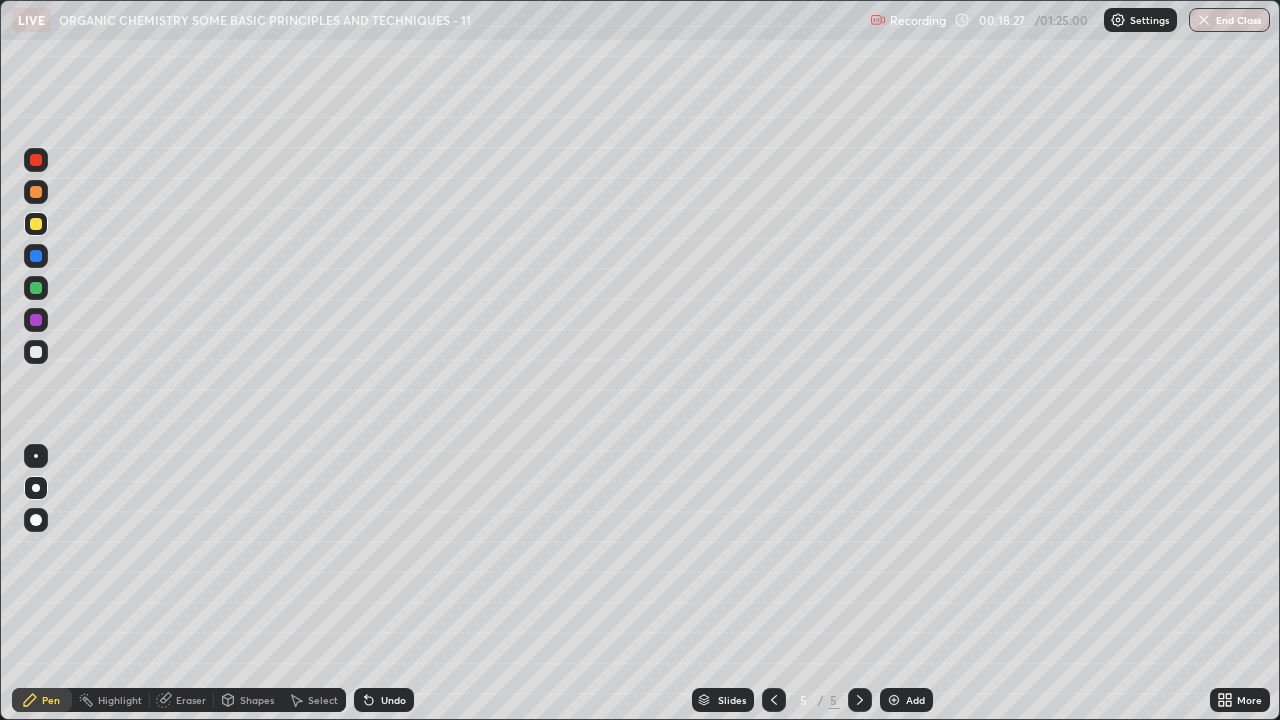 click on "Undo" at bounding box center (393, 700) 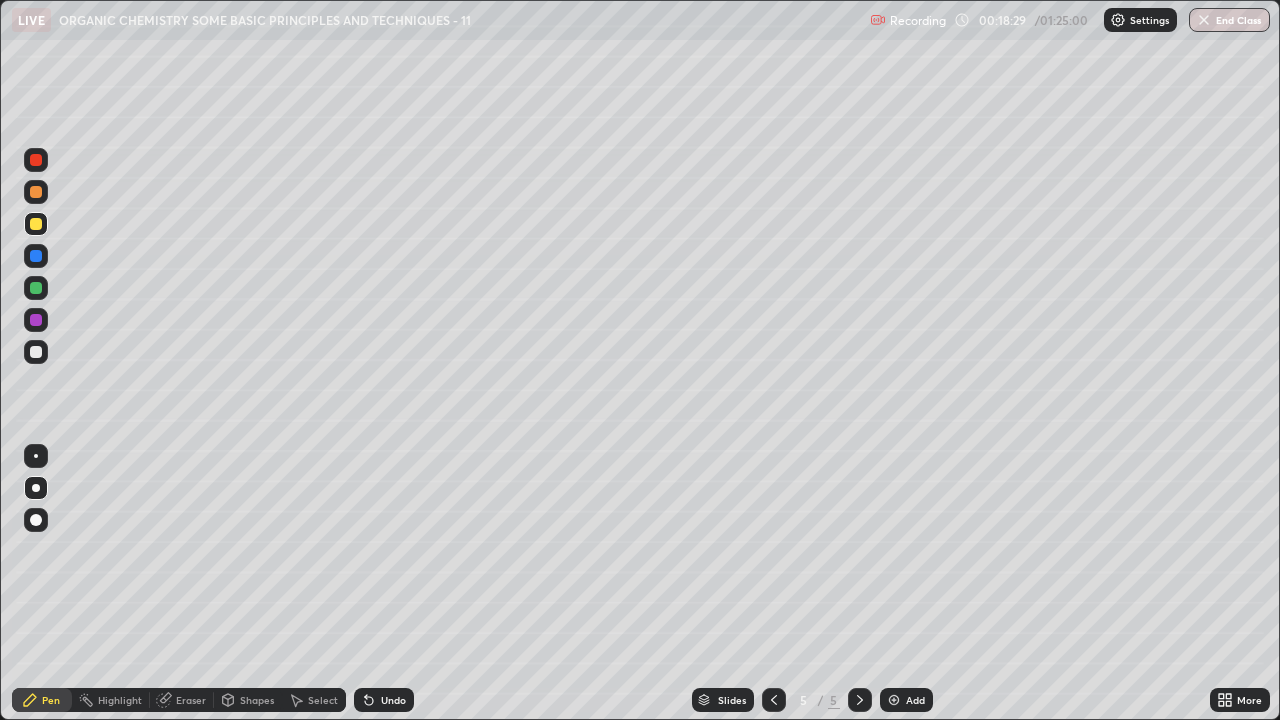 click on "Undo" at bounding box center [393, 700] 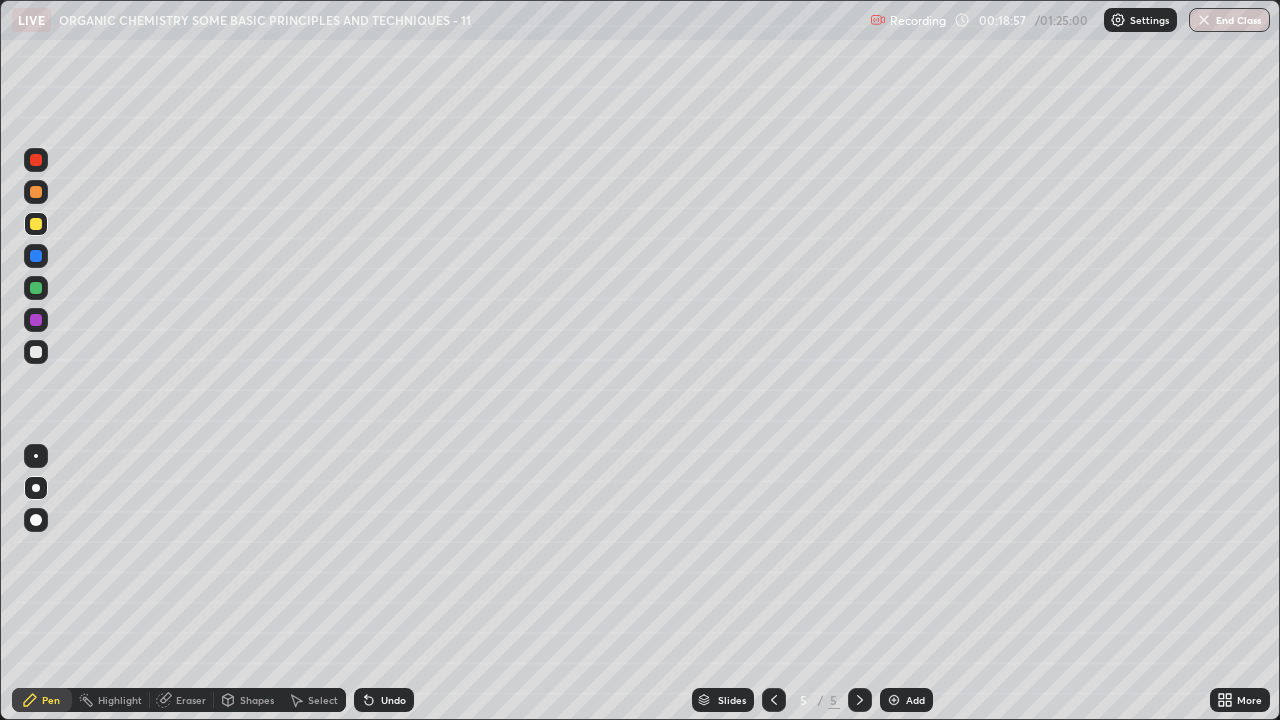 click at bounding box center (36, 352) 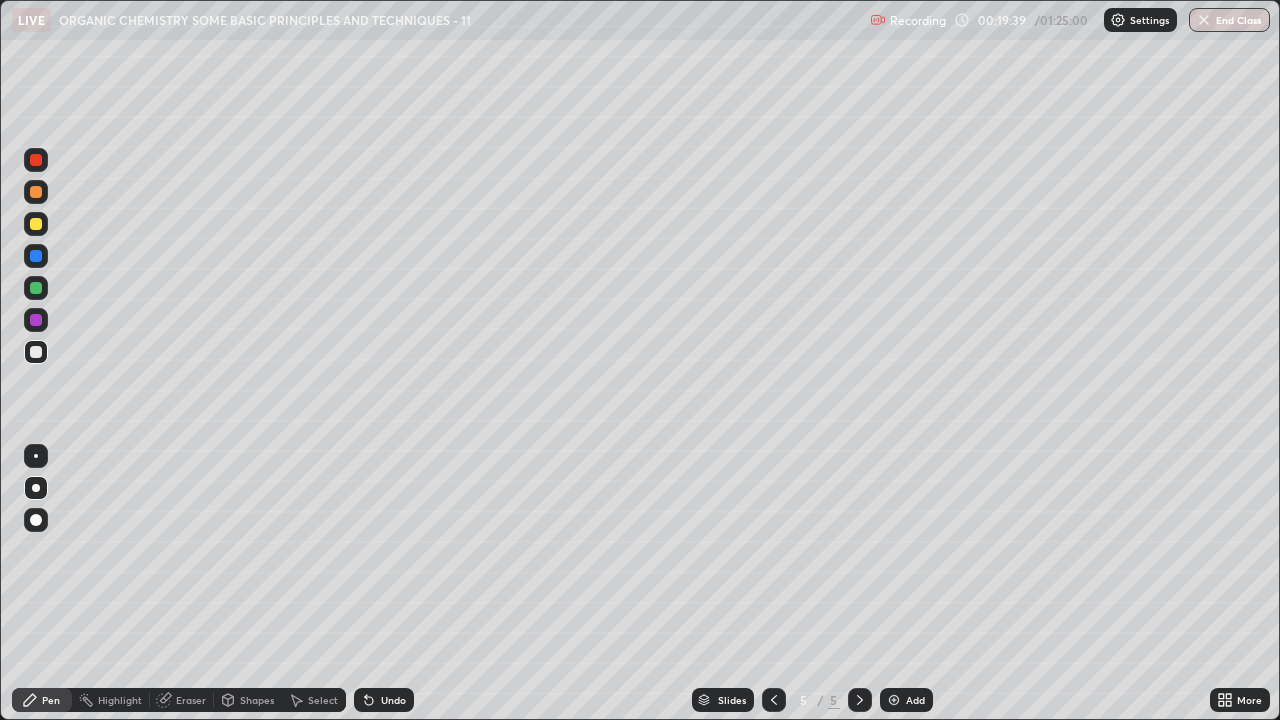 click at bounding box center (36, 224) 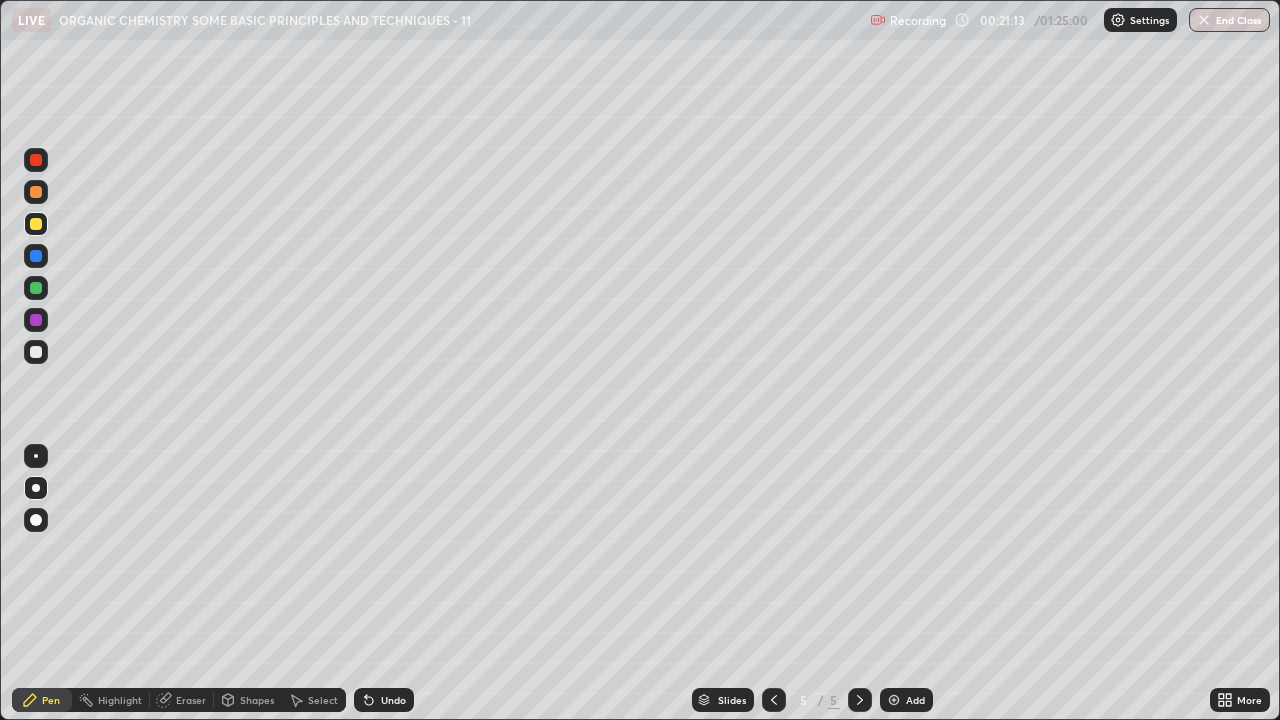 click at bounding box center [36, 352] 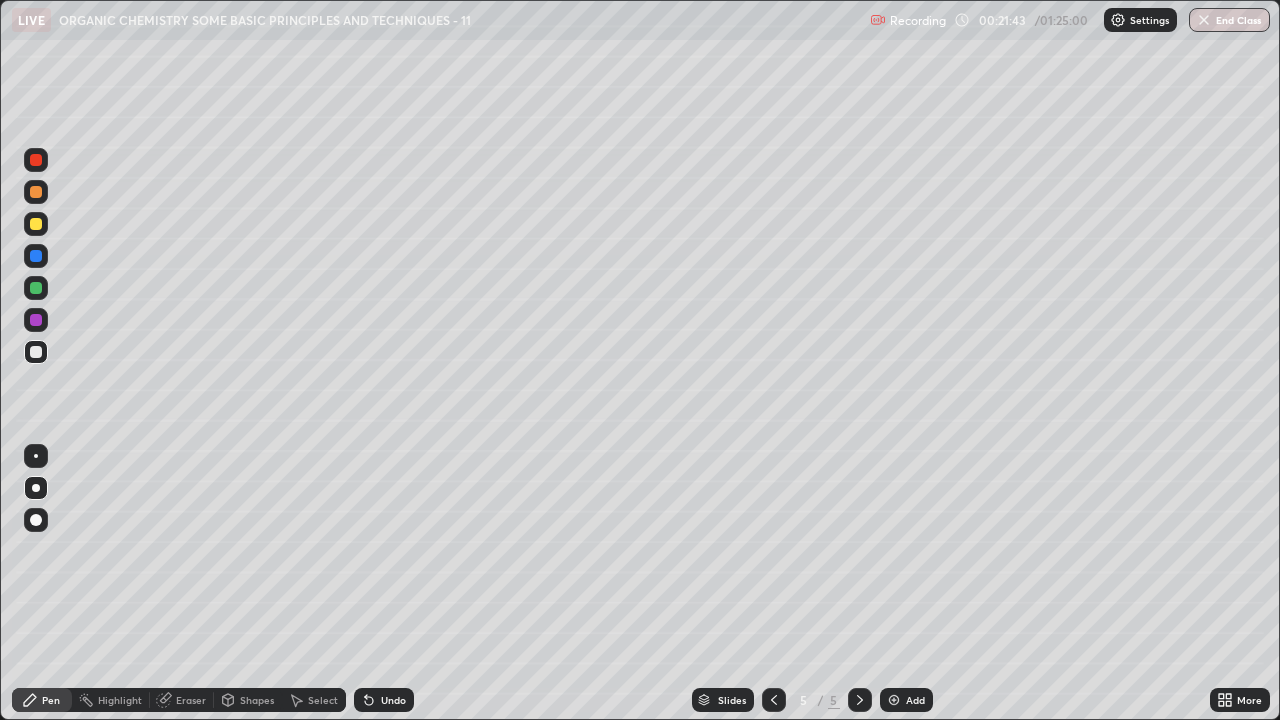 click at bounding box center [36, 224] 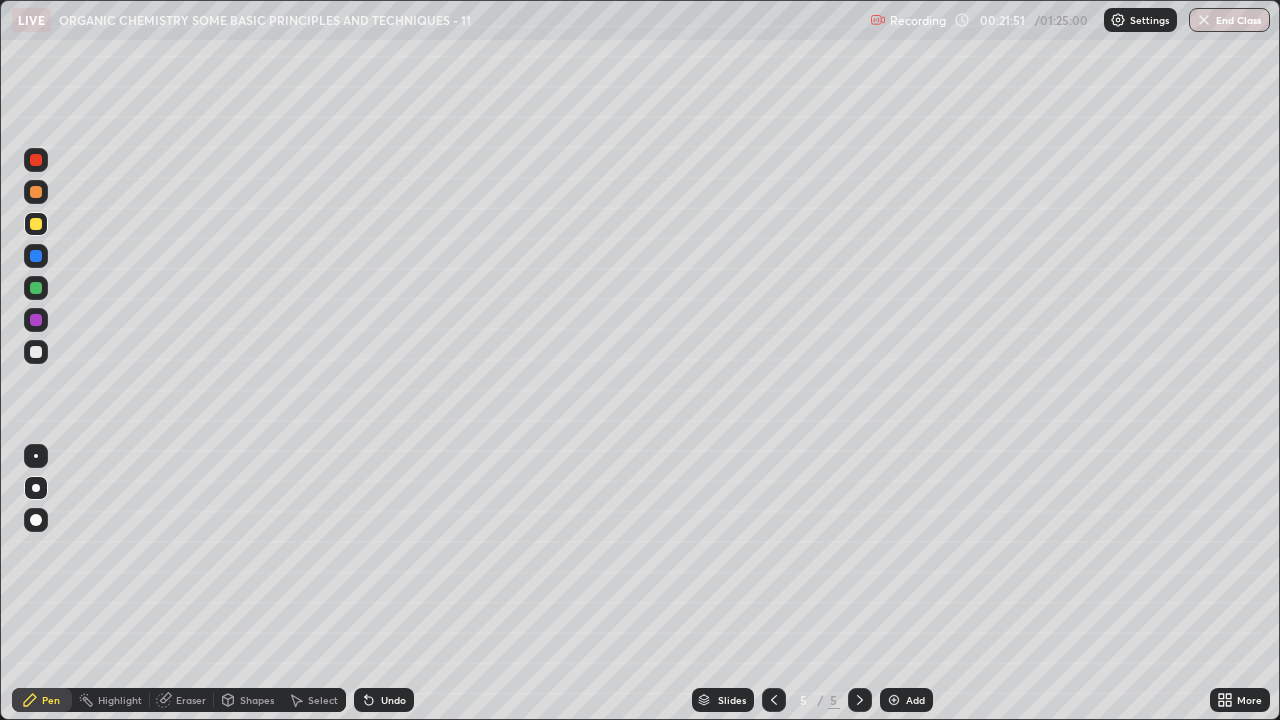 click at bounding box center [36, 224] 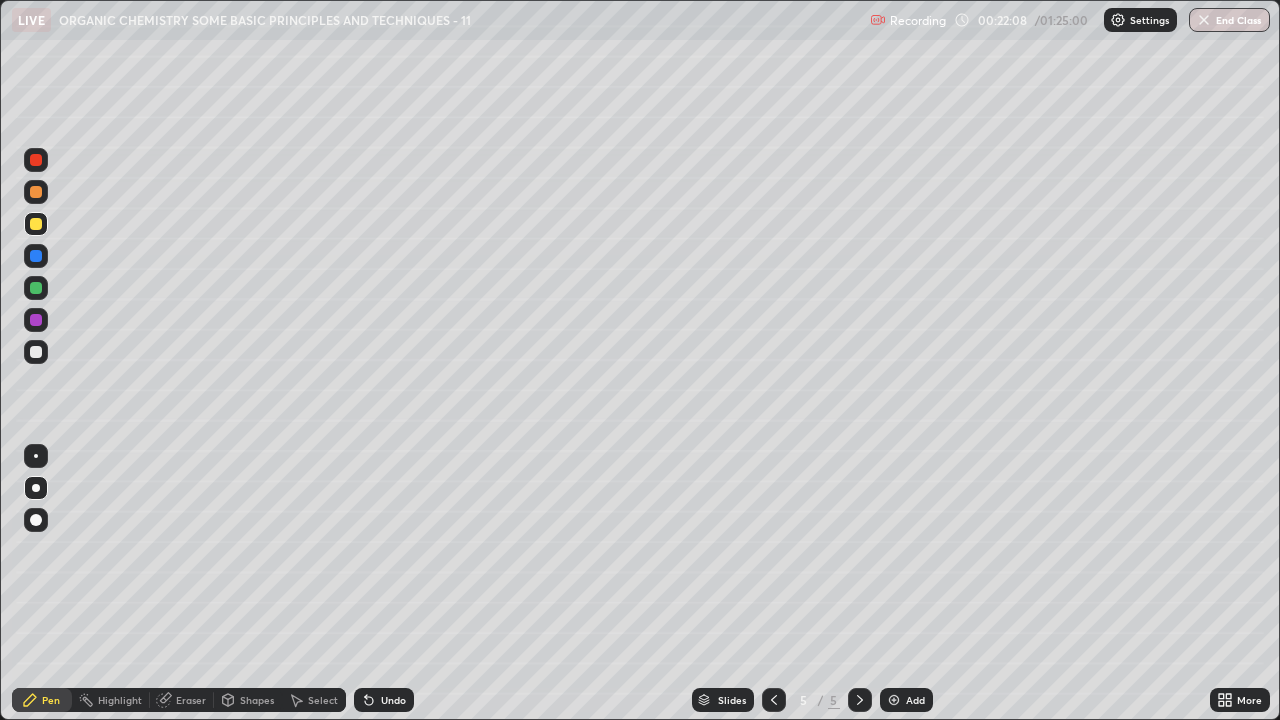 click on "Undo" at bounding box center [393, 700] 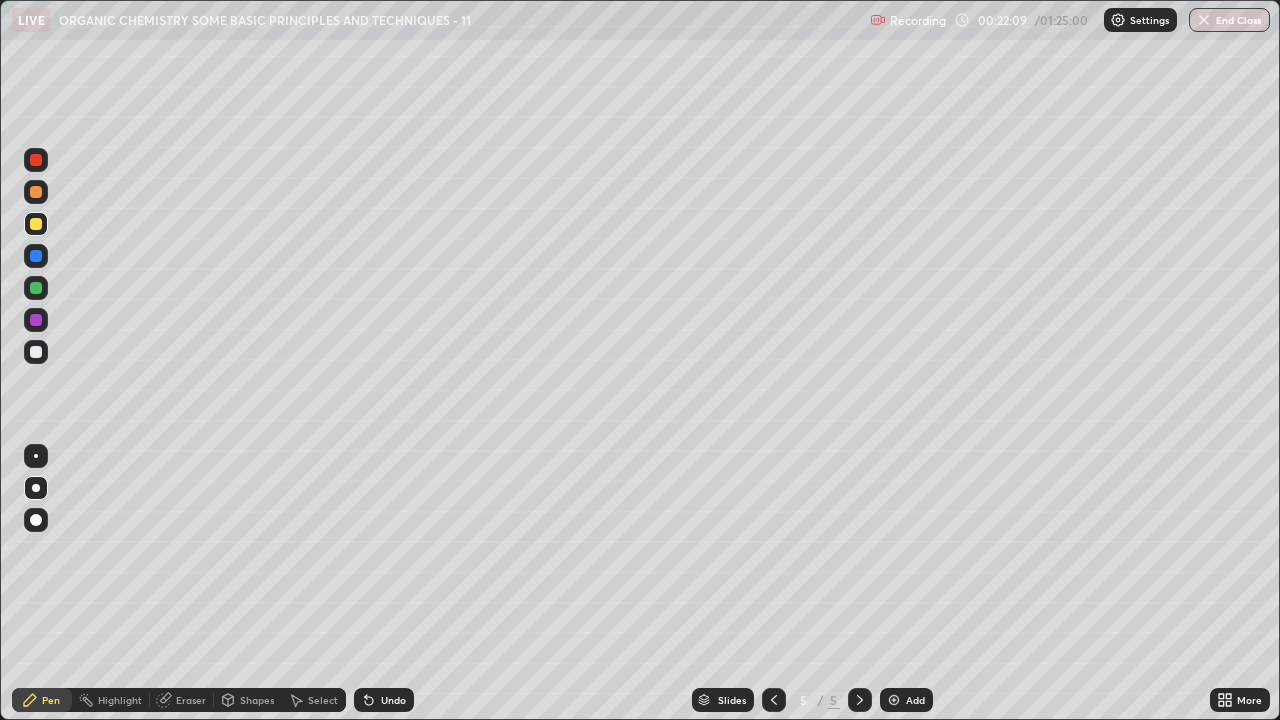 click on "Undo" at bounding box center (393, 700) 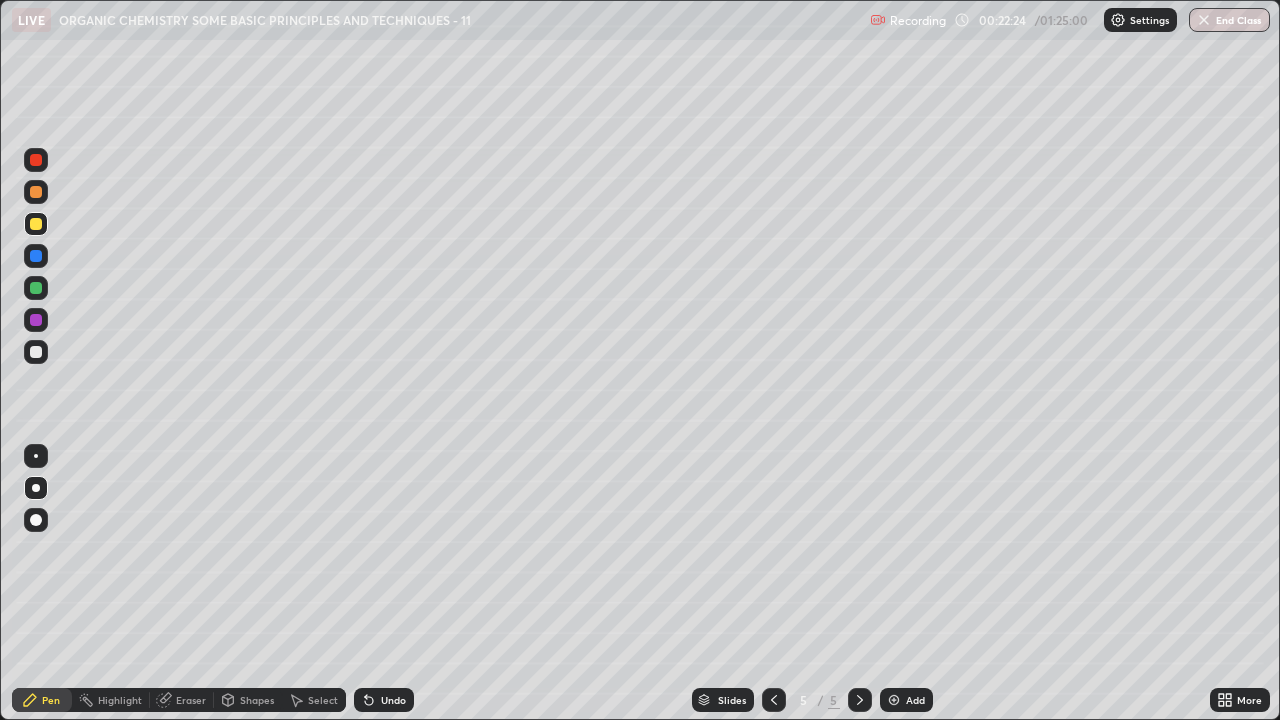 click at bounding box center (36, 352) 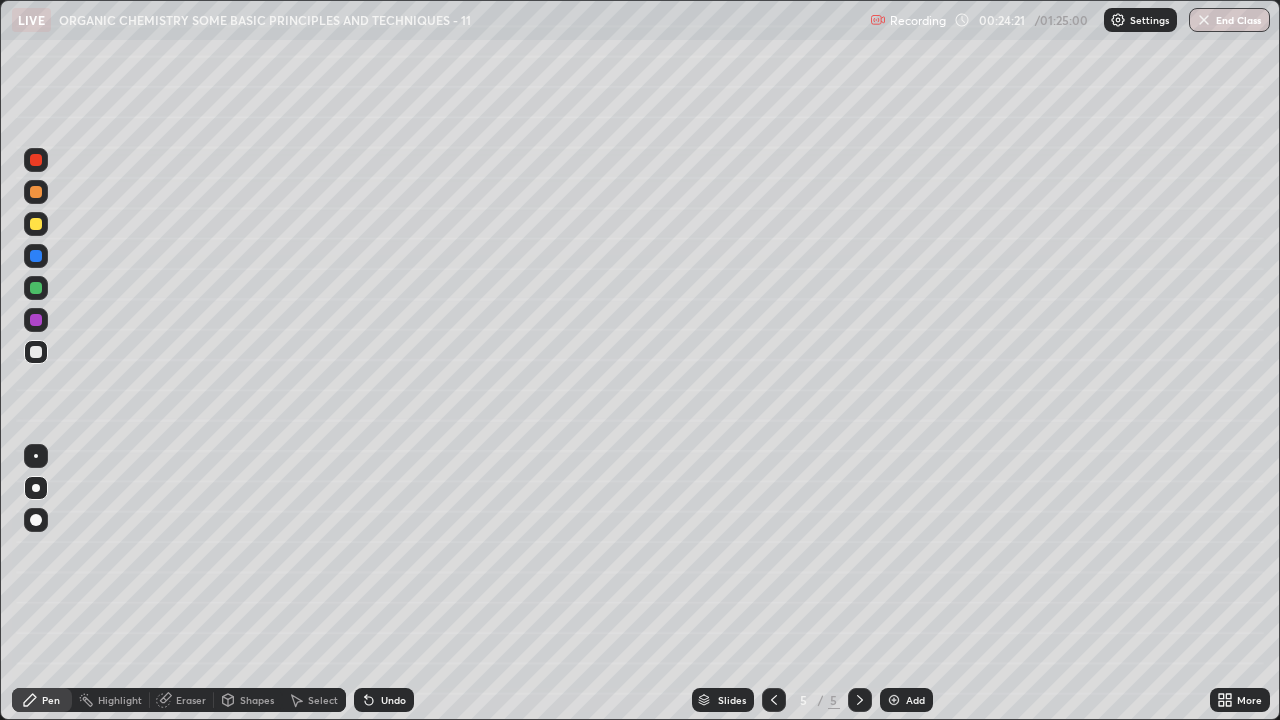 click at bounding box center [36, 288] 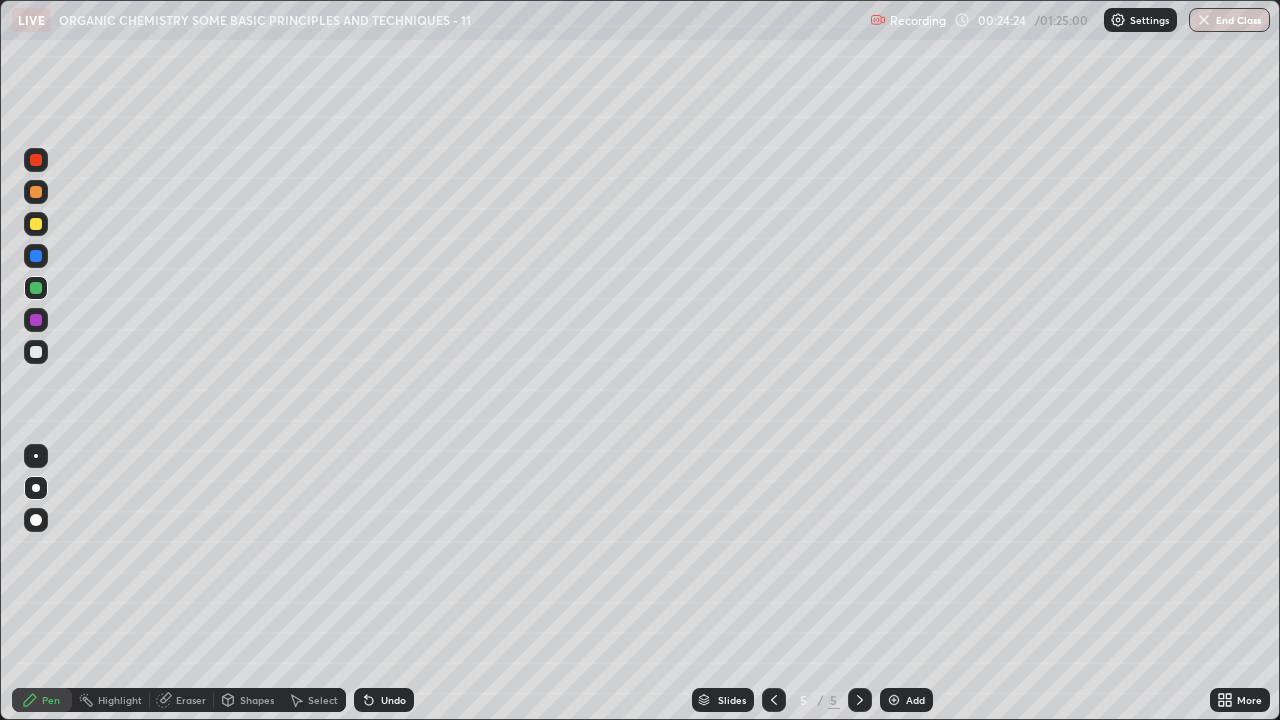 click at bounding box center (36, 352) 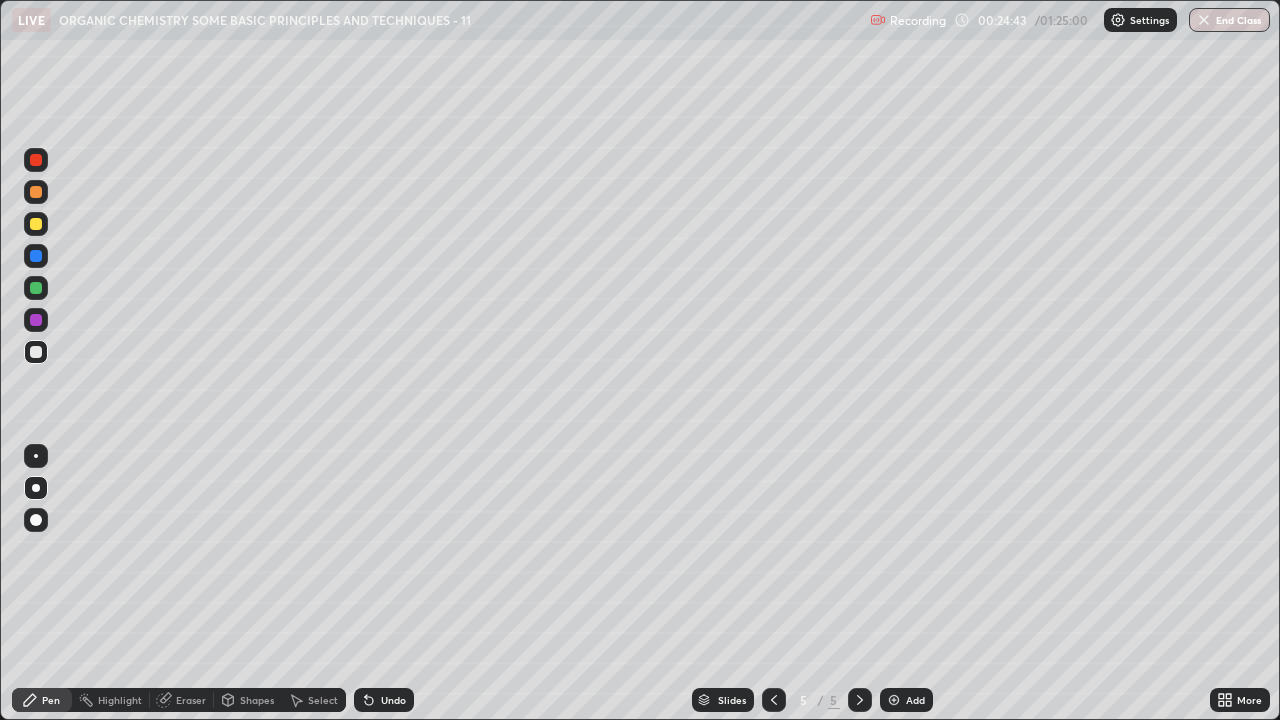click on "Undo" at bounding box center [393, 700] 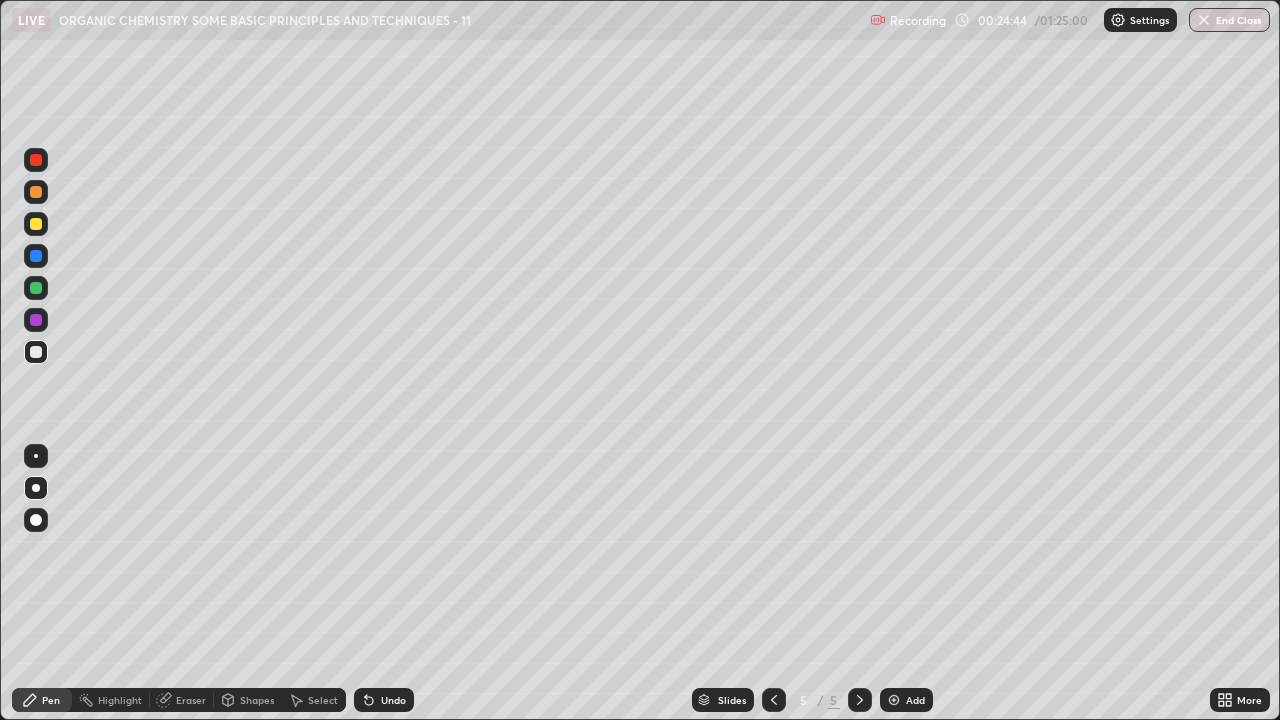 click on "Undo" at bounding box center (384, 700) 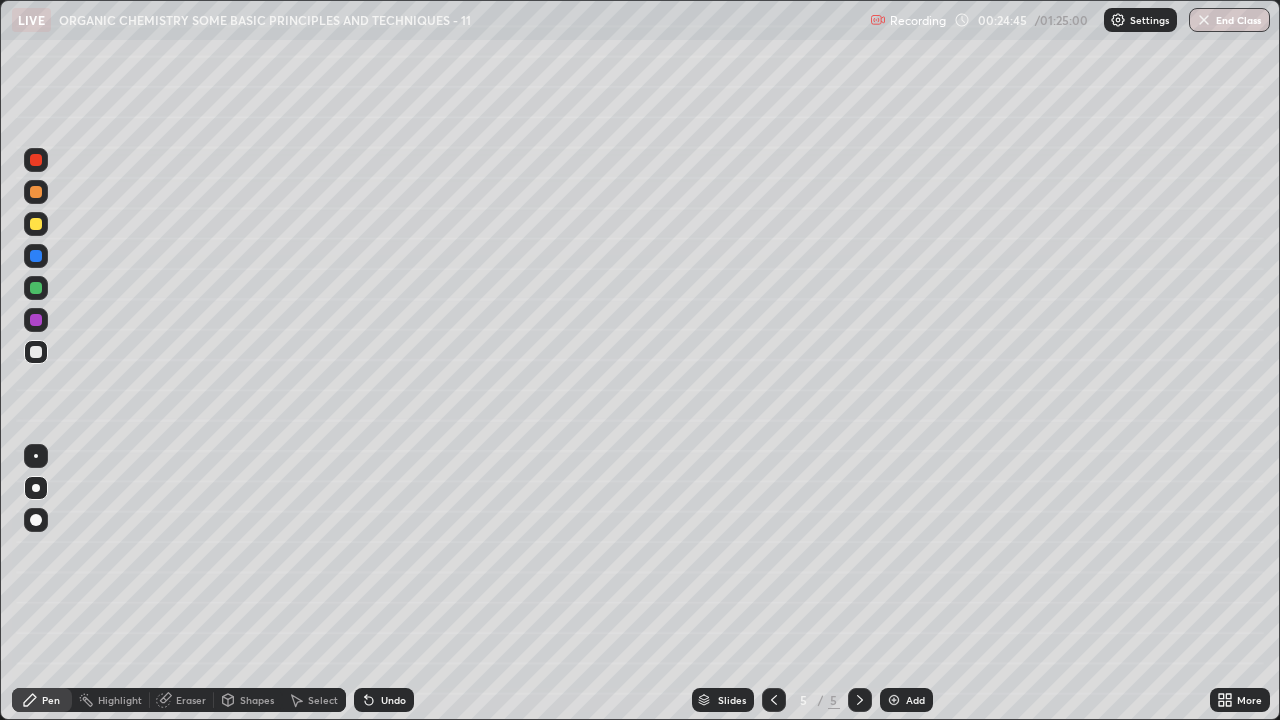 click 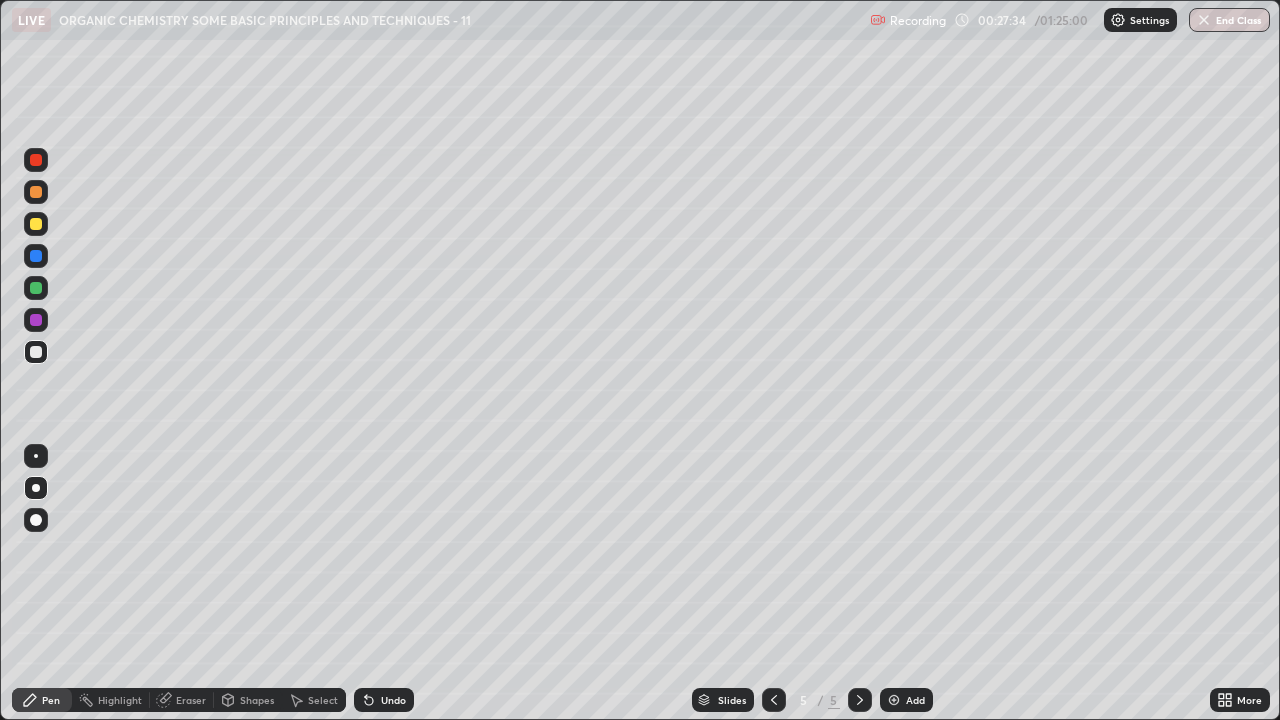click on "Add" at bounding box center (906, 700) 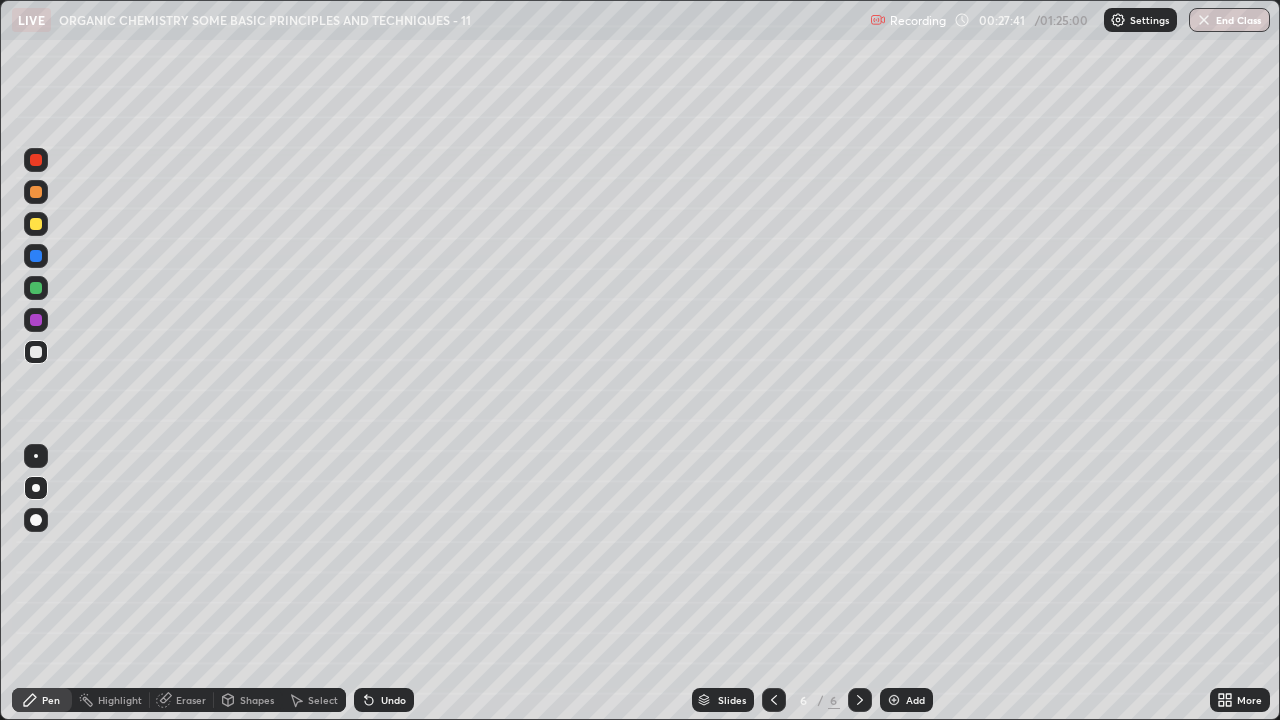click on "Undo" at bounding box center [384, 700] 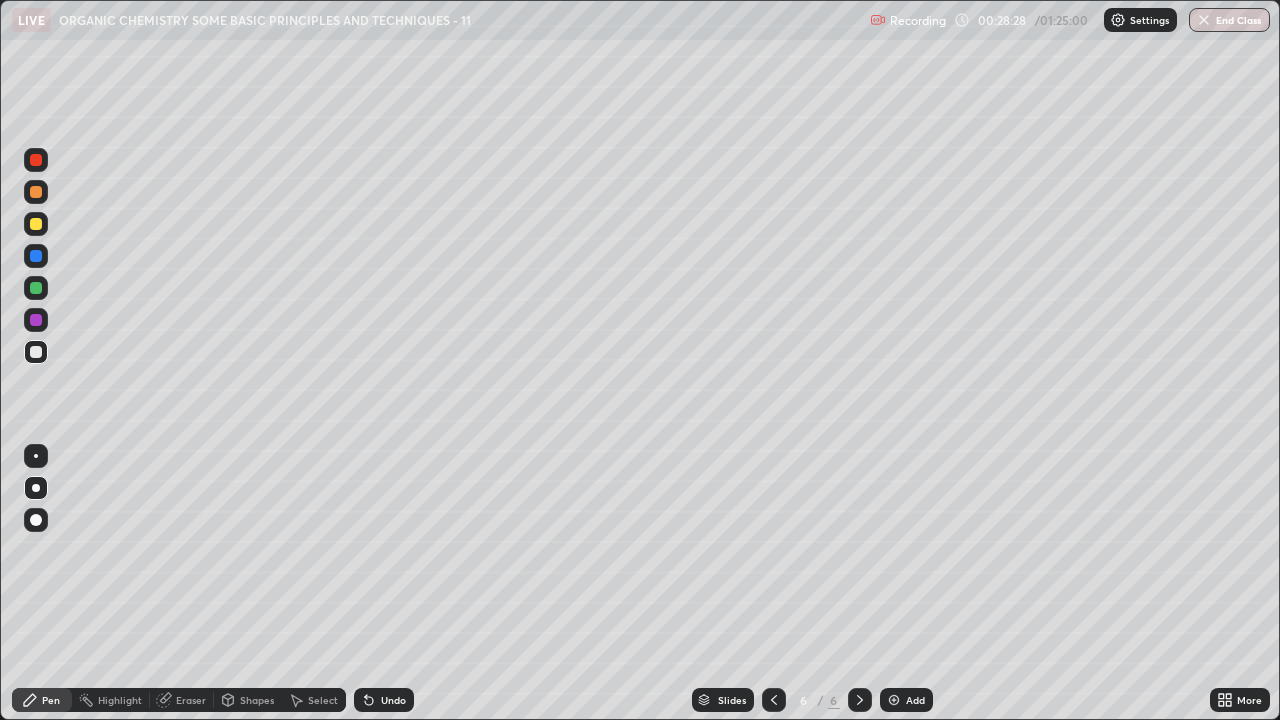 click 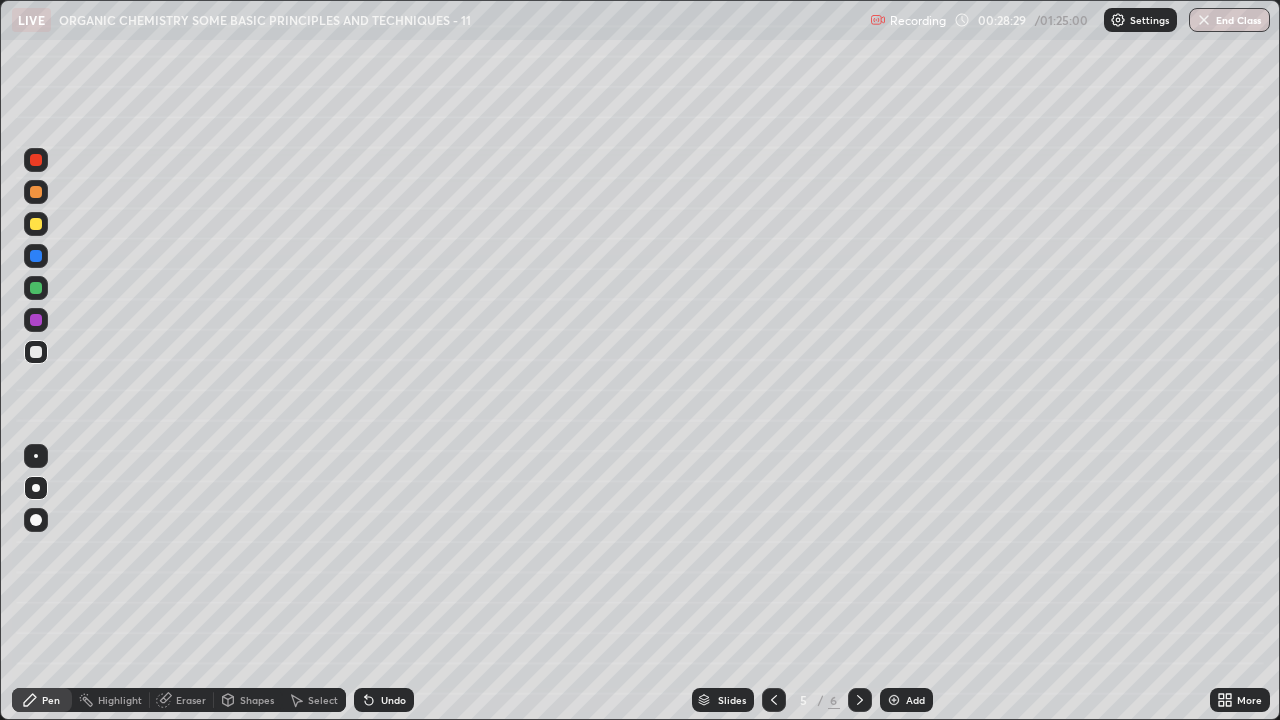 click at bounding box center [36, 224] 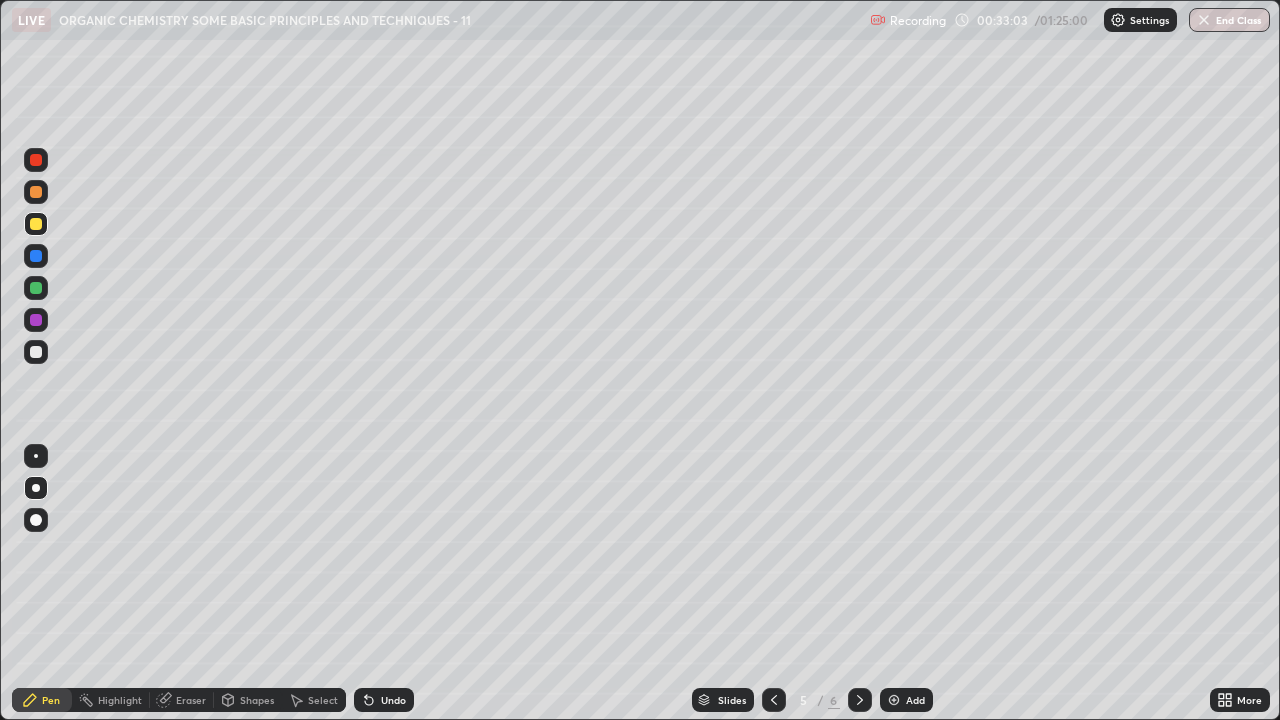 click 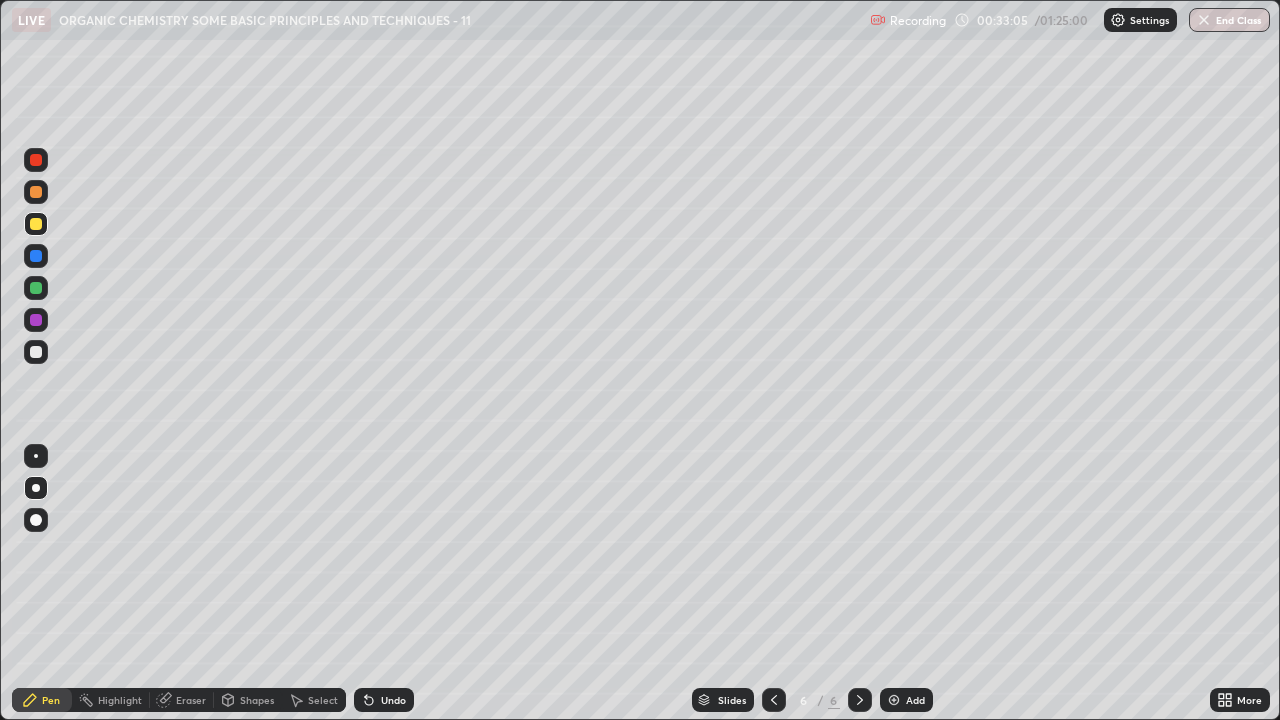 click at bounding box center [36, 352] 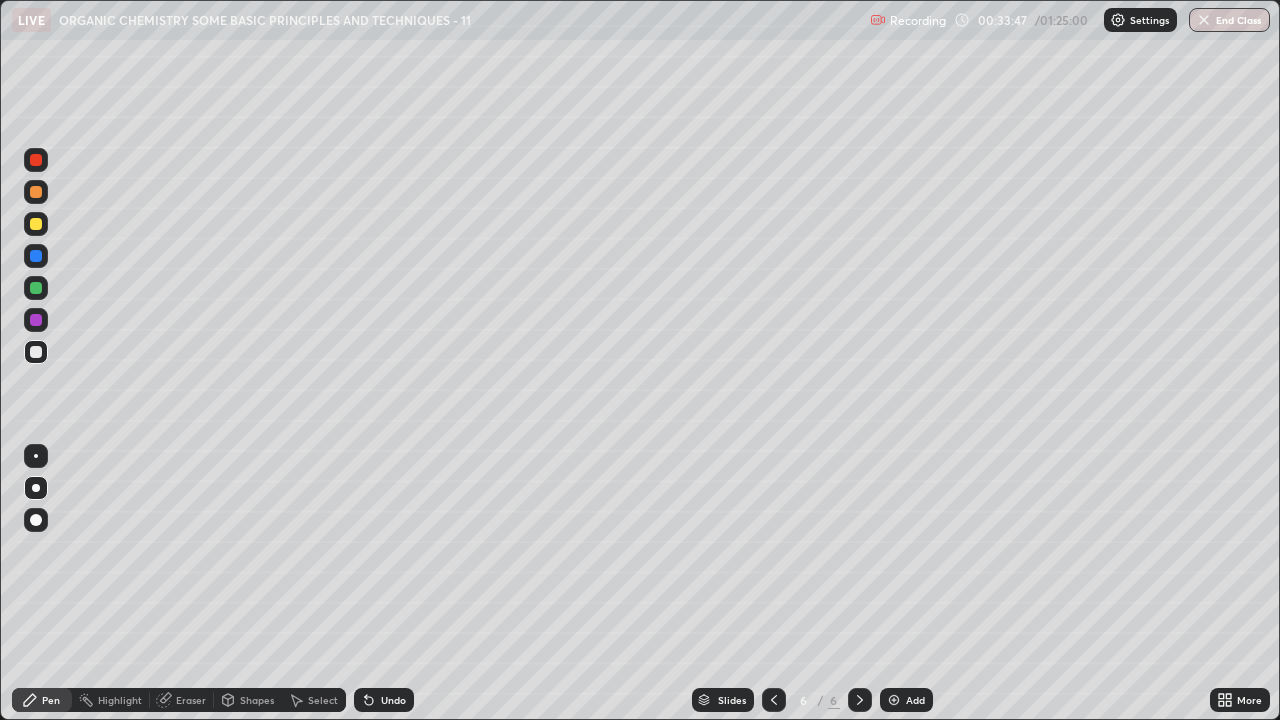 click at bounding box center [36, 224] 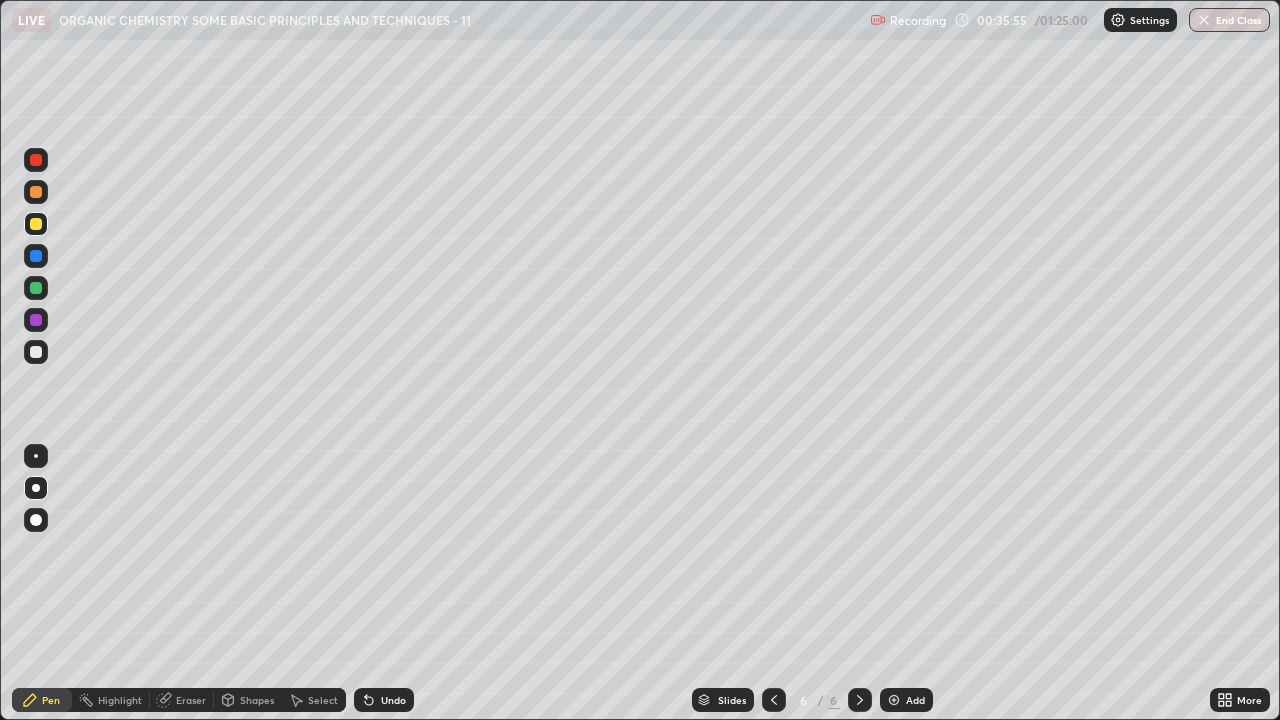 click on "Undo" at bounding box center [393, 700] 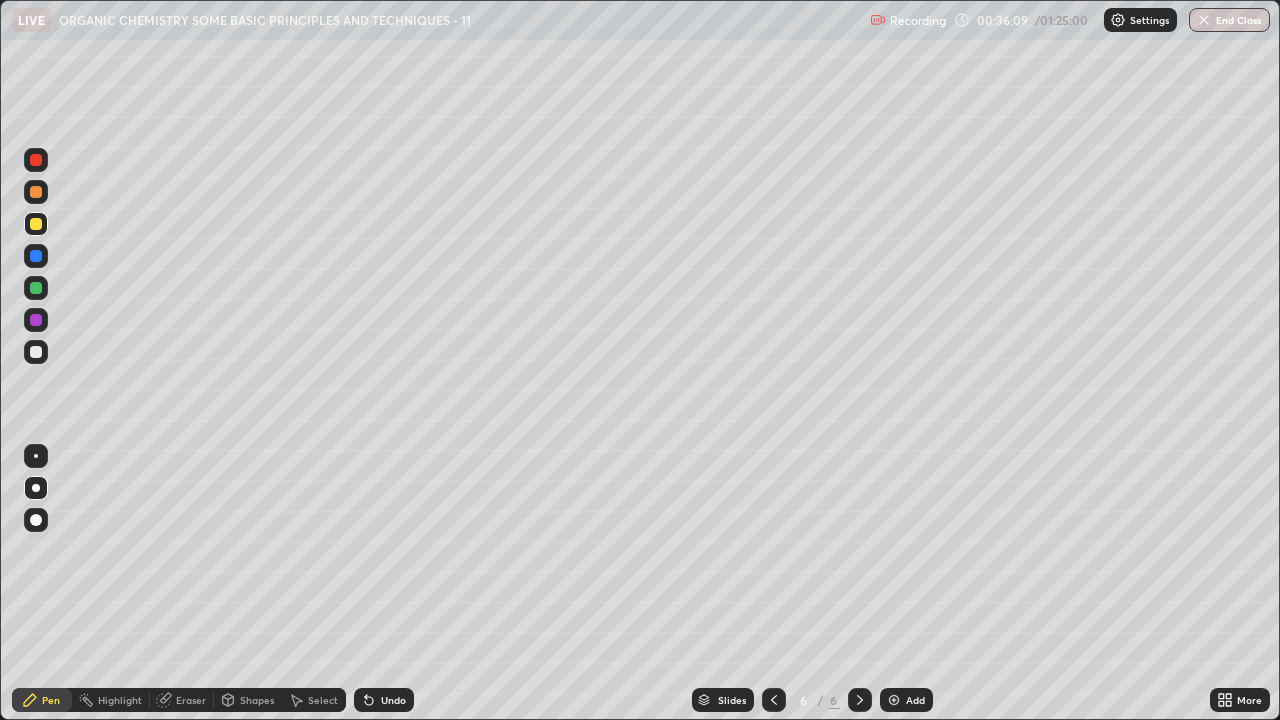 click at bounding box center (36, 352) 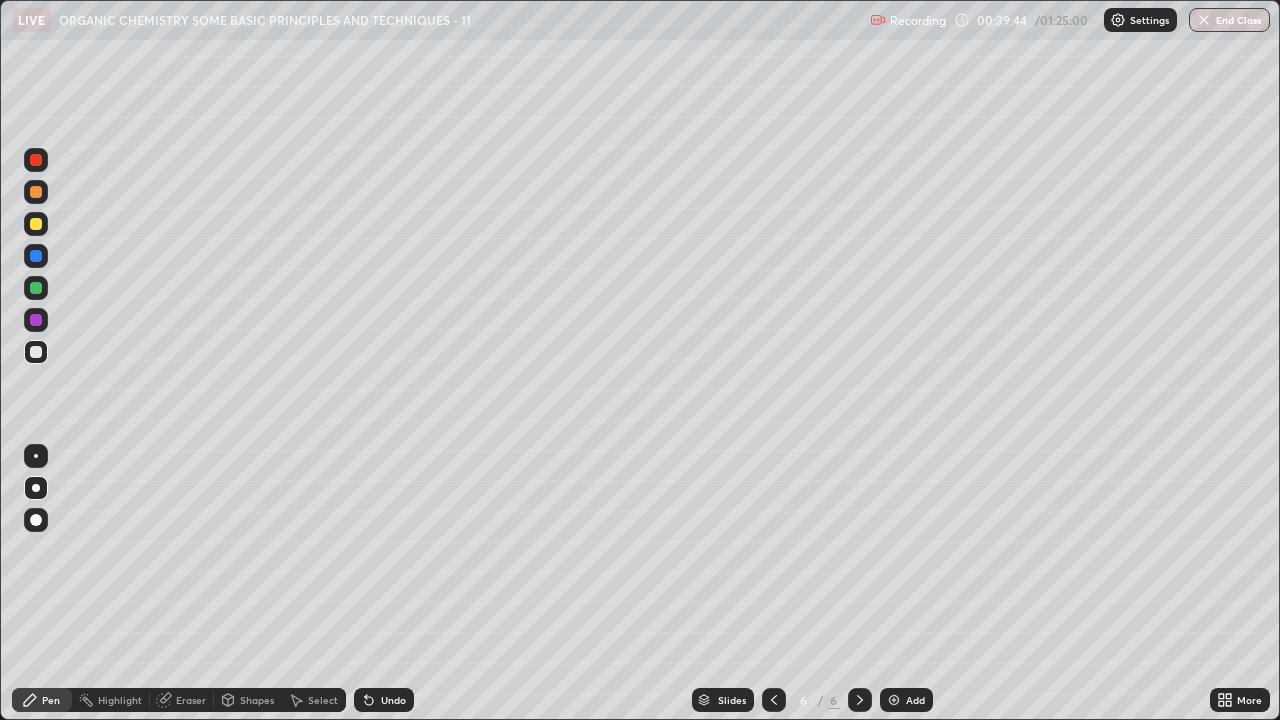 click at bounding box center (36, 224) 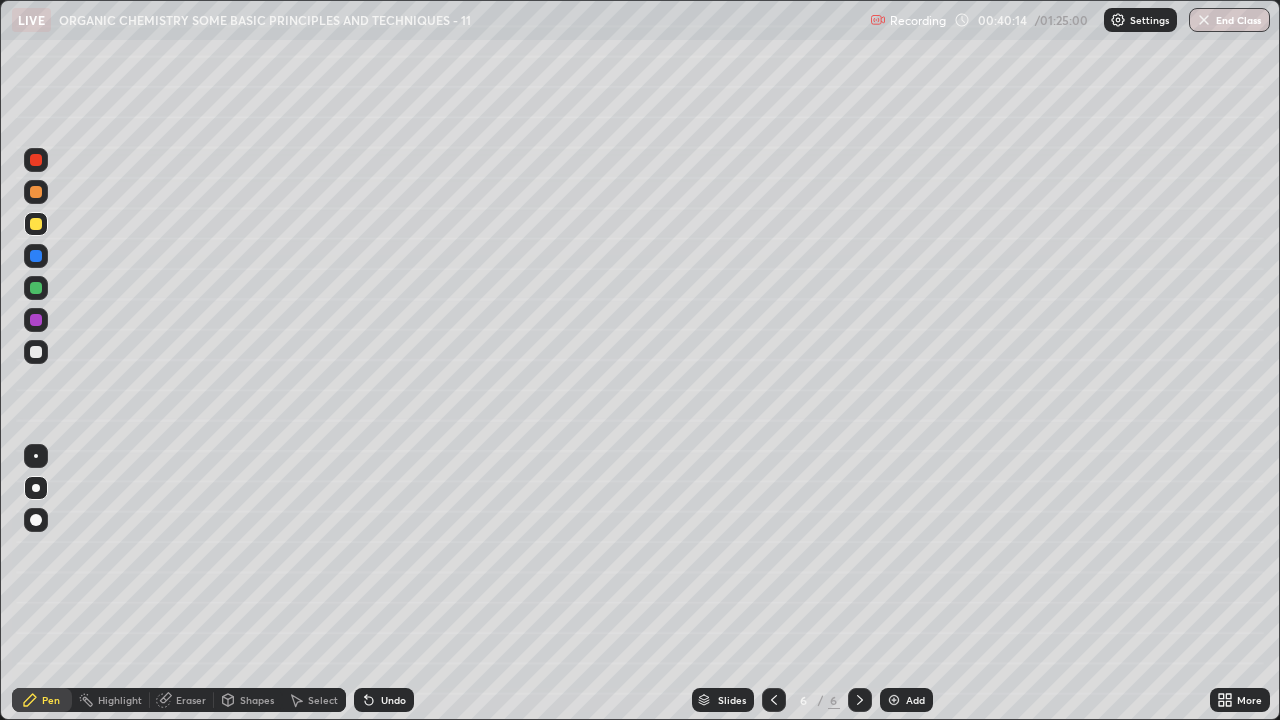click at bounding box center (36, 352) 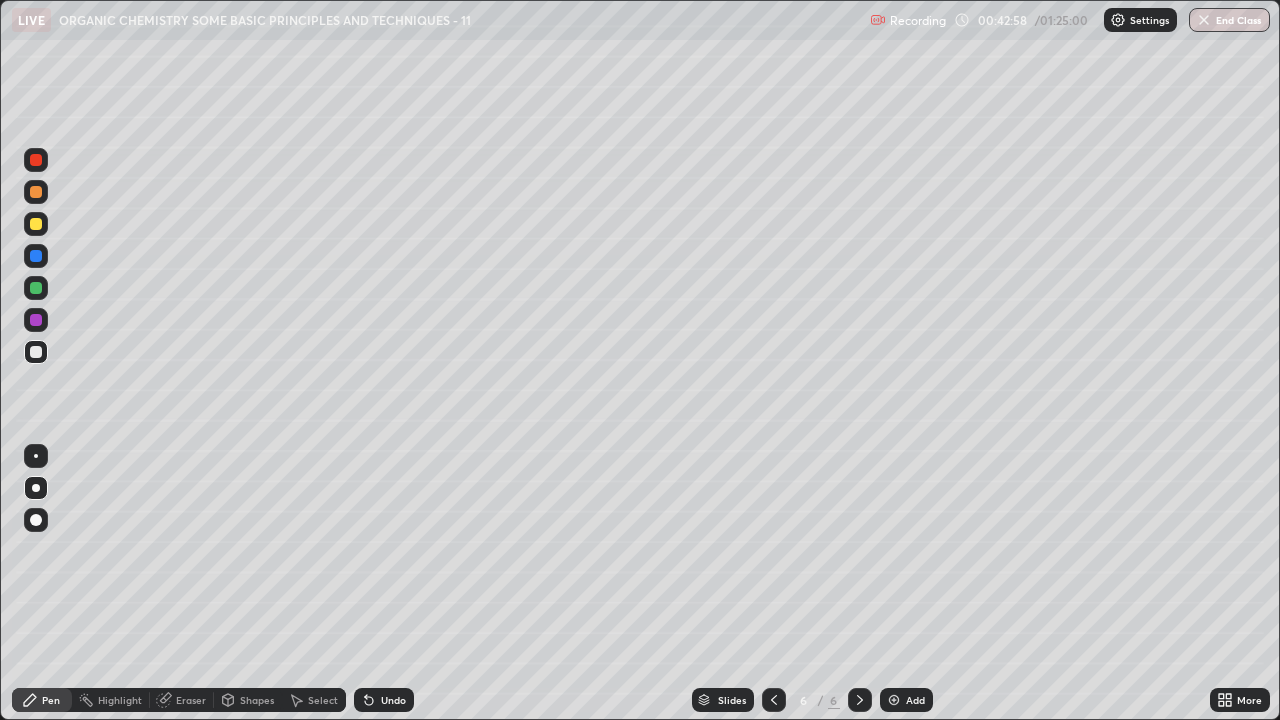 click at bounding box center [36, 224] 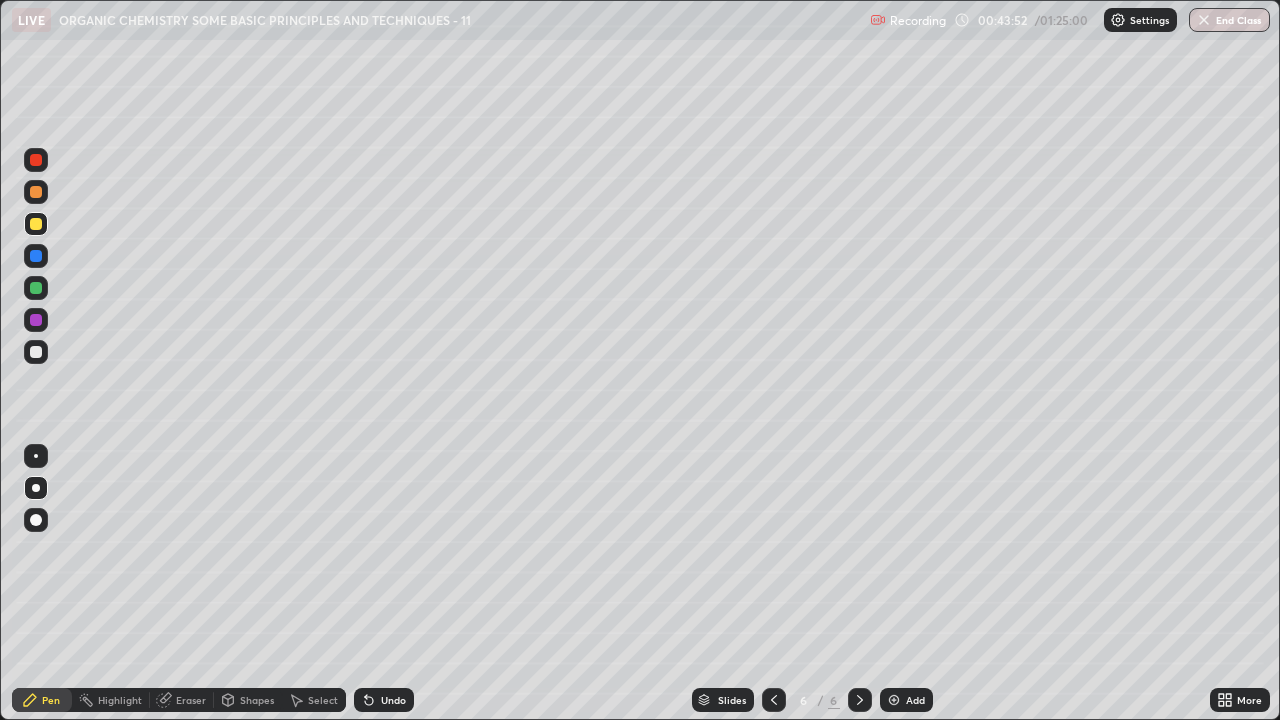 click at bounding box center [36, 352] 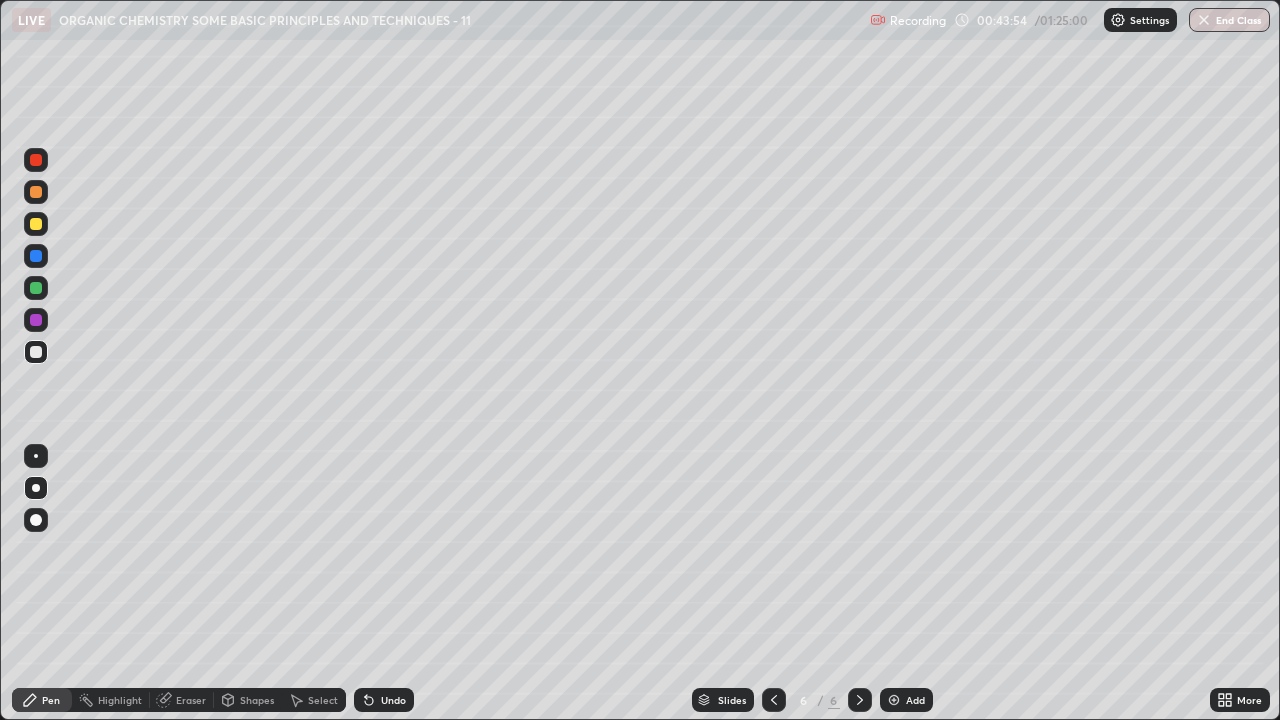 click at bounding box center [36, 160] 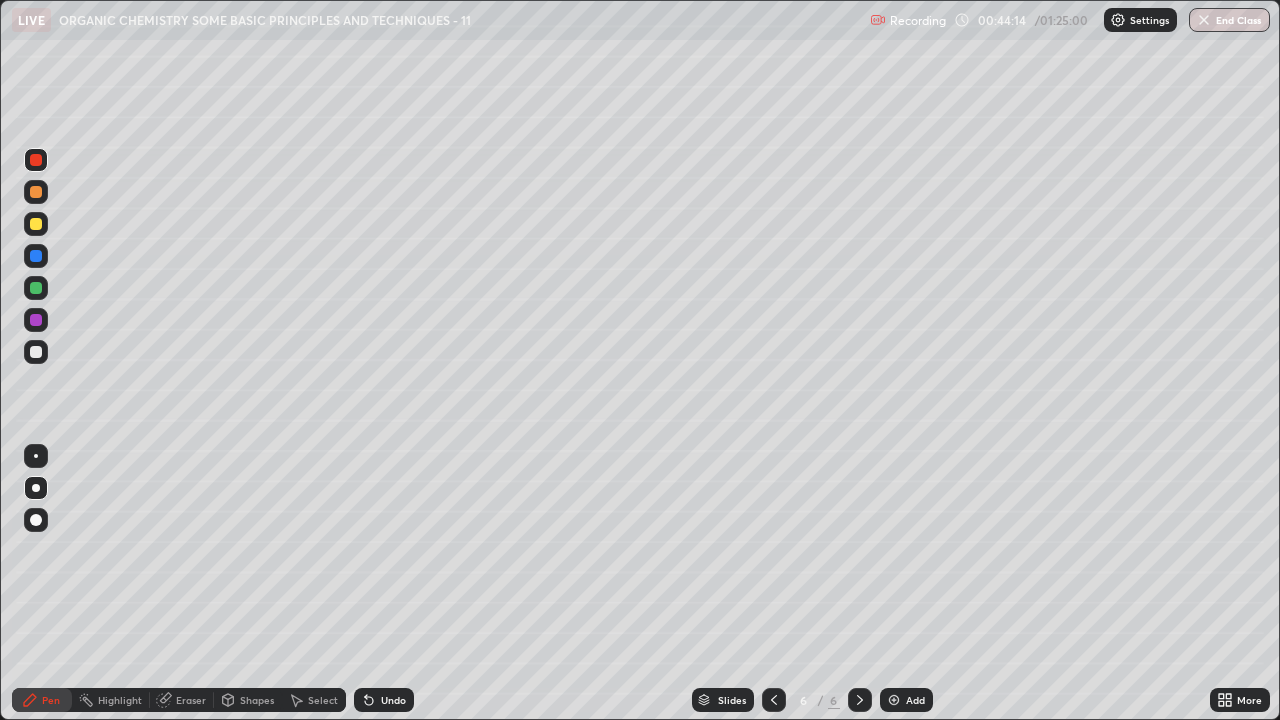 click at bounding box center [36, 288] 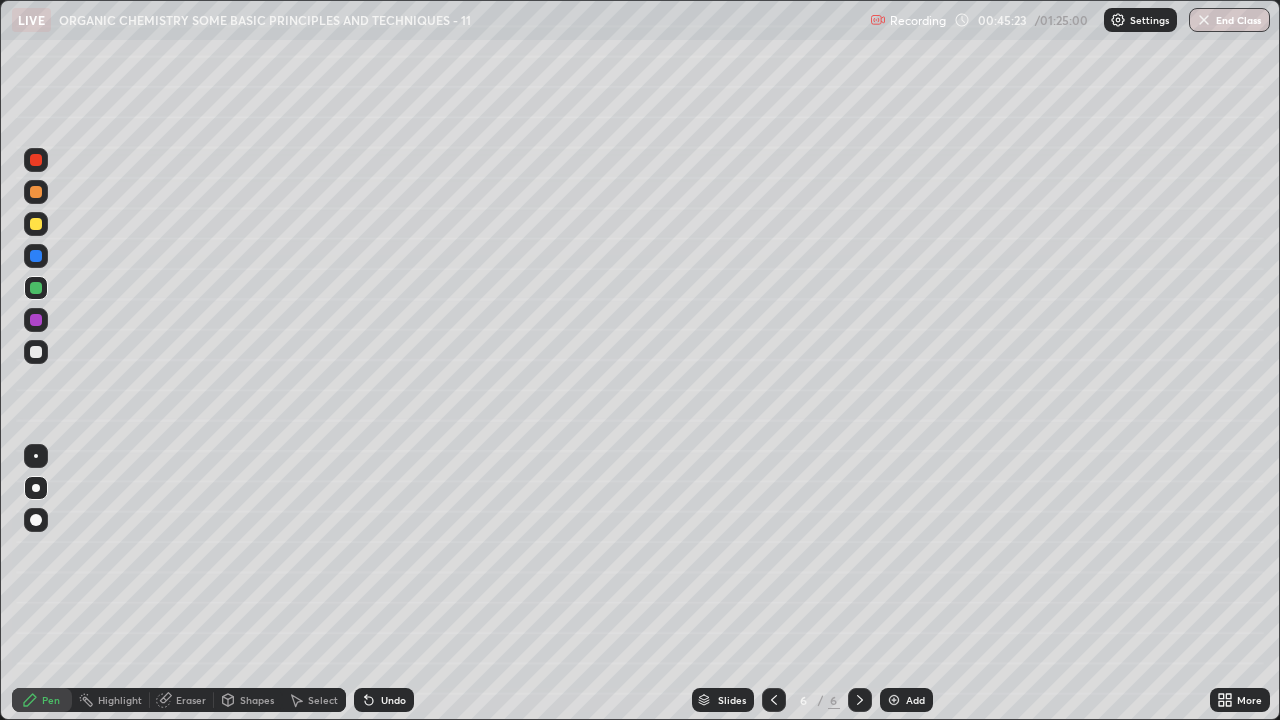 click on "Eraser" at bounding box center [191, 700] 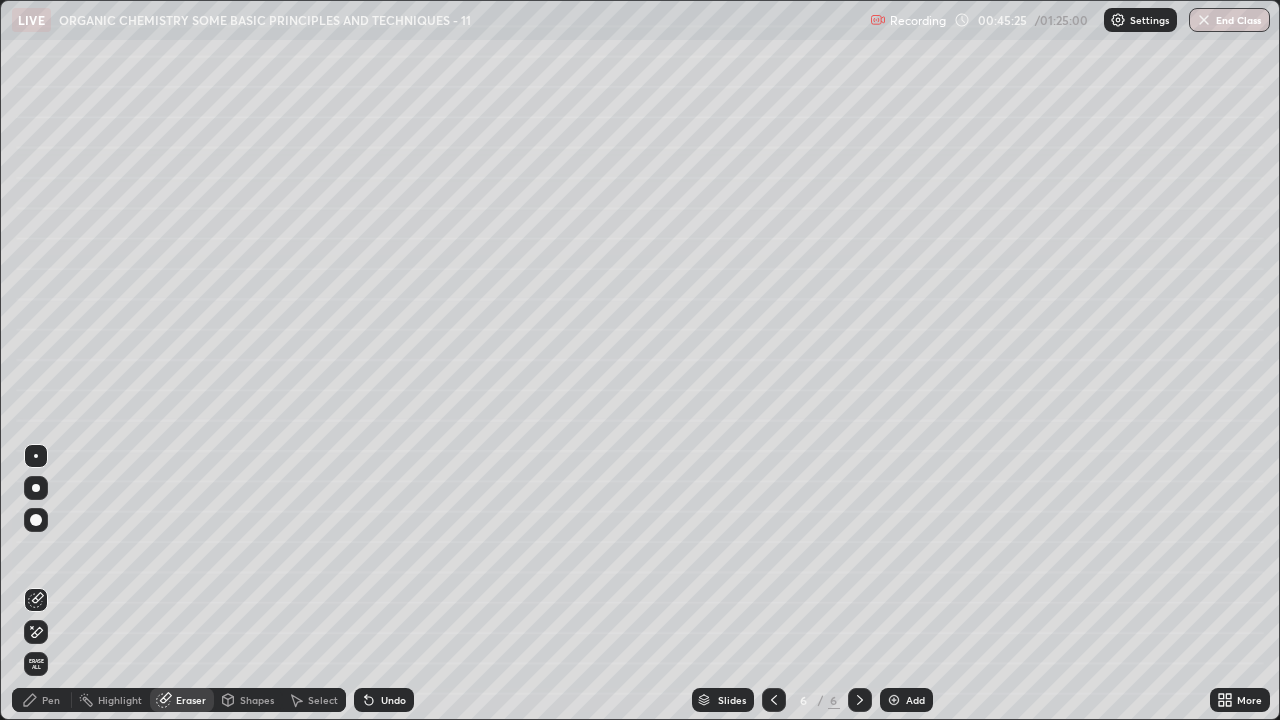 click on "Pen" at bounding box center (42, 700) 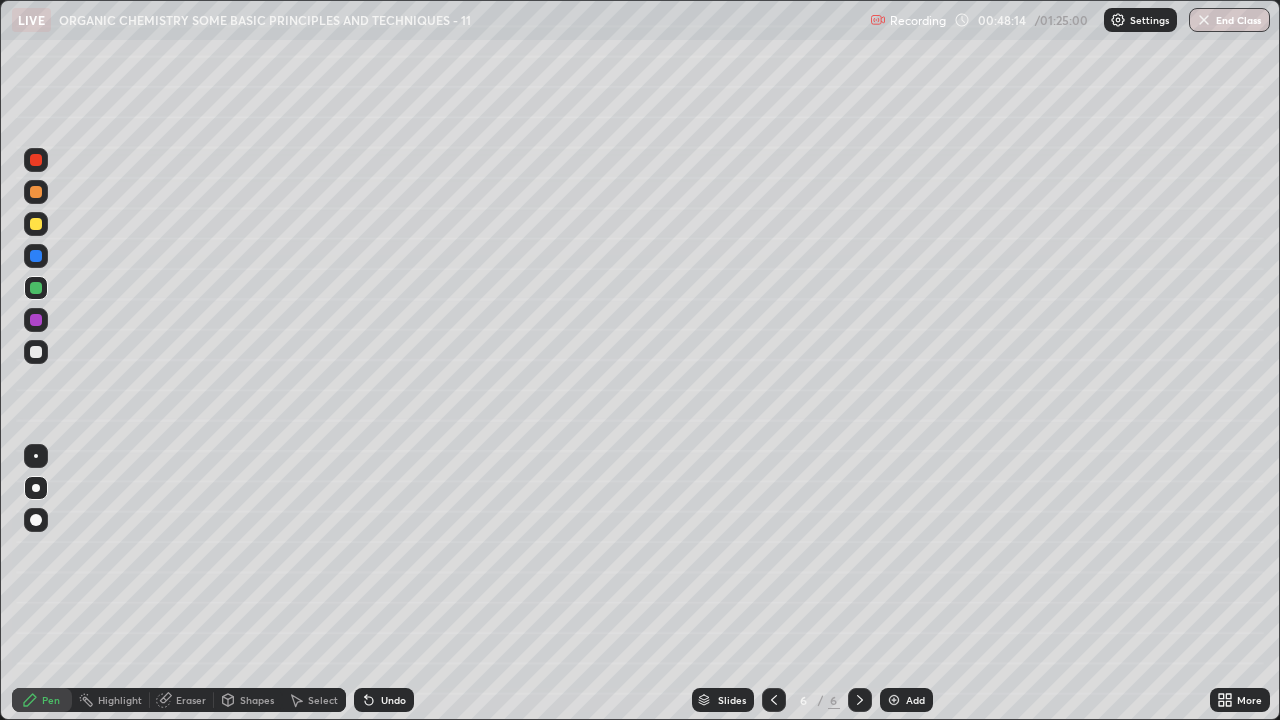 click on "Eraser" at bounding box center [191, 700] 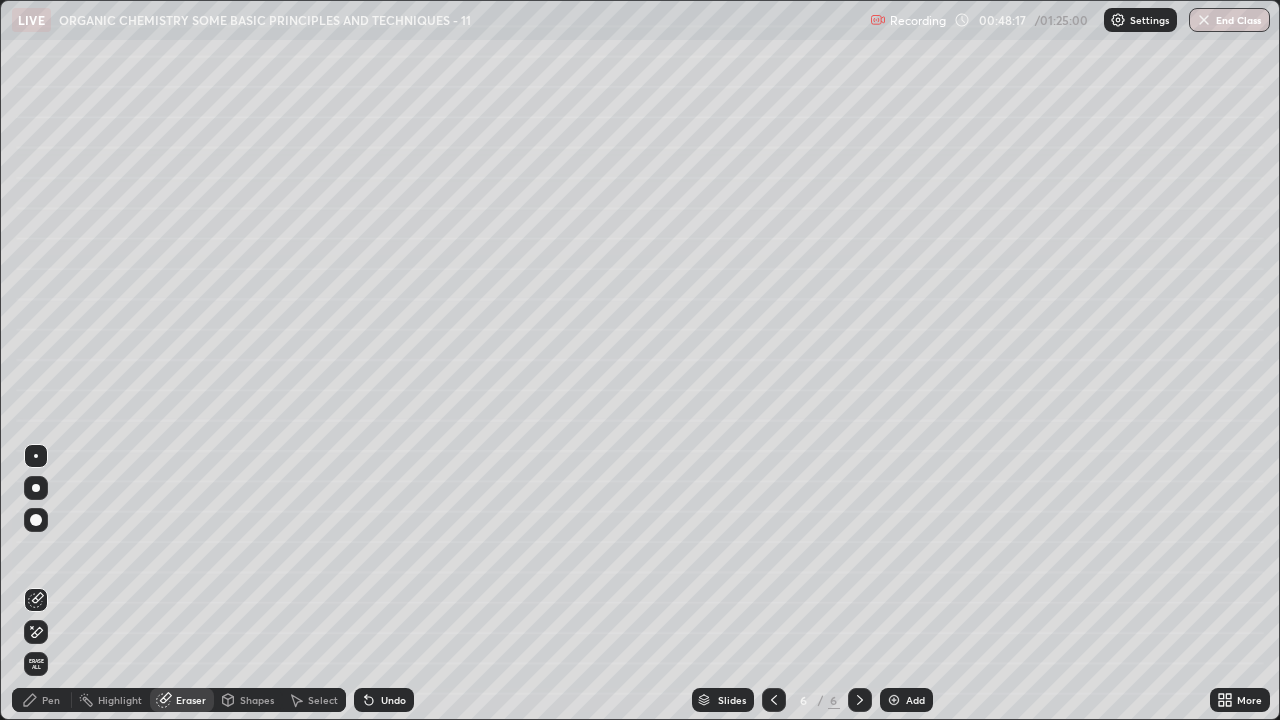 click on "Pen" at bounding box center [51, 700] 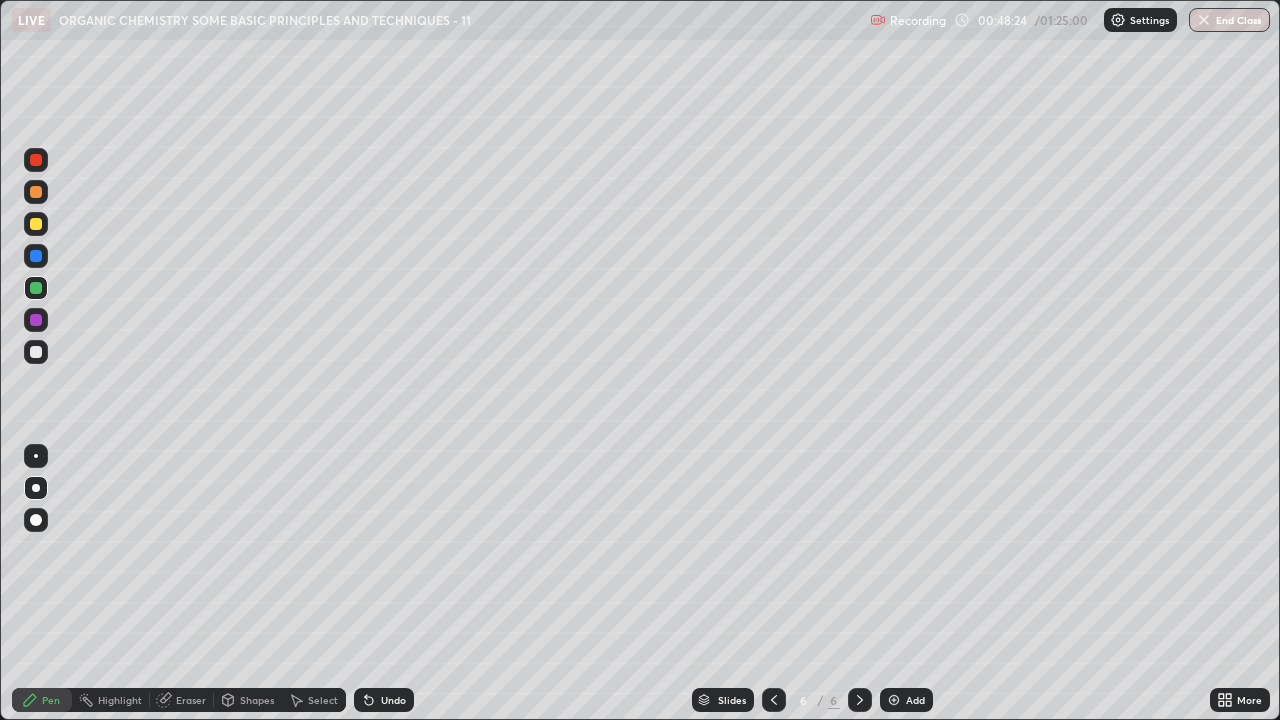 click at bounding box center (36, 352) 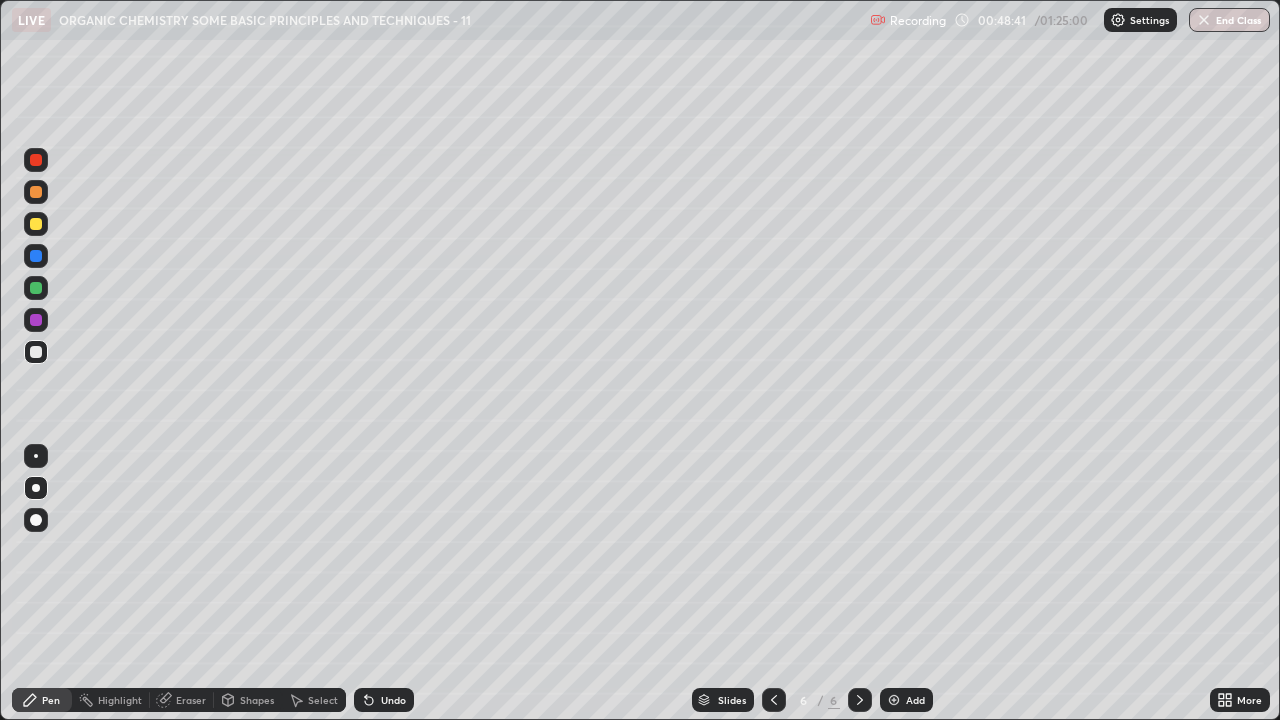 click at bounding box center (894, 700) 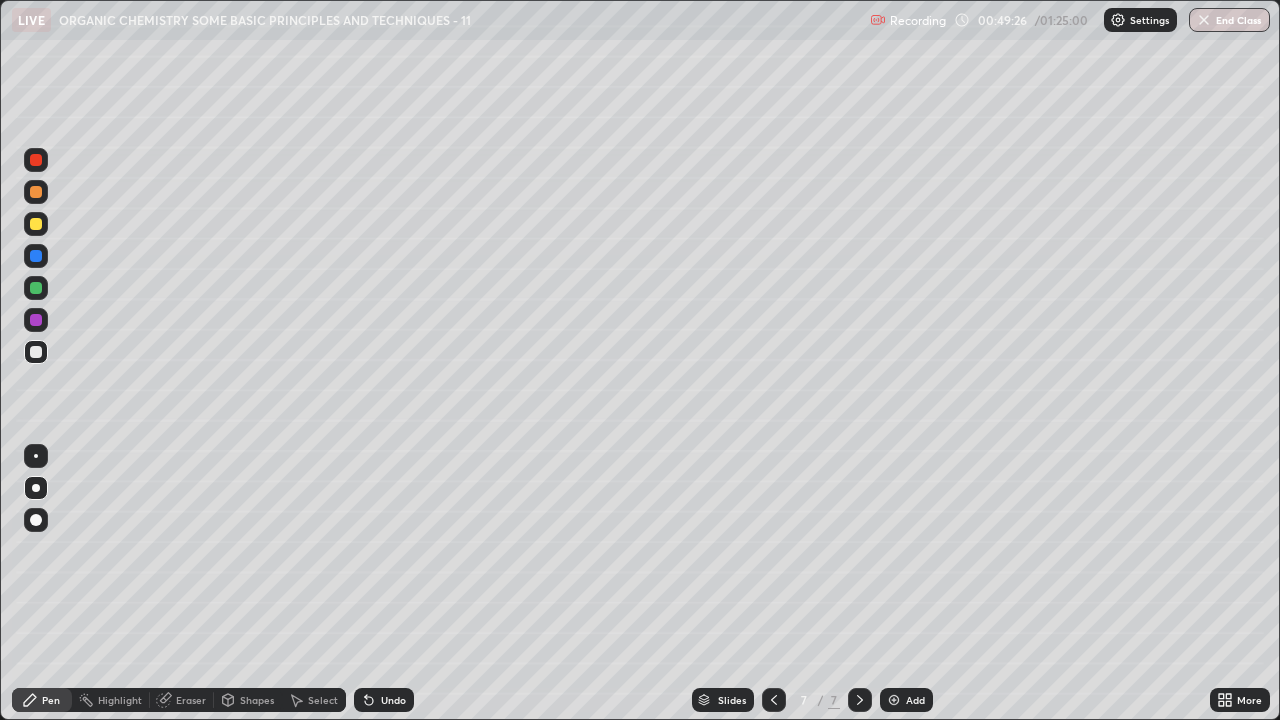 click on "Eraser" at bounding box center (191, 700) 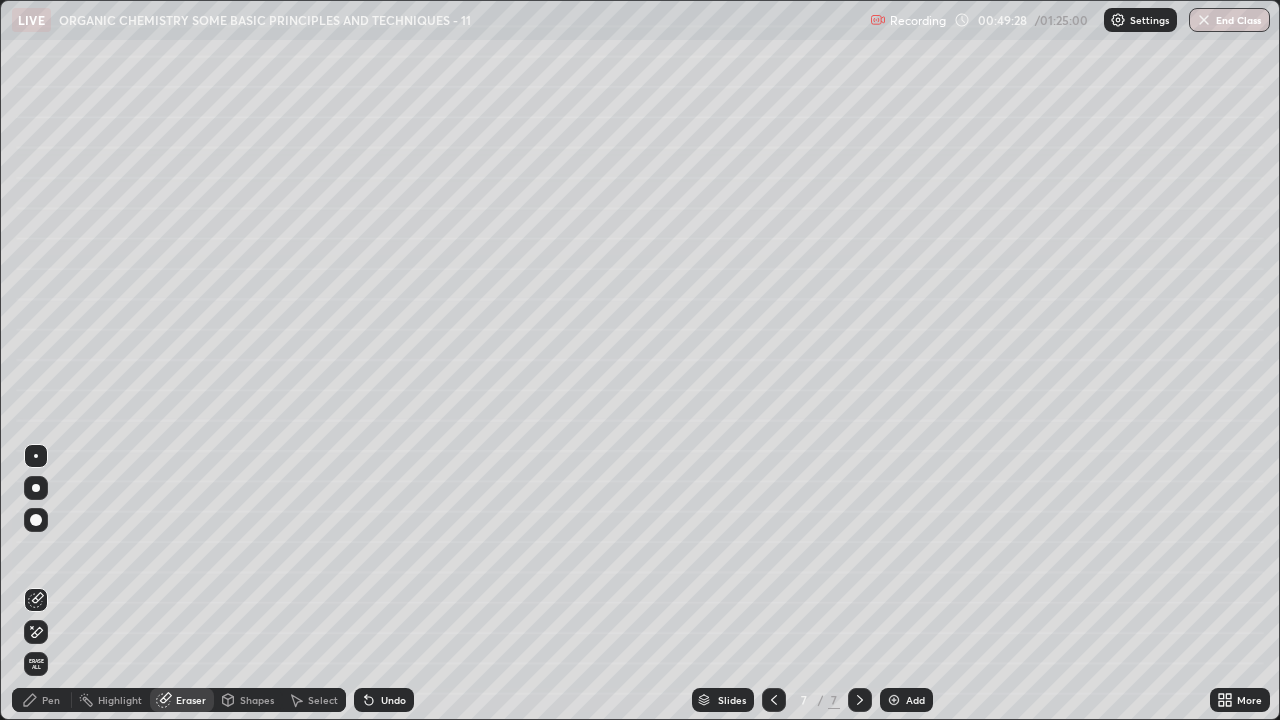 click on "Pen" at bounding box center [51, 700] 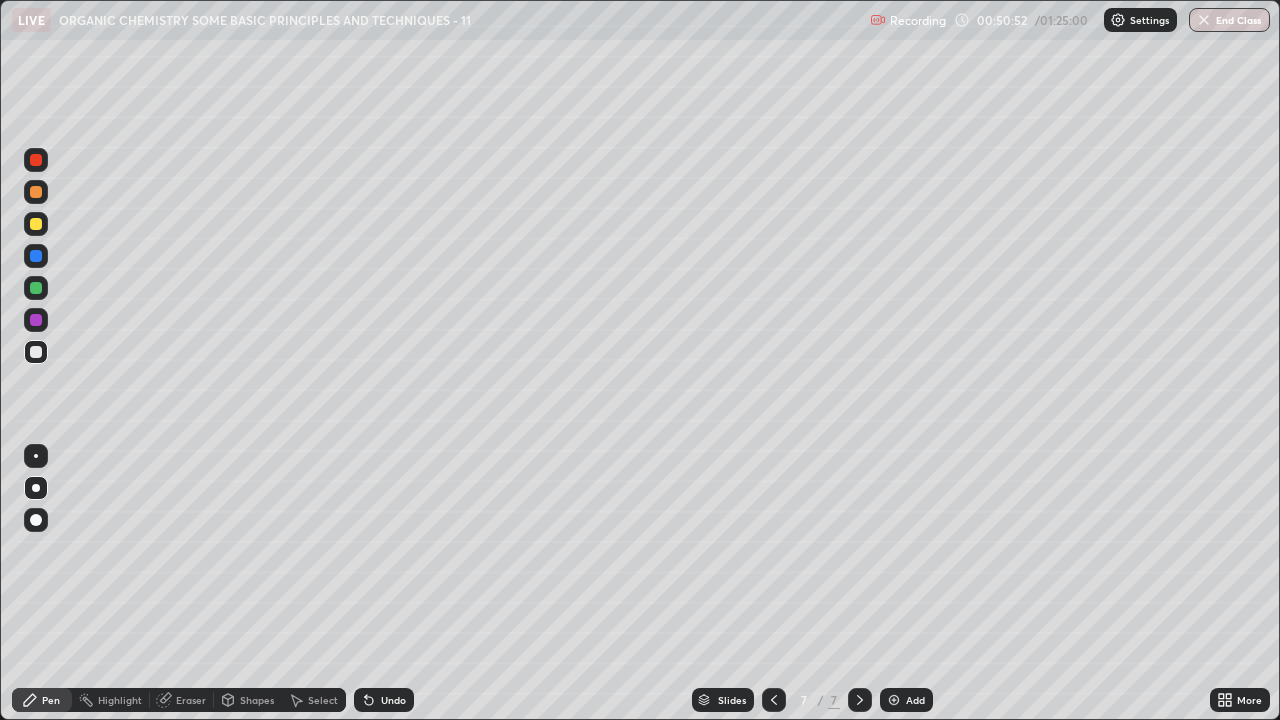 click at bounding box center (36, 352) 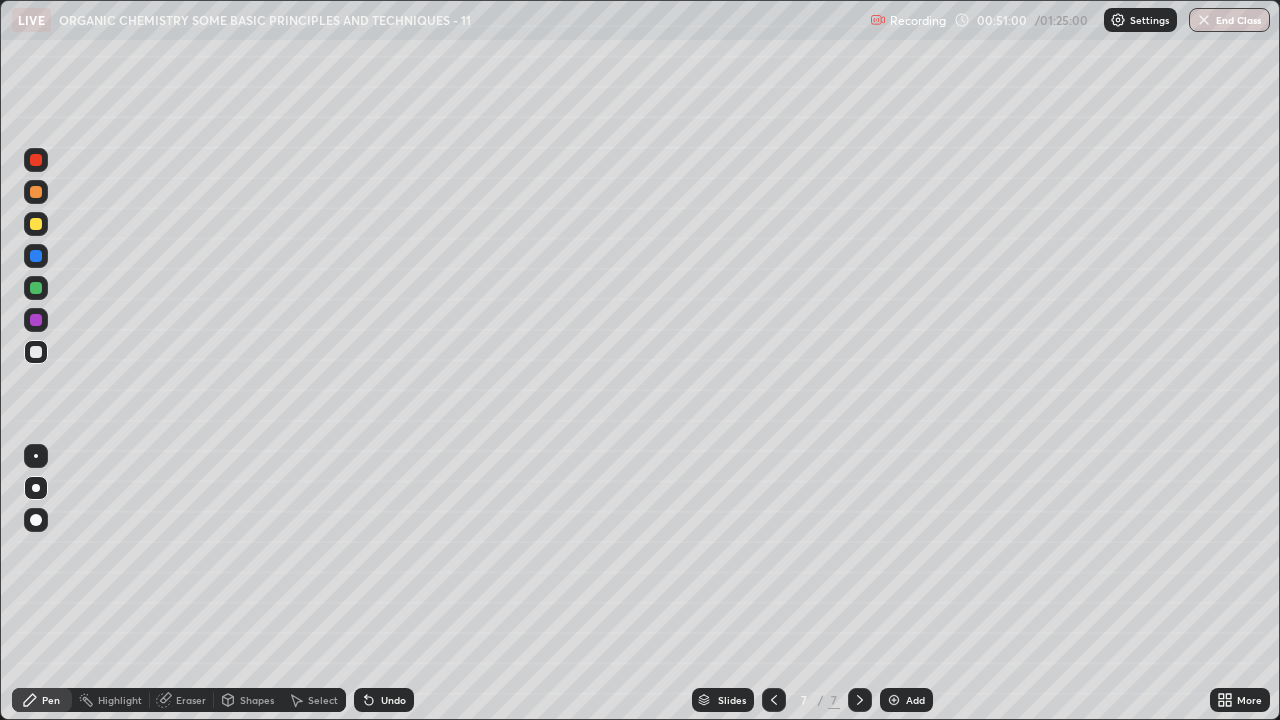 click at bounding box center (36, 224) 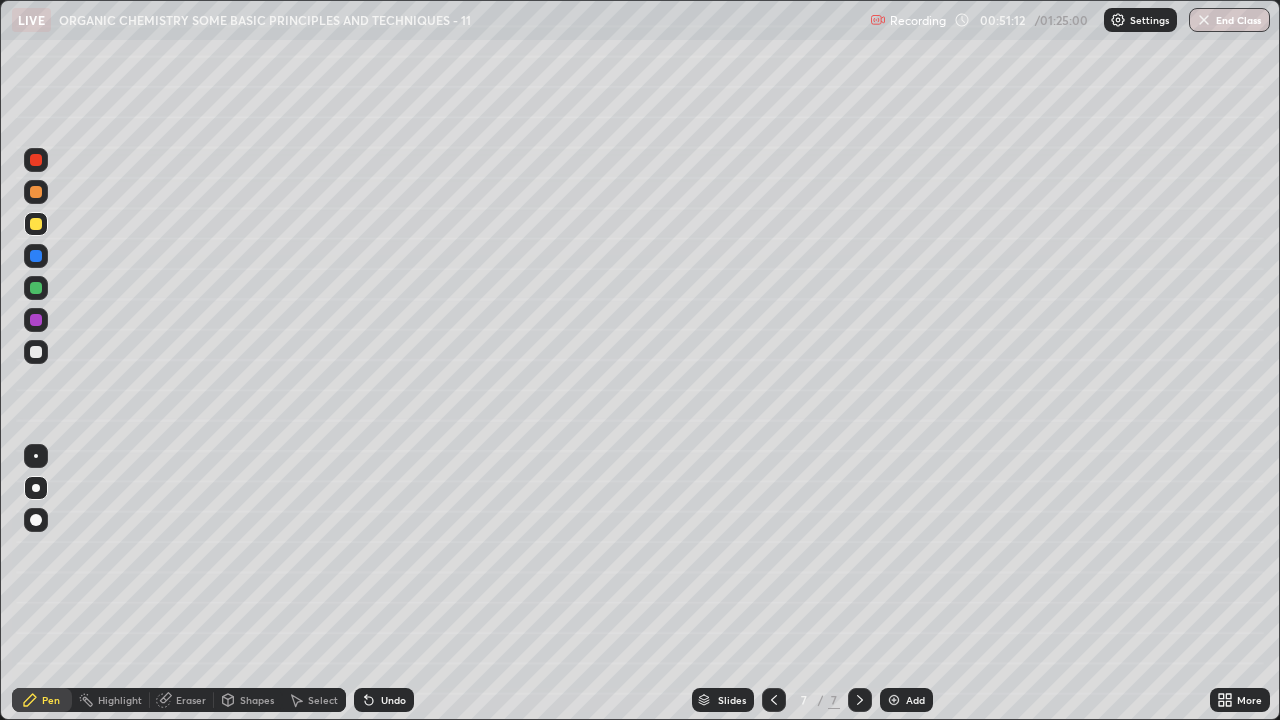 click on "Eraser" at bounding box center [191, 700] 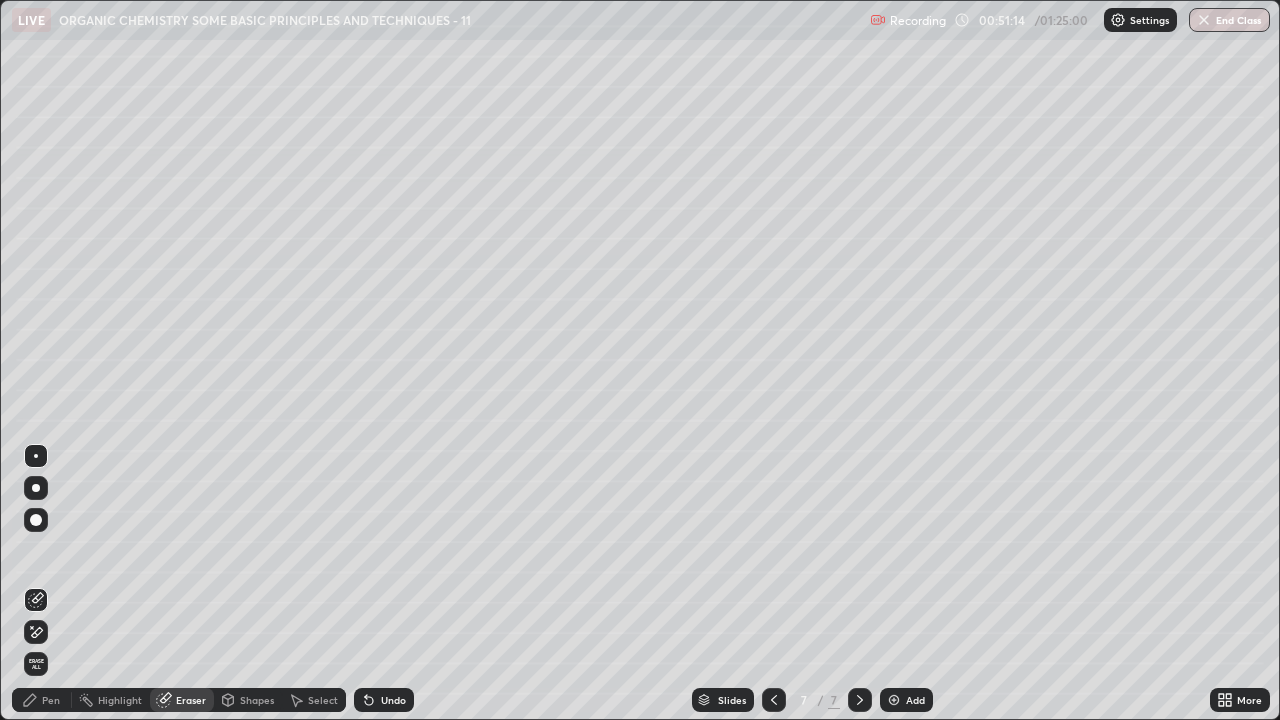click on "Pen" at bounding box center [51, 700] 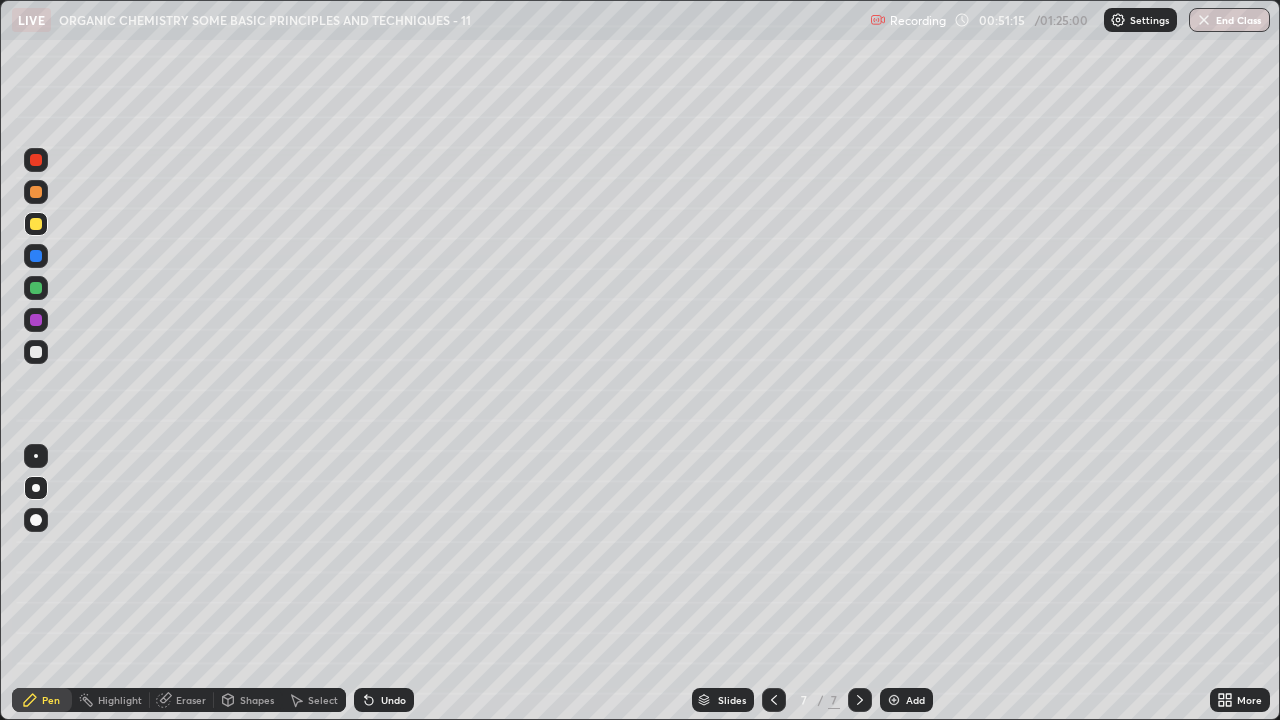 click at bounding box center [36, 352] 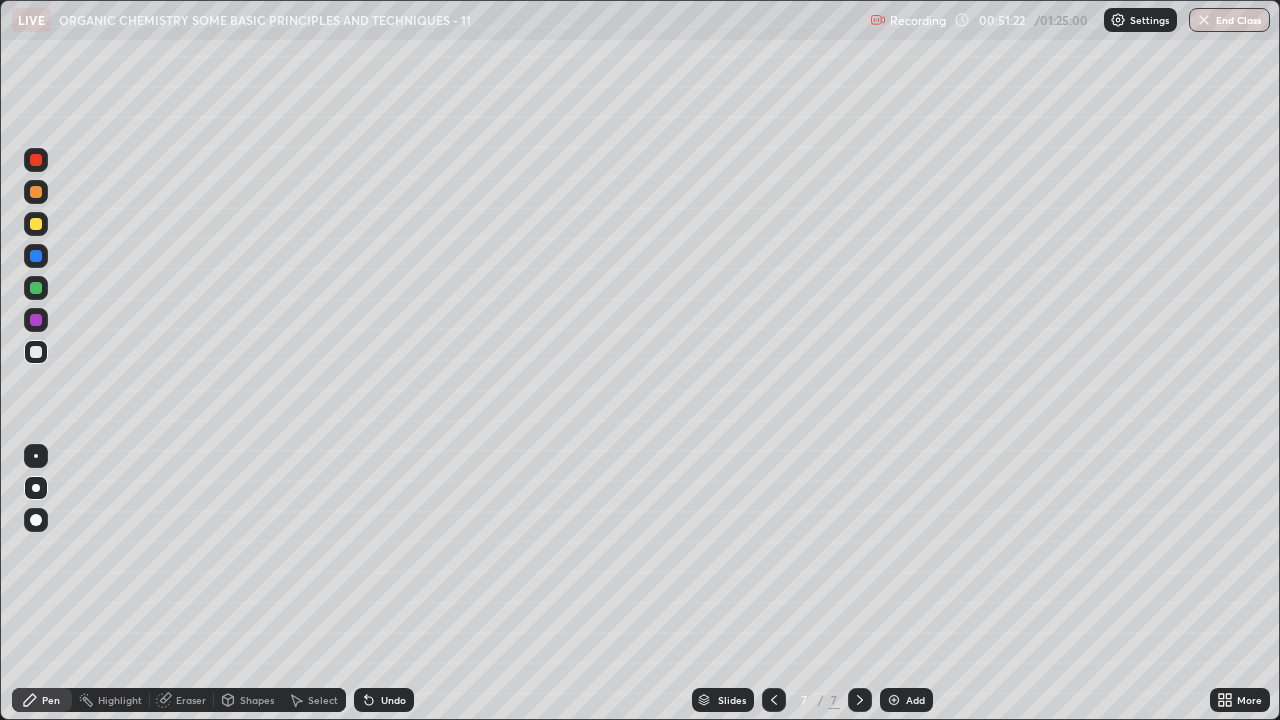 click at bounding box center [36, 224] 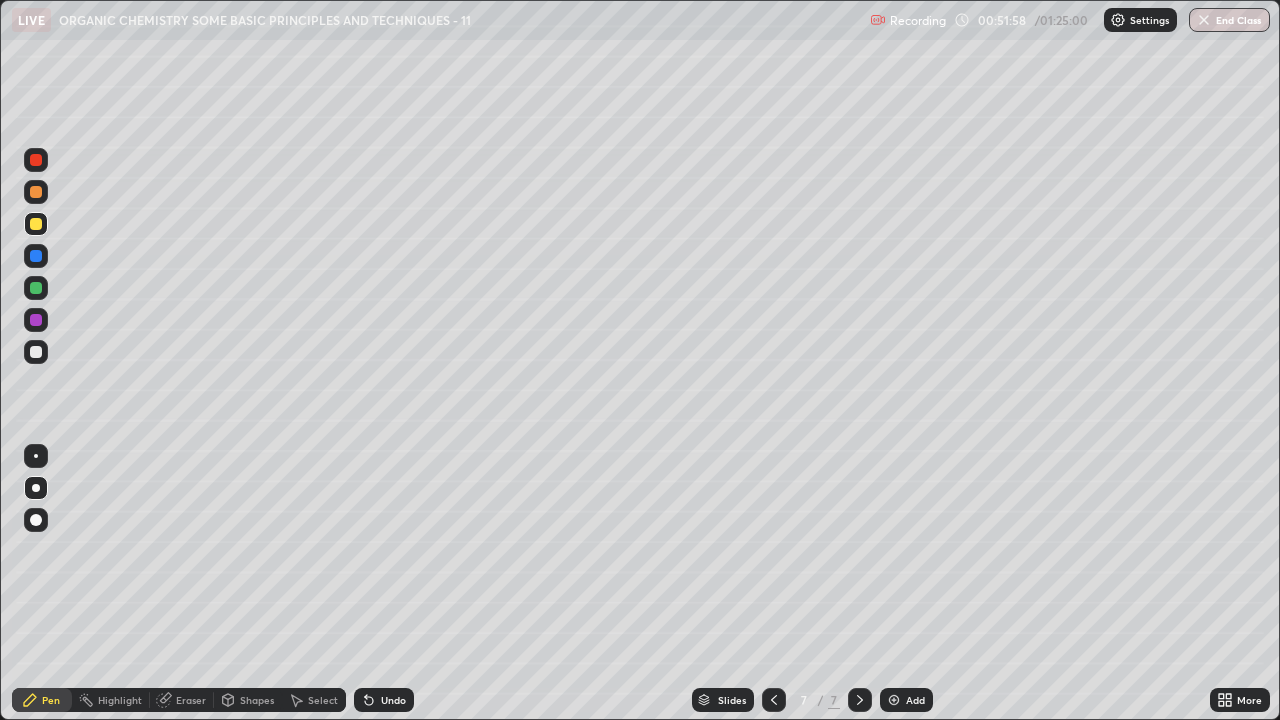 click on "Eraser" at bounding box center (191, 700) 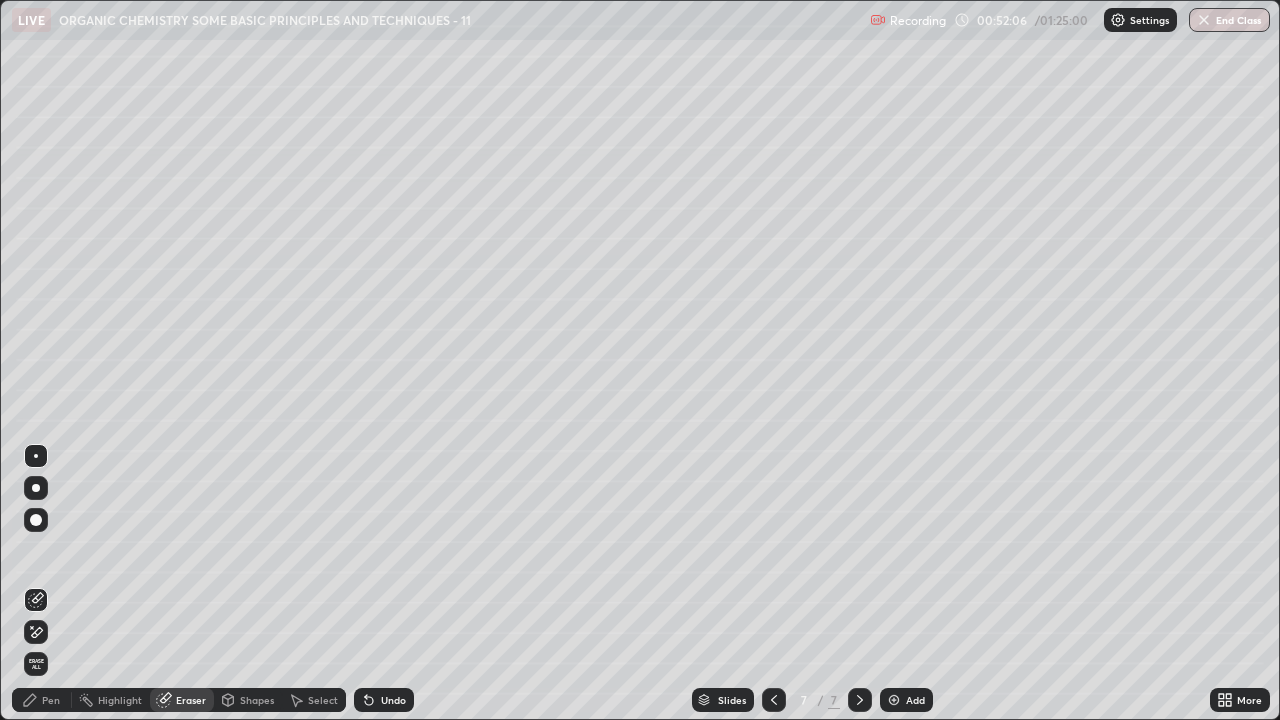 click on "Pen" at bounding box center (51, 700) 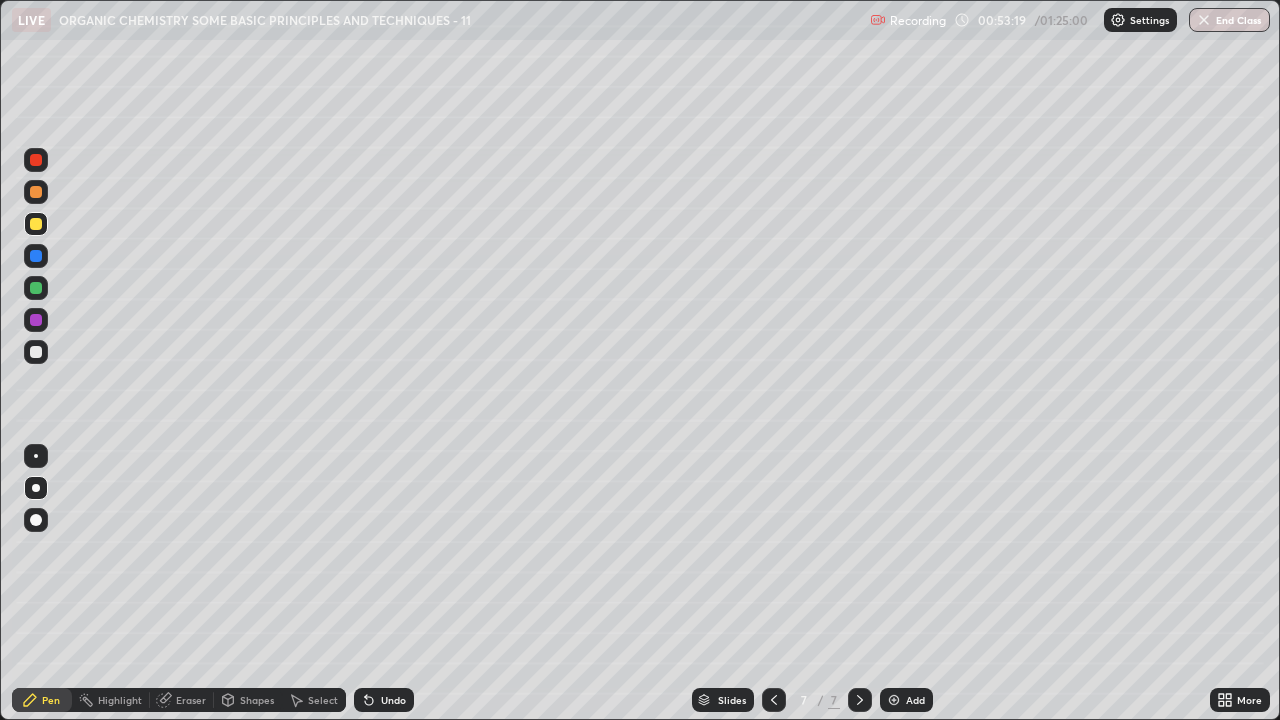 click at bounding box center [36, 352] 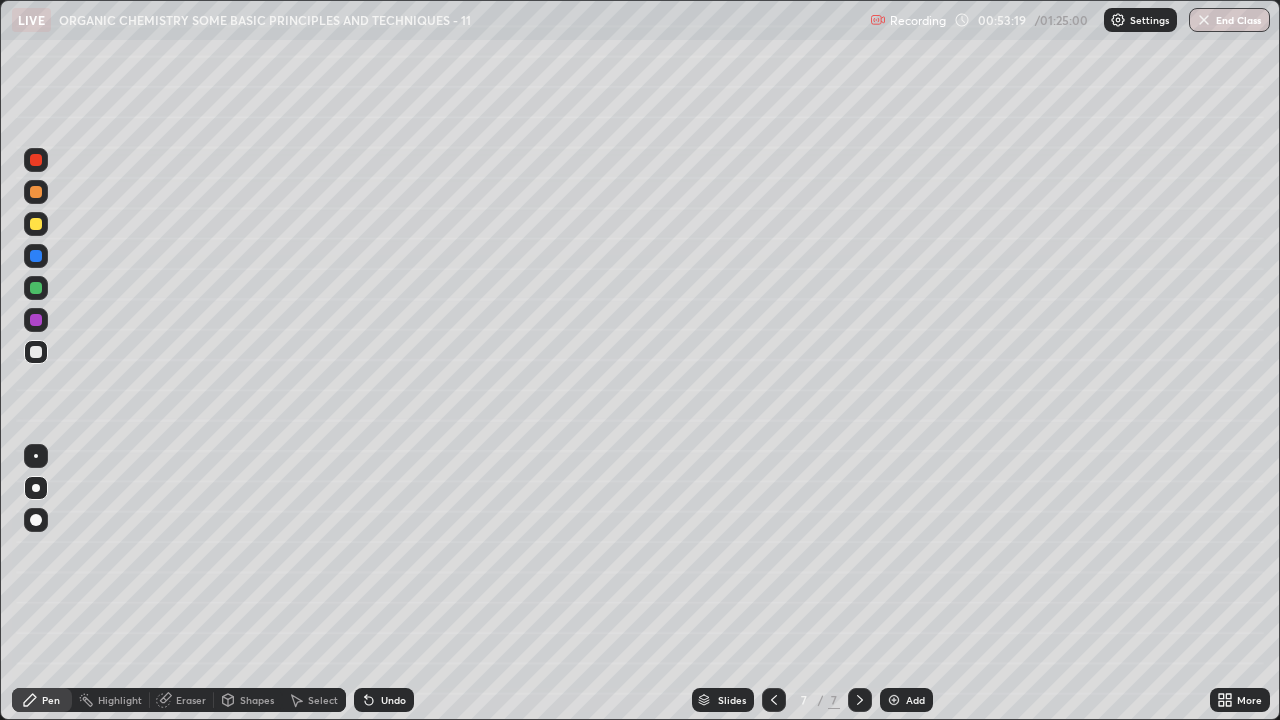 click at bounding box center [36, 224] 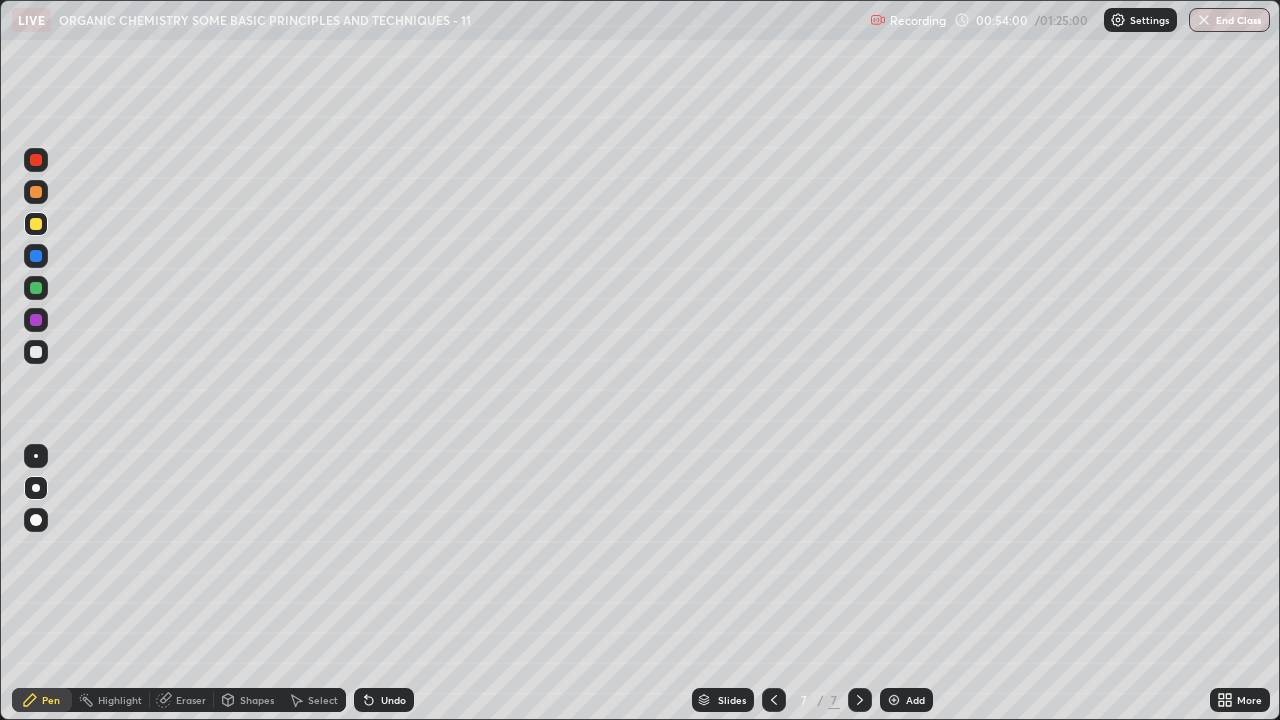 click at bounding box center (36, 352) 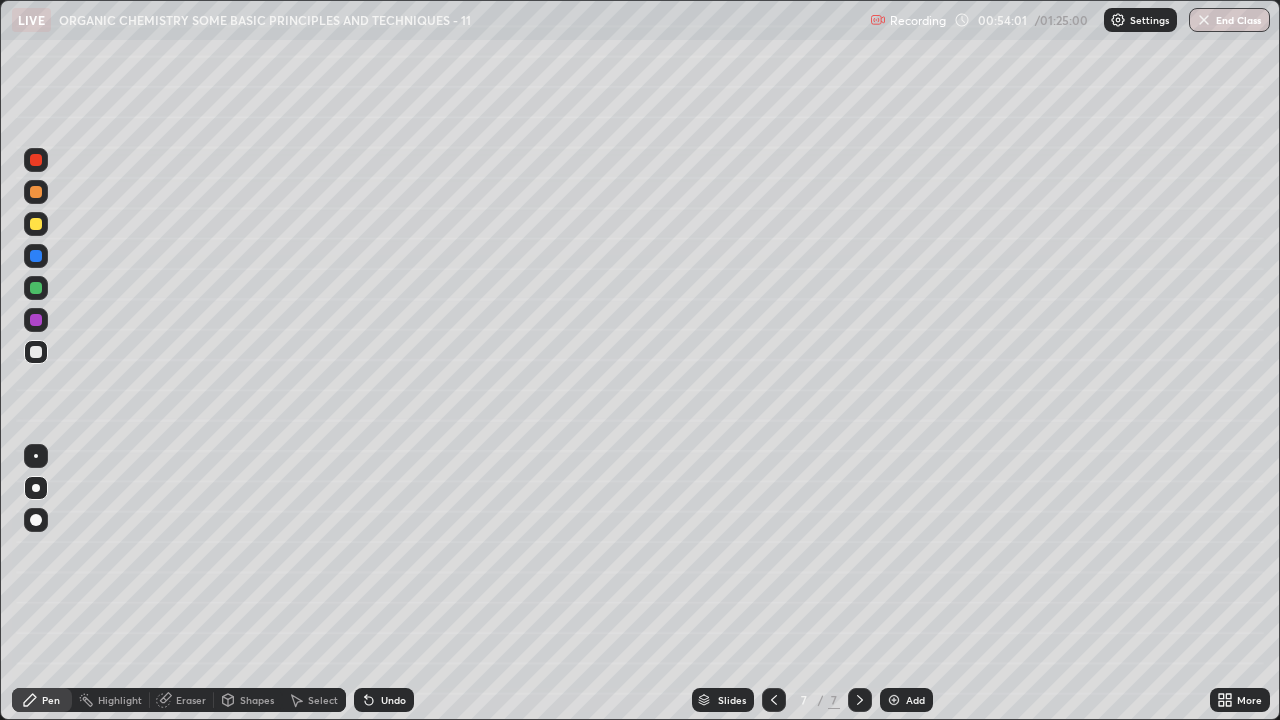click at bounding box center (36, 288) 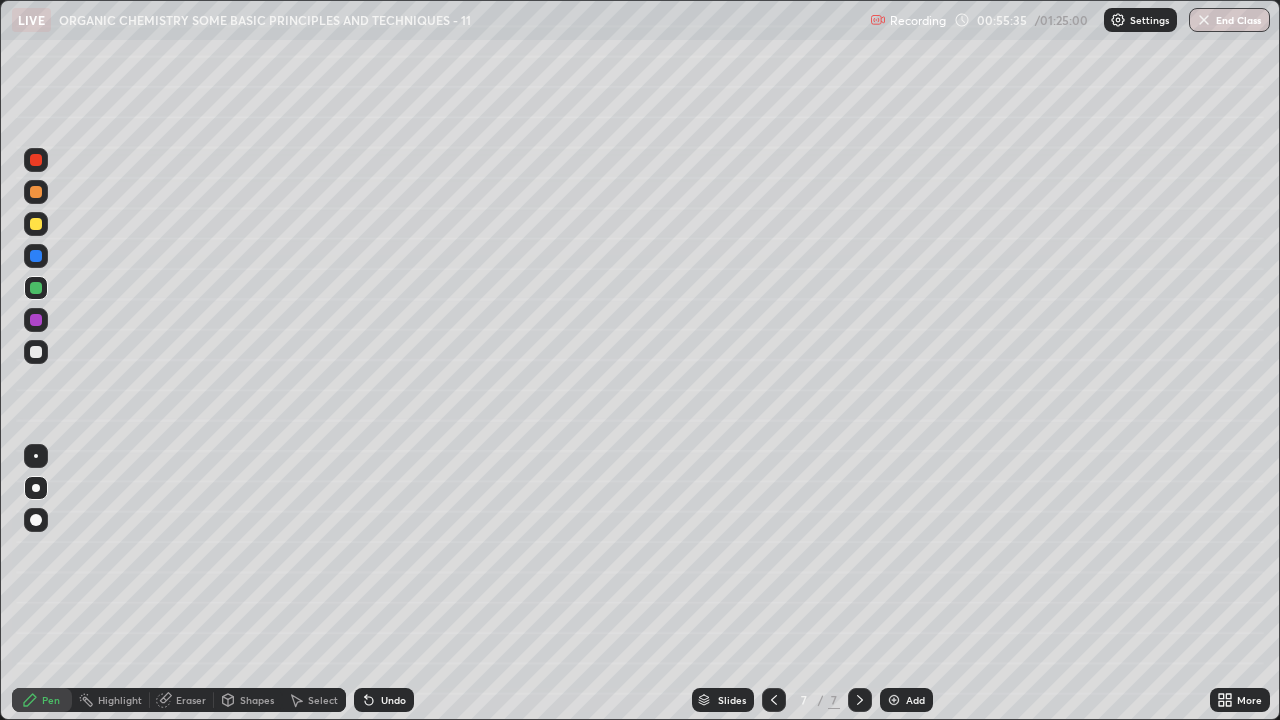 click at bounding box center (36, 224) 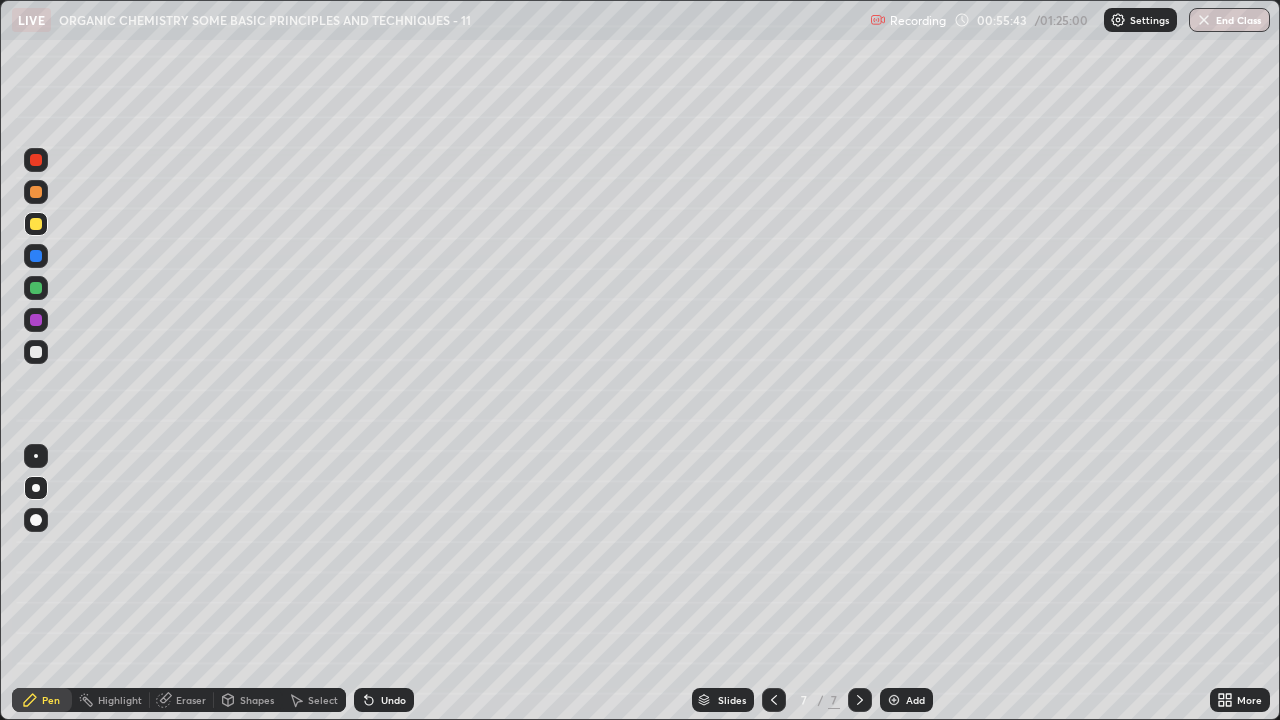 click on "Undo" at bounding box center [393, 700] 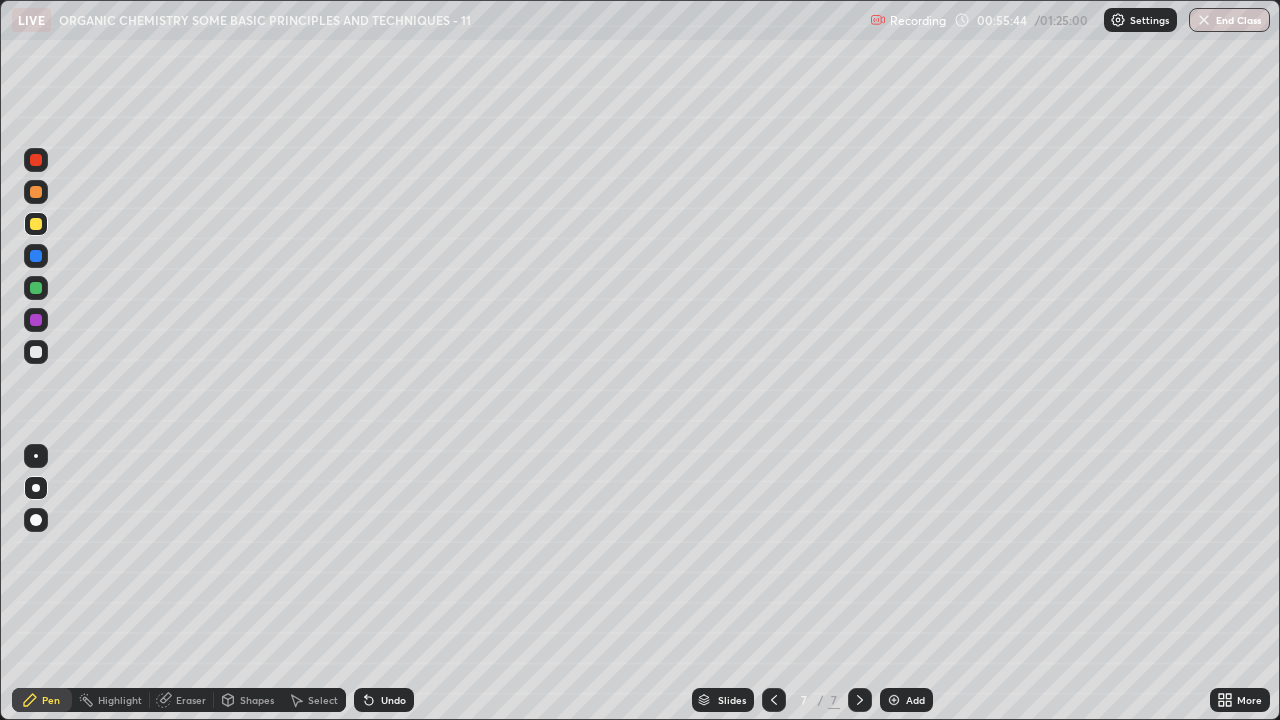 click on "Undo" at bounding box center [393, 700] 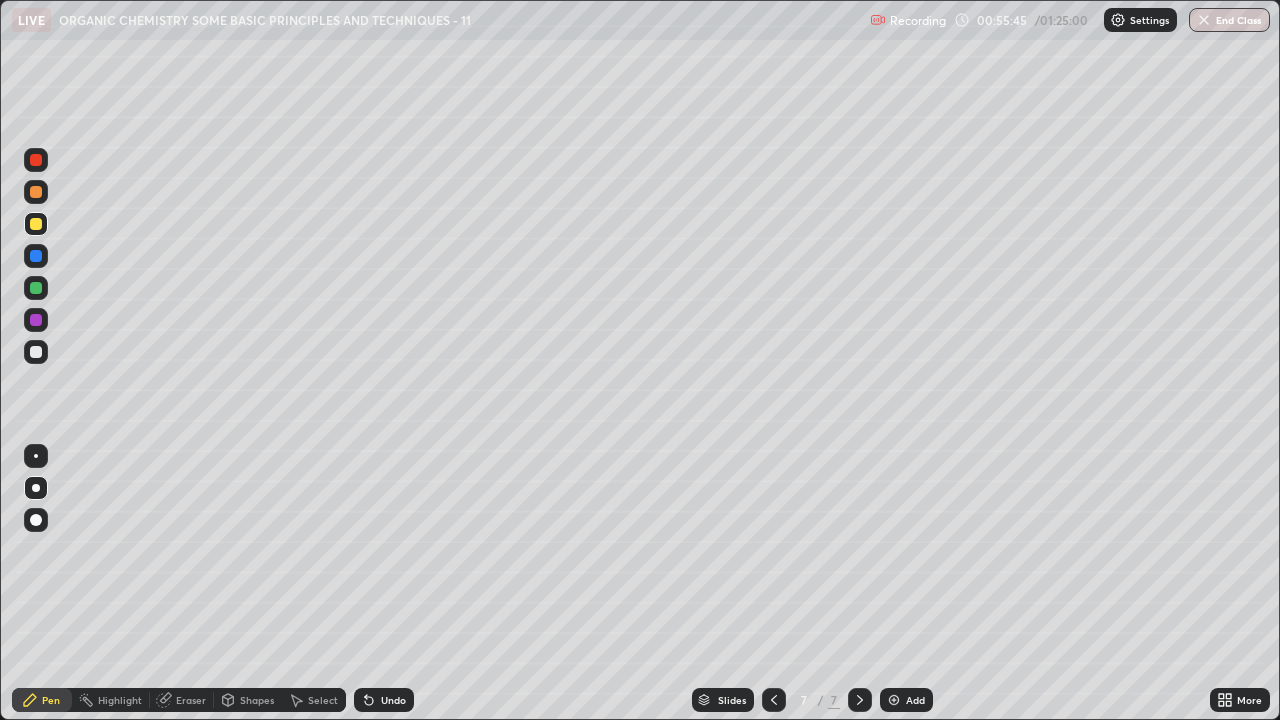 click on "Undo" at bounding box center (393, 700) 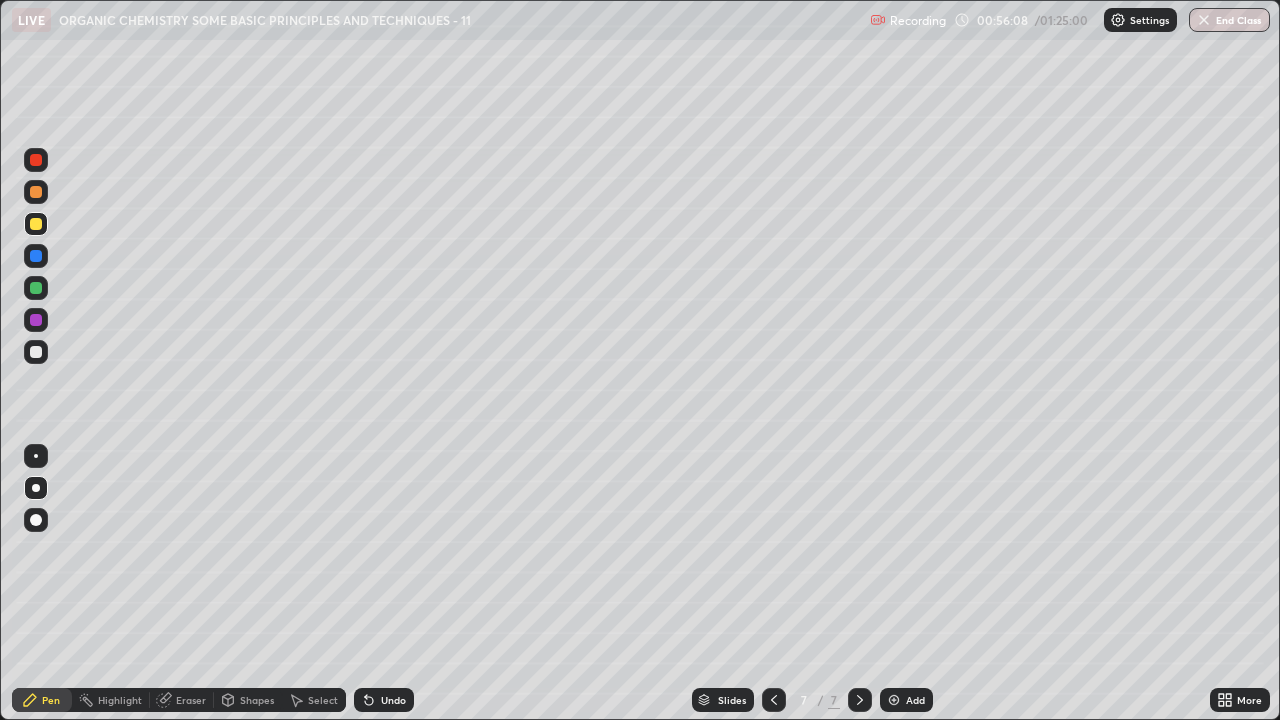 click at bounding box center [36, 352] 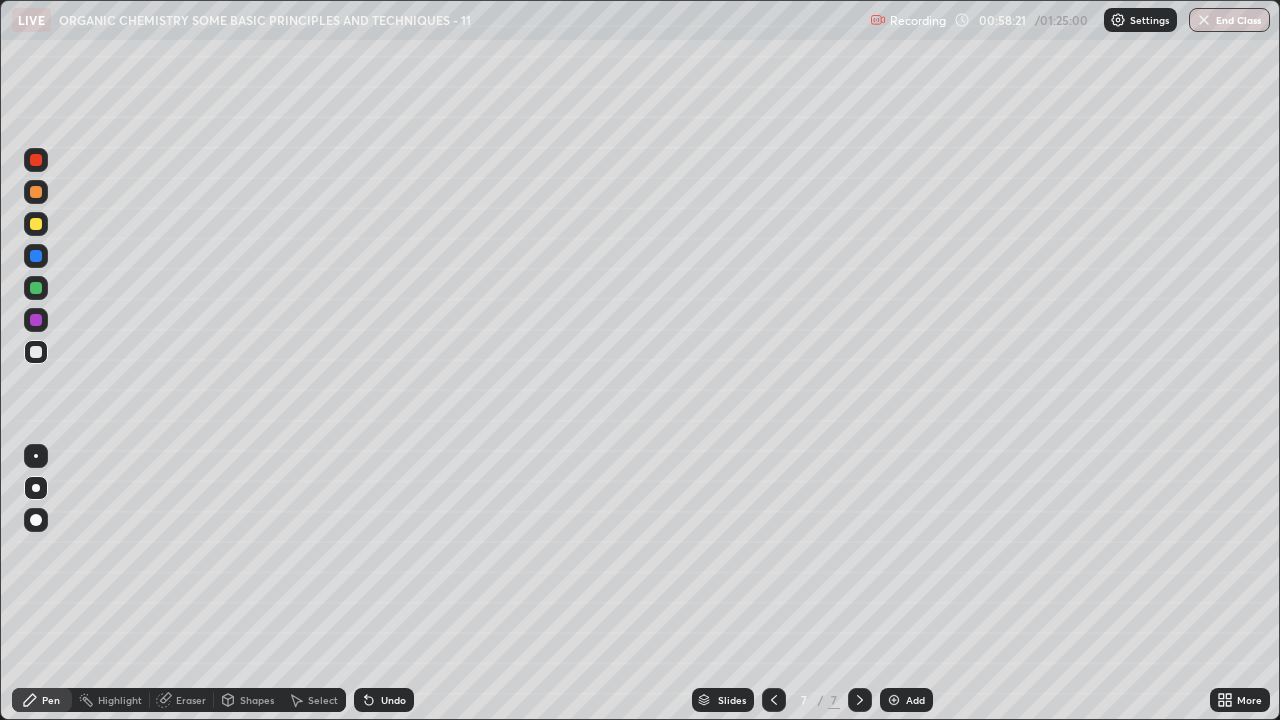 click at bounding box center (36, 352) 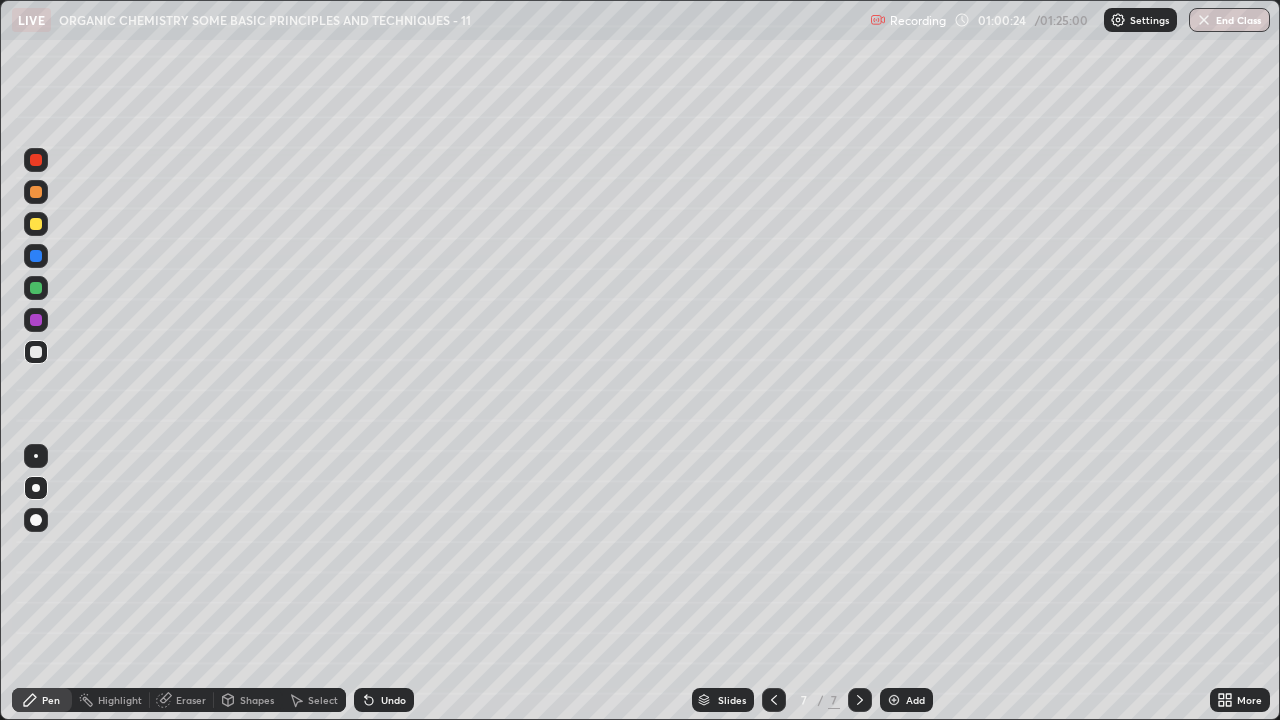 click at bounding box center (36, 288) 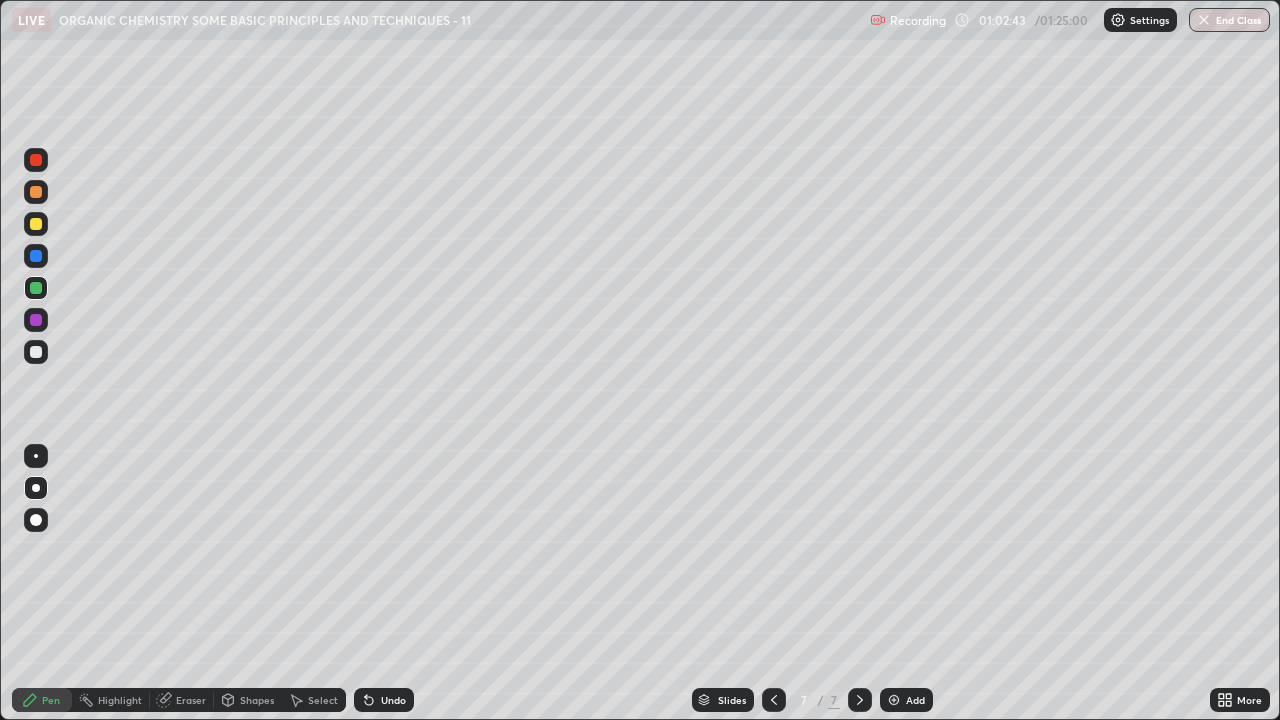 click on "Undo" at bounding box center [393, 700] 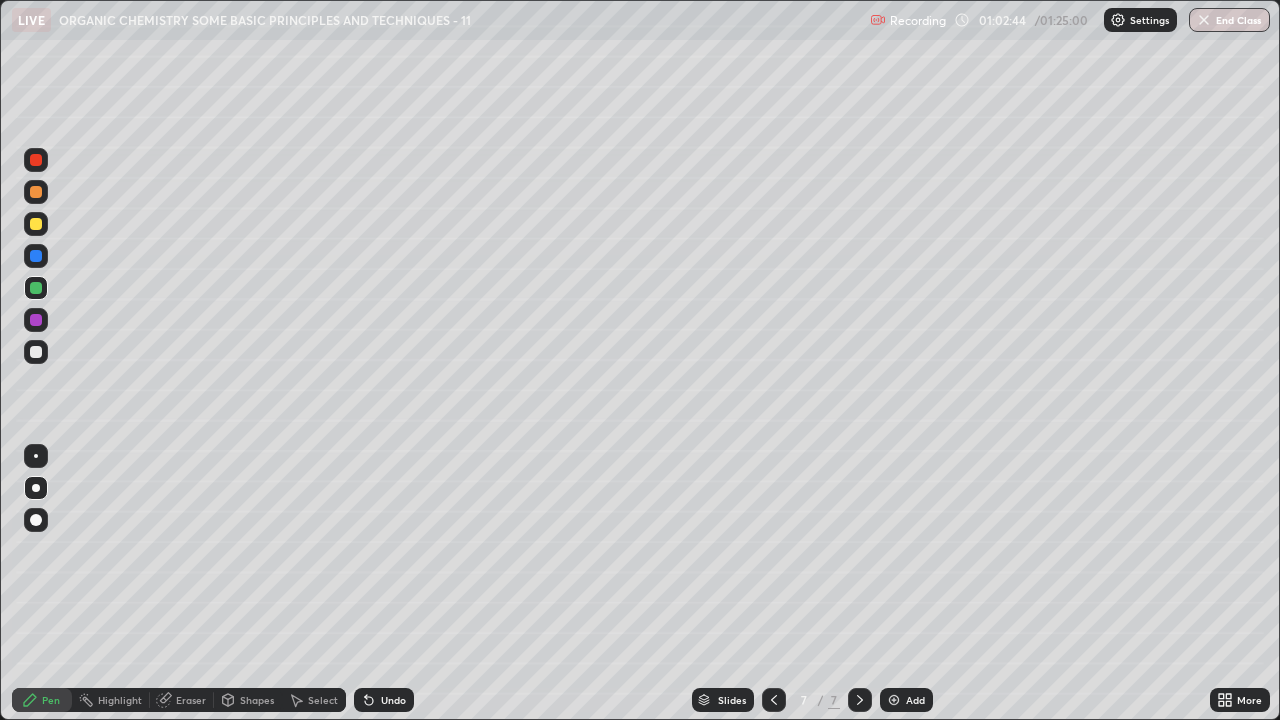 click on "Undo" at bounding box center [393, 700] 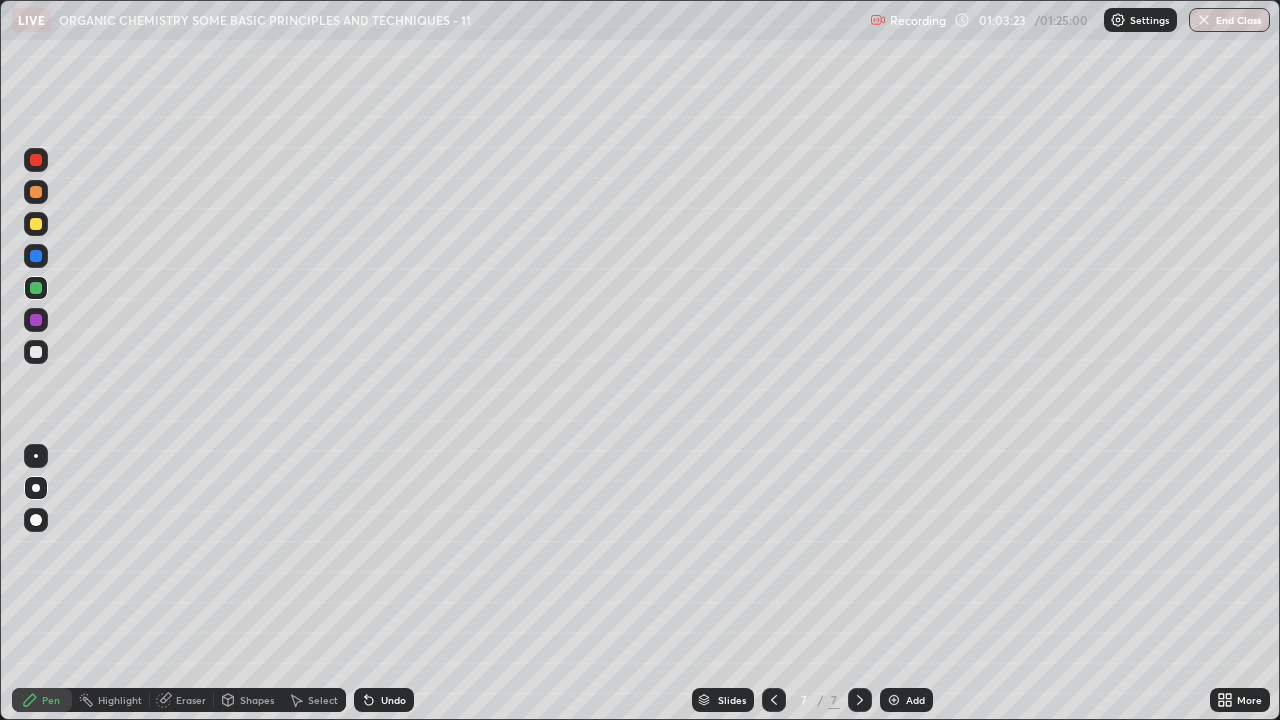 click at bounding box center (36, 352) 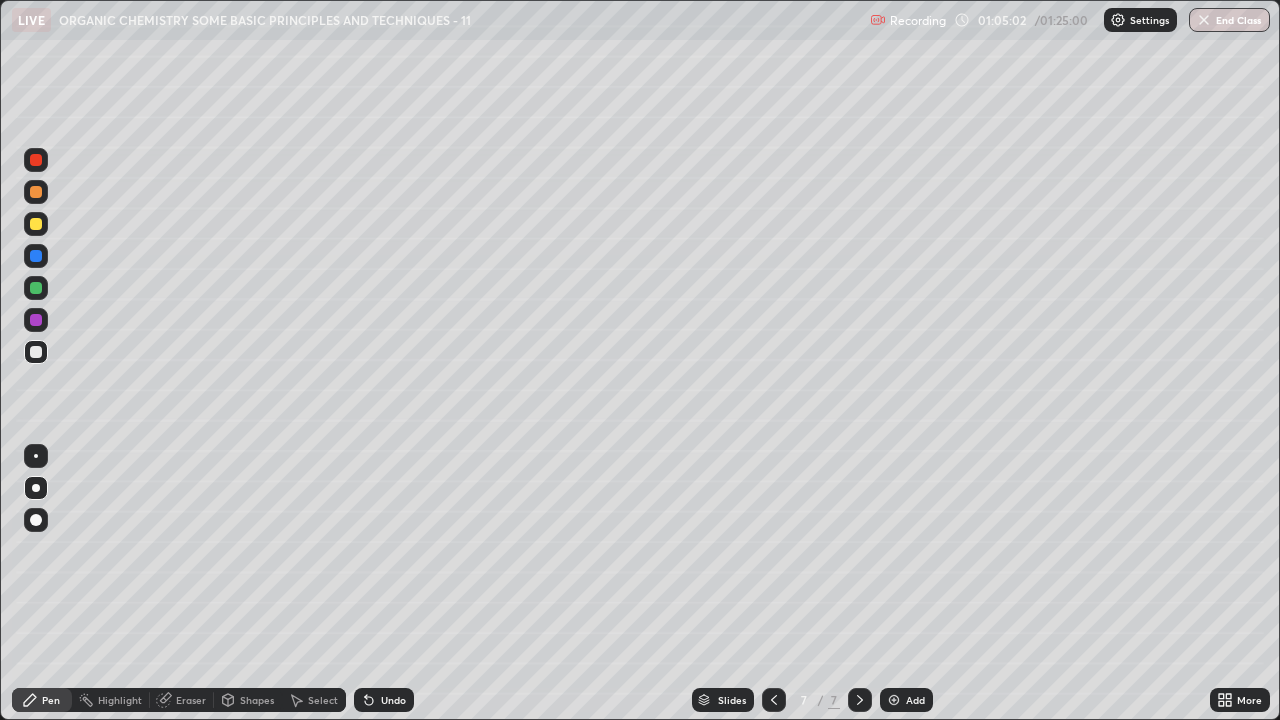 click on "Add" at bounding box center [915, 700] 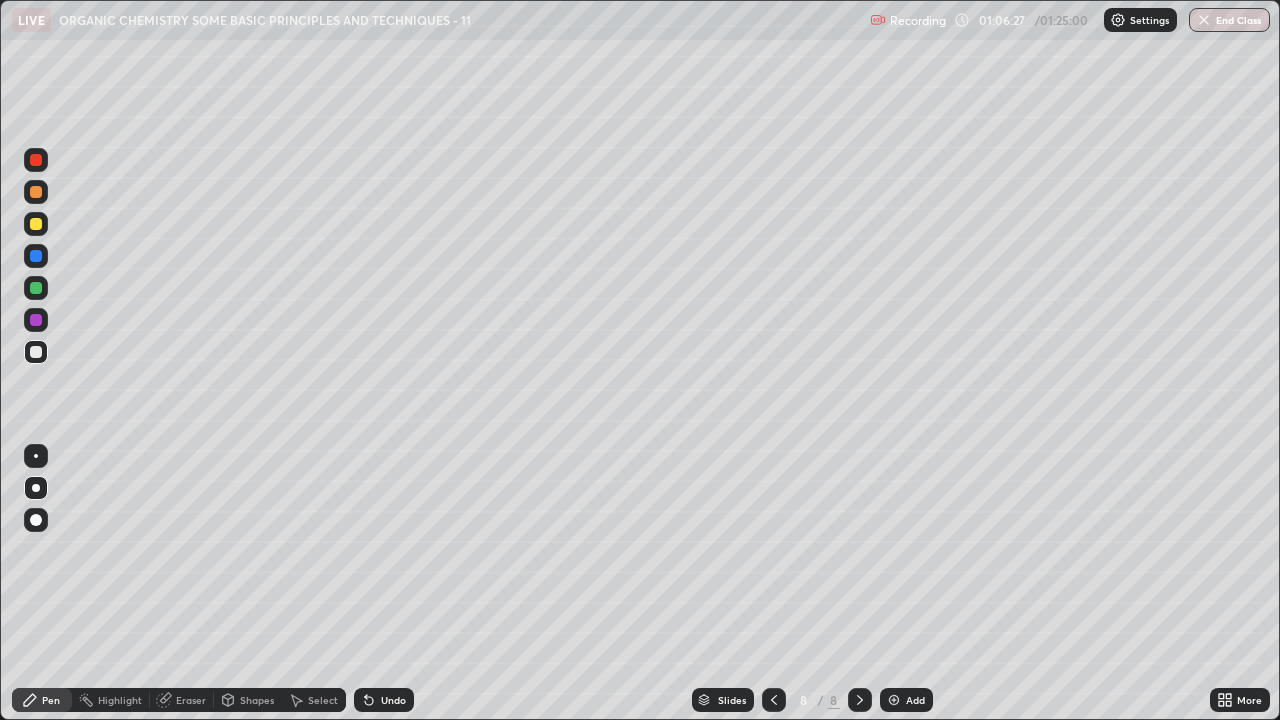 click on "Eraser" at bounding box center [191, 700] 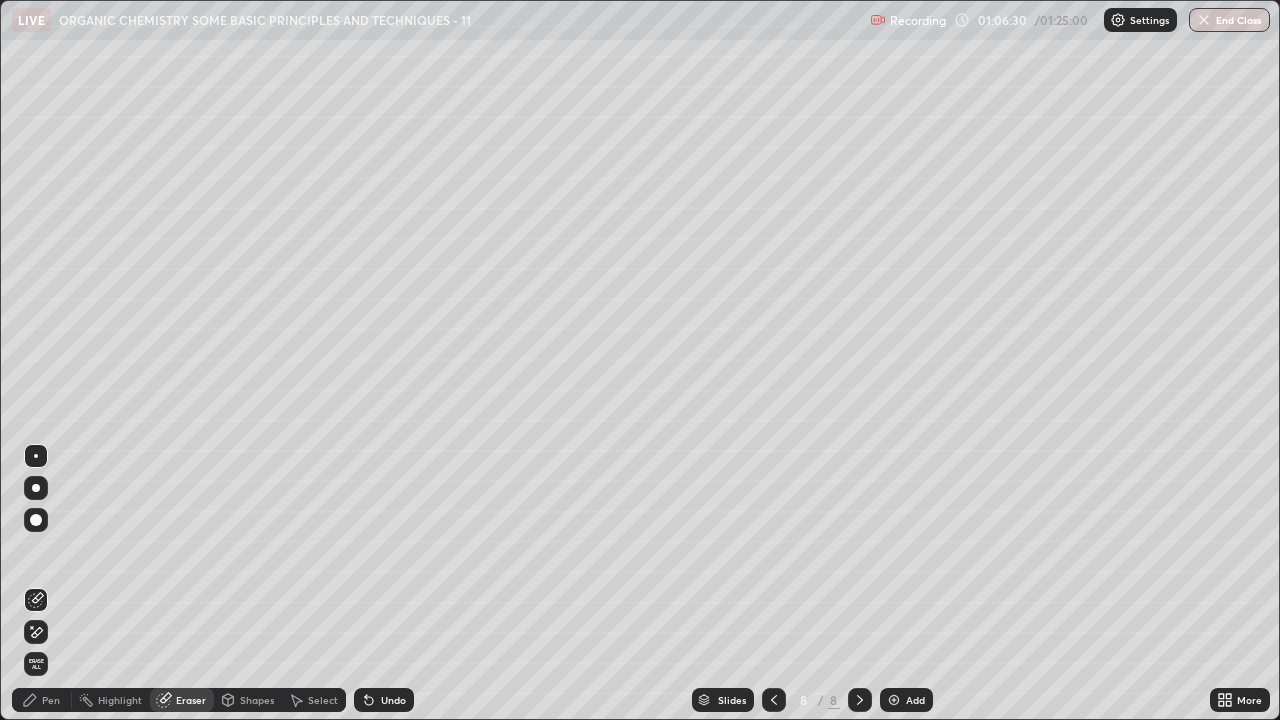 click on "Pen" at bounding box center (42, 700) 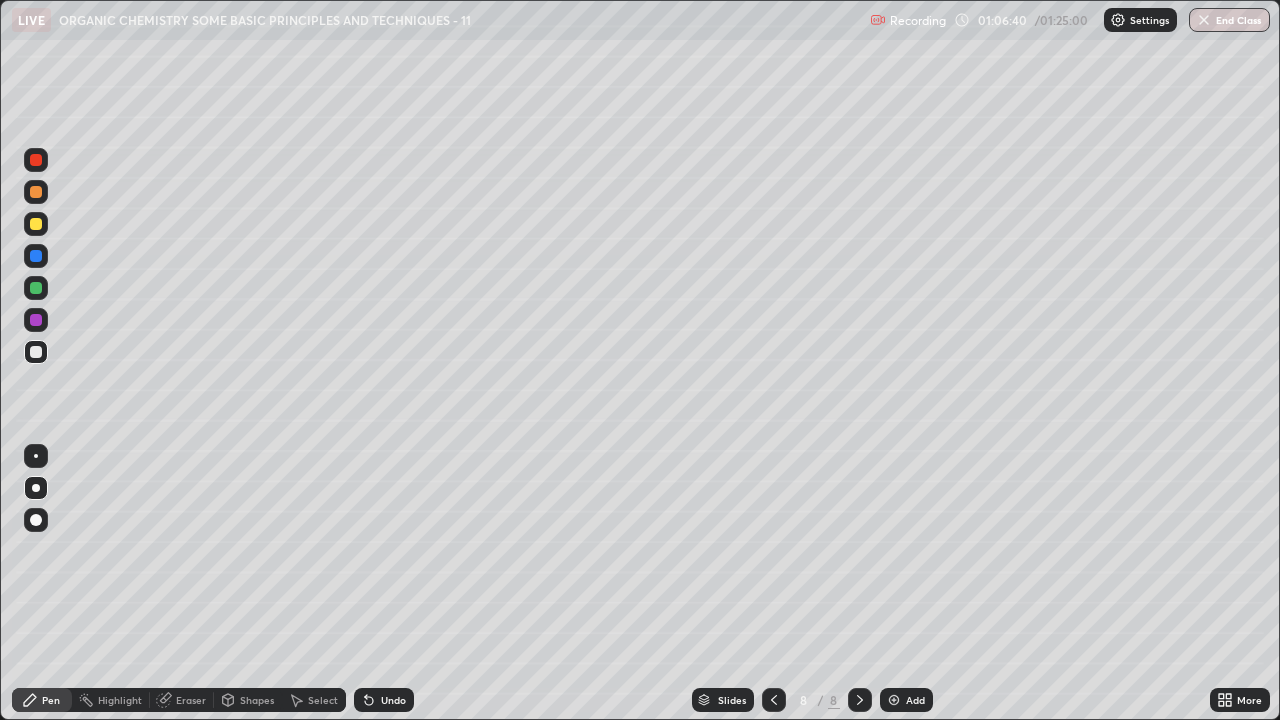 click on "Undo" at bounding box center [393, 700] 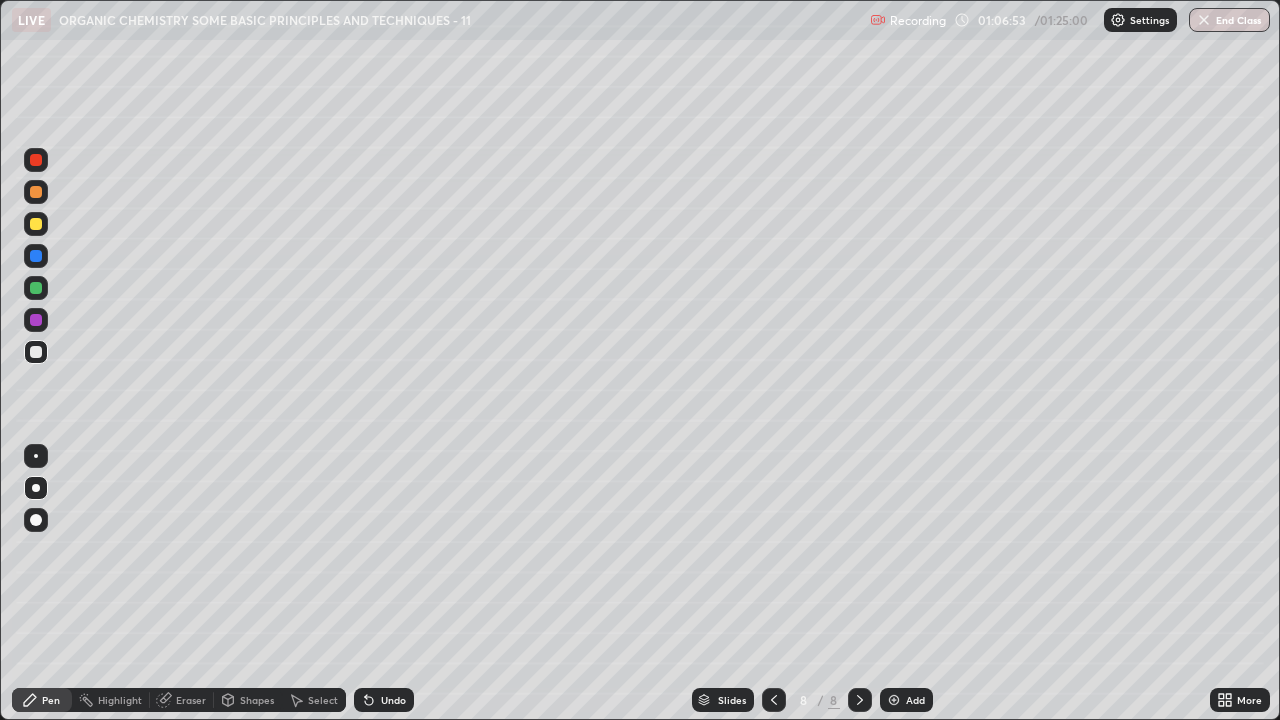 click 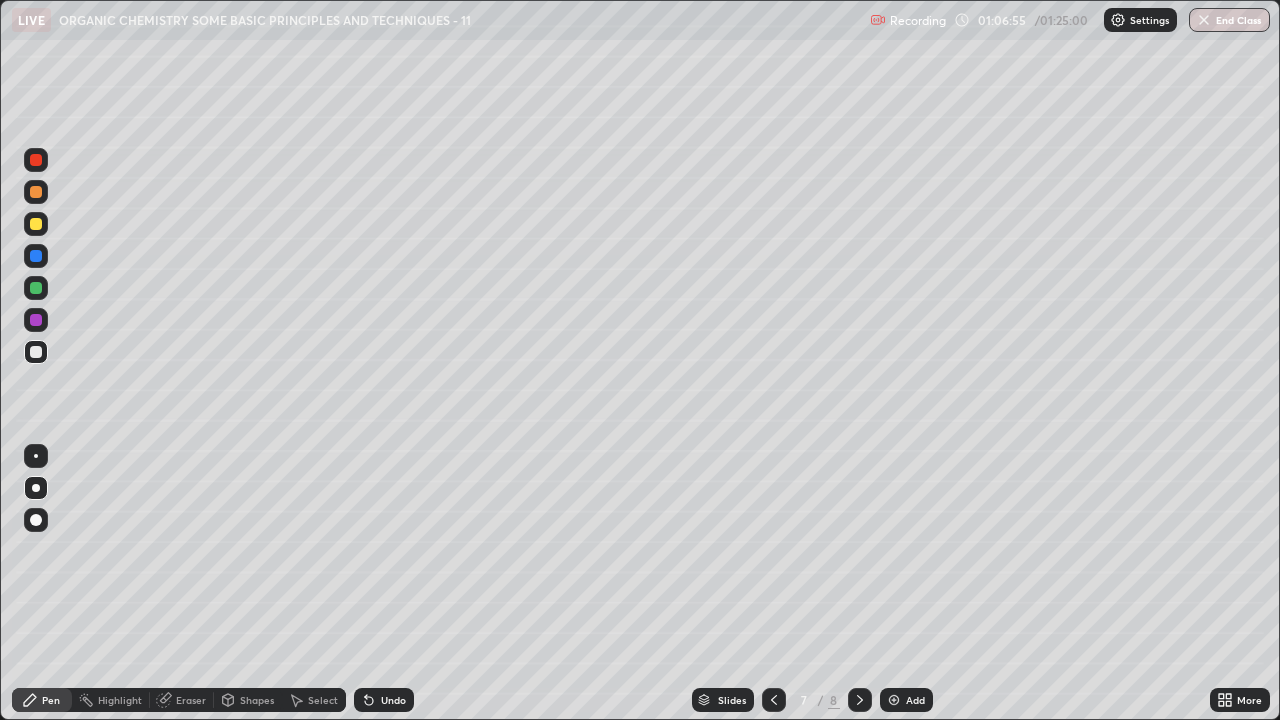 click at bounding box center (860, 700) 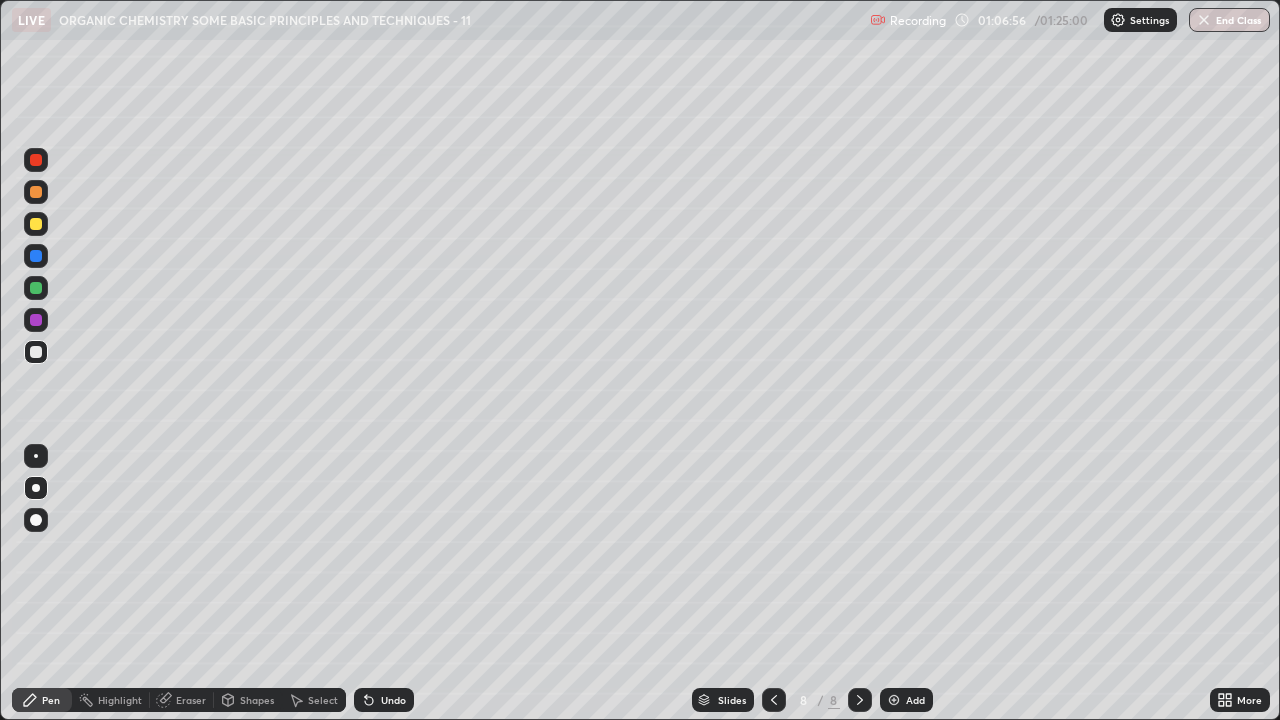 click at bounding box center (774, 700) 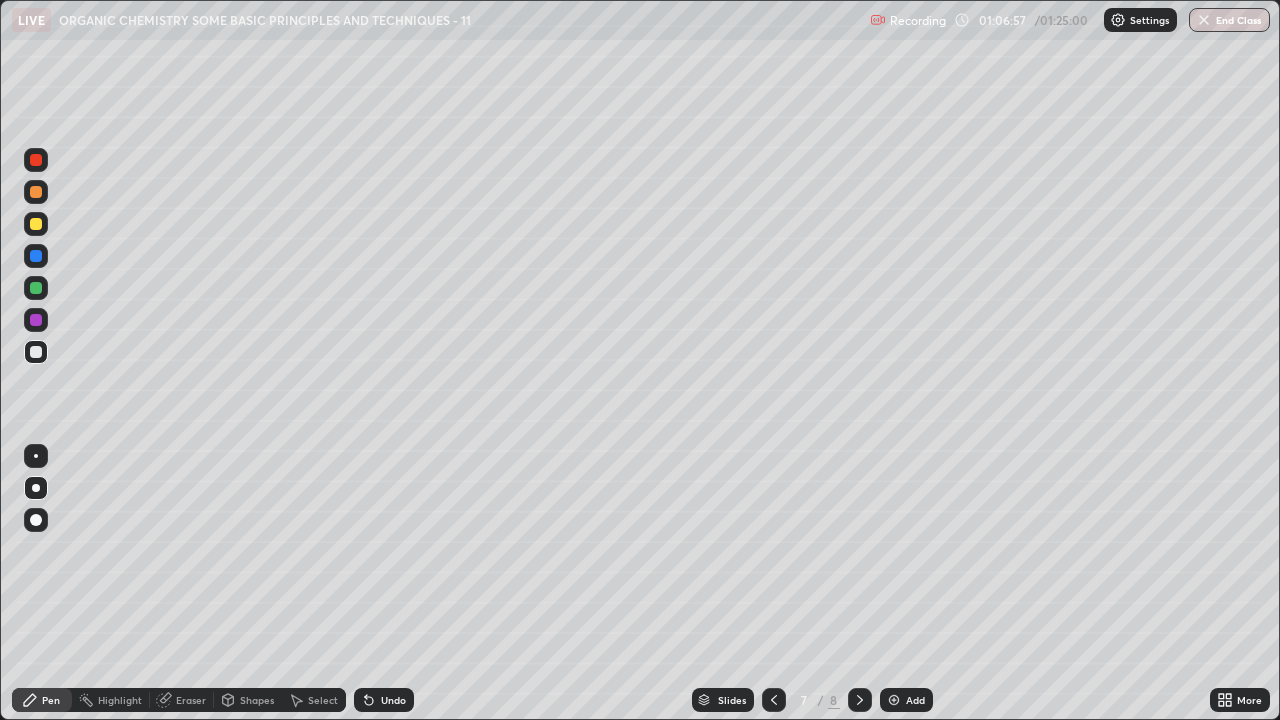 click 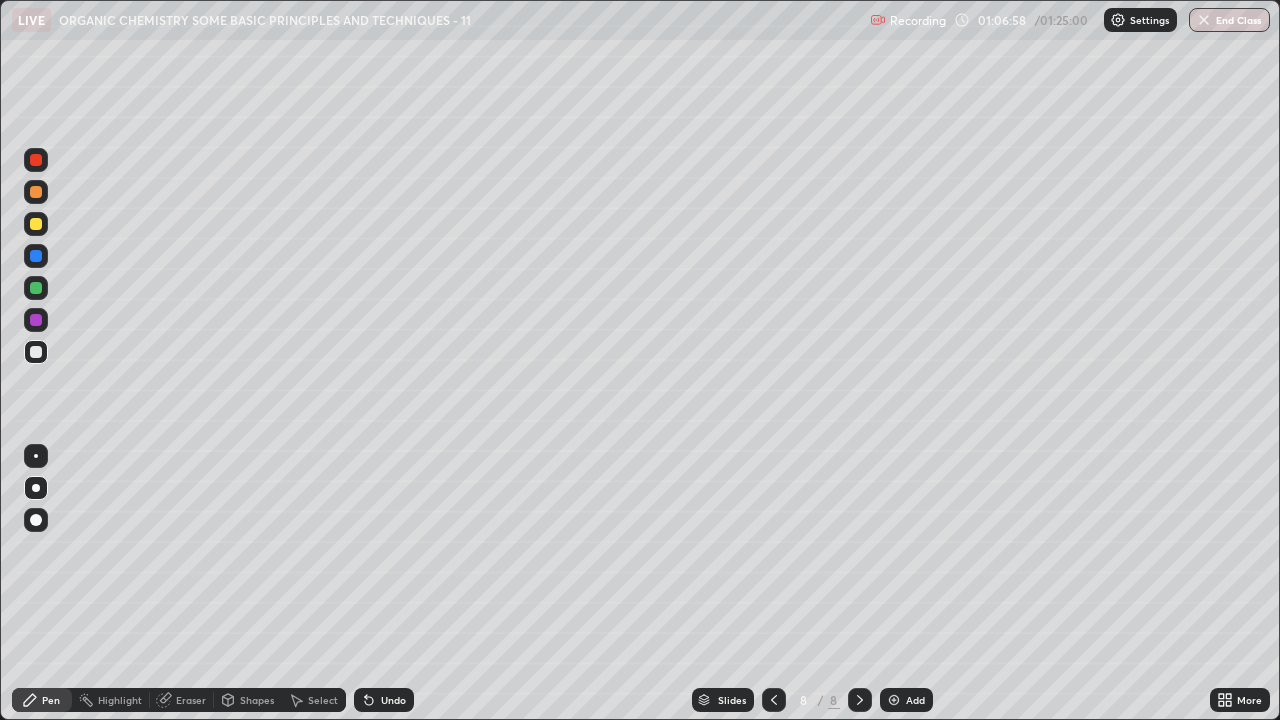 click at bounding box center (36, 224) 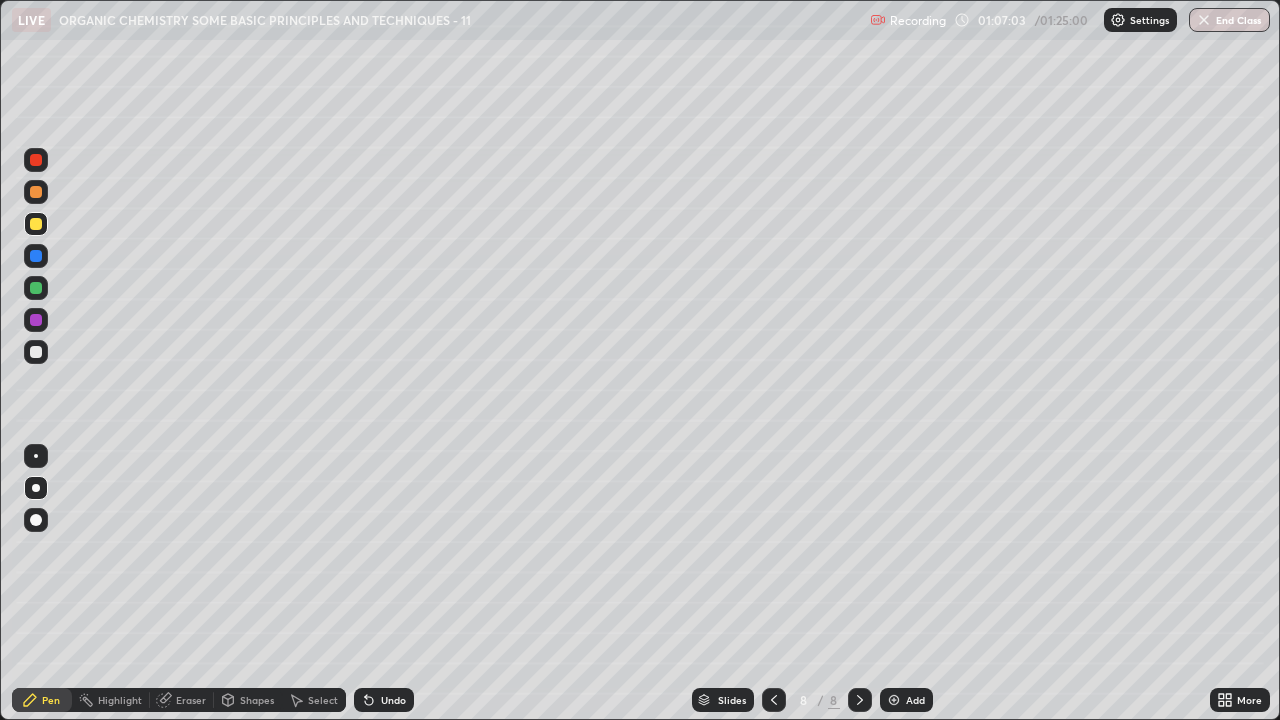 click at bounding box center (36, 352) 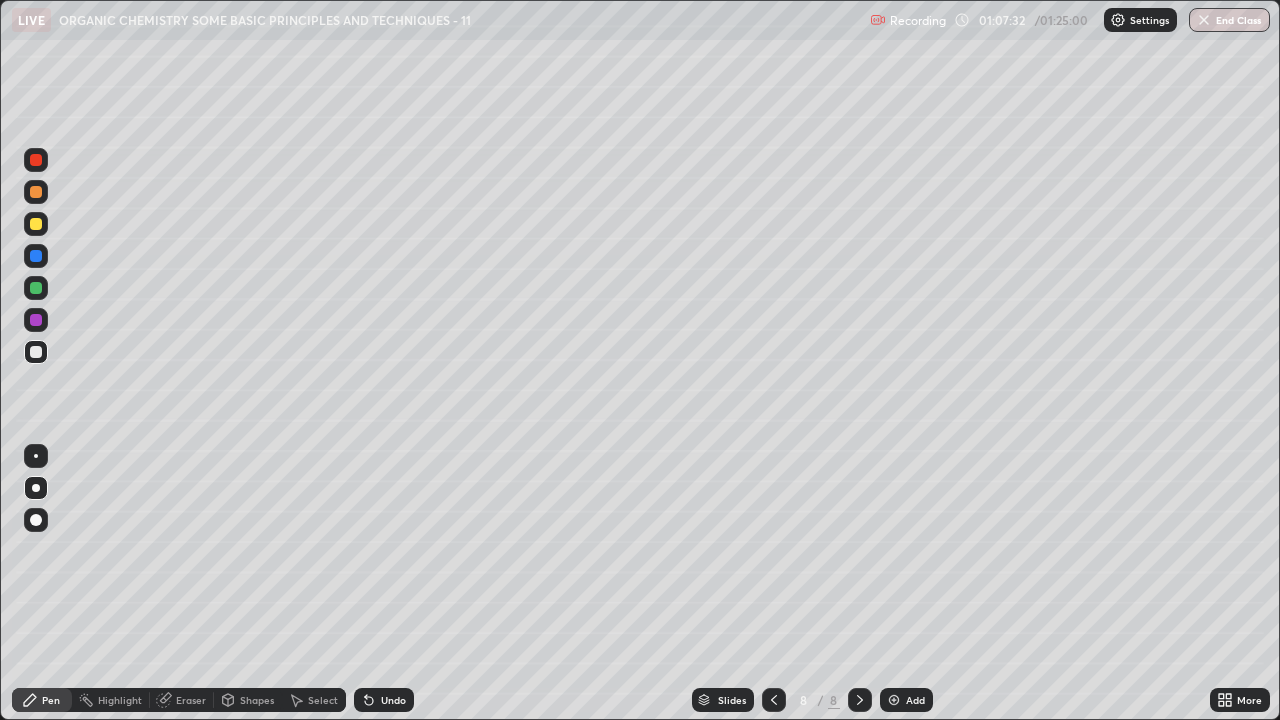 click at bounding box center (36, 224) 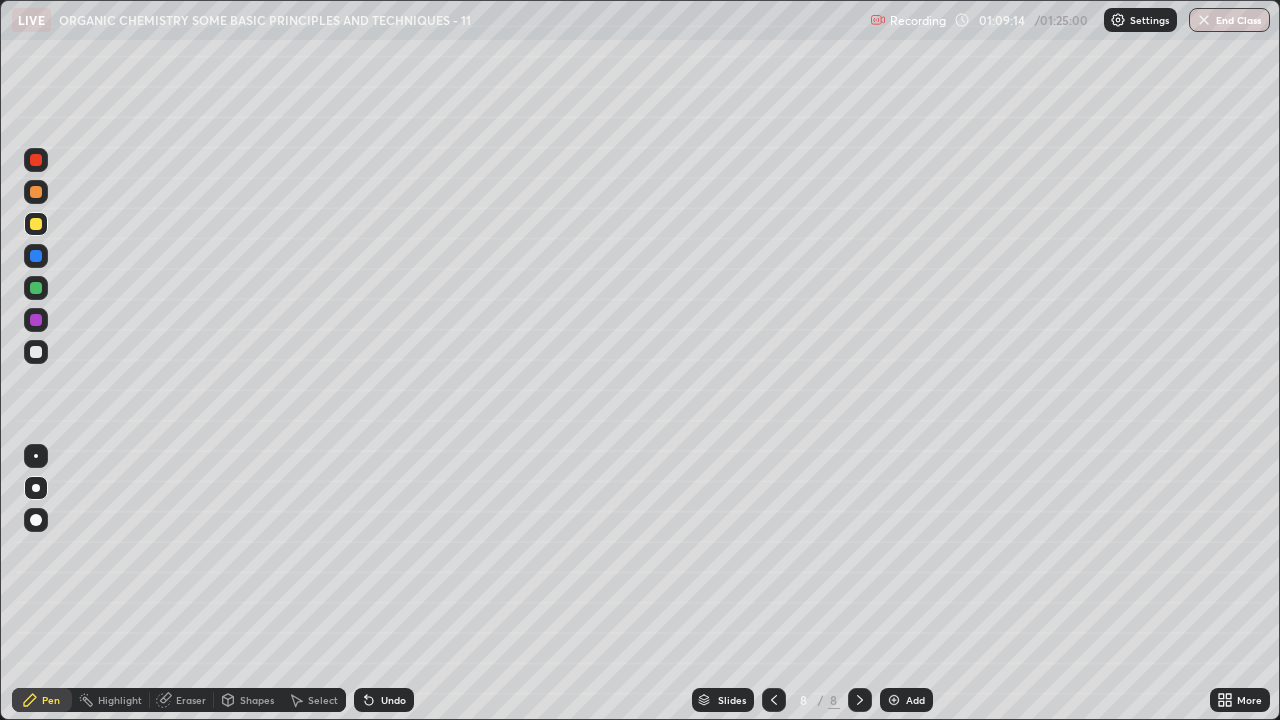 click at bounding box center [36, 352] 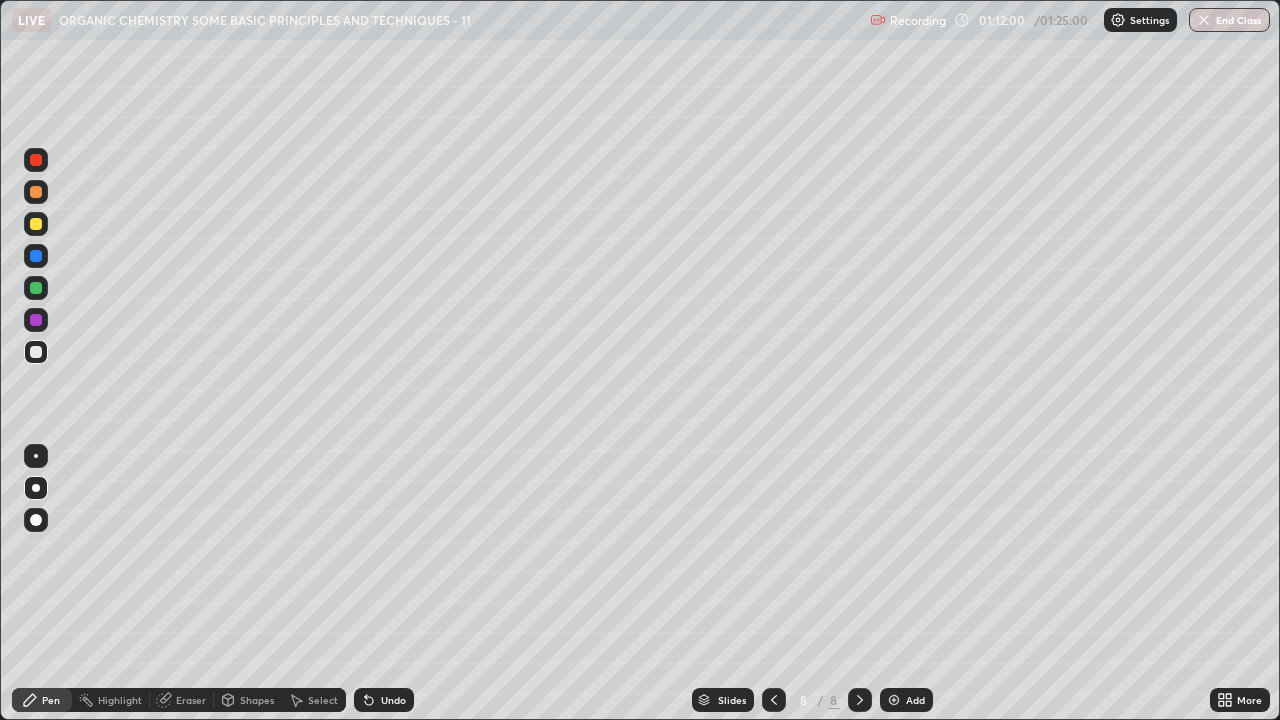 click on "Undo" at bounding box center [393, 700] 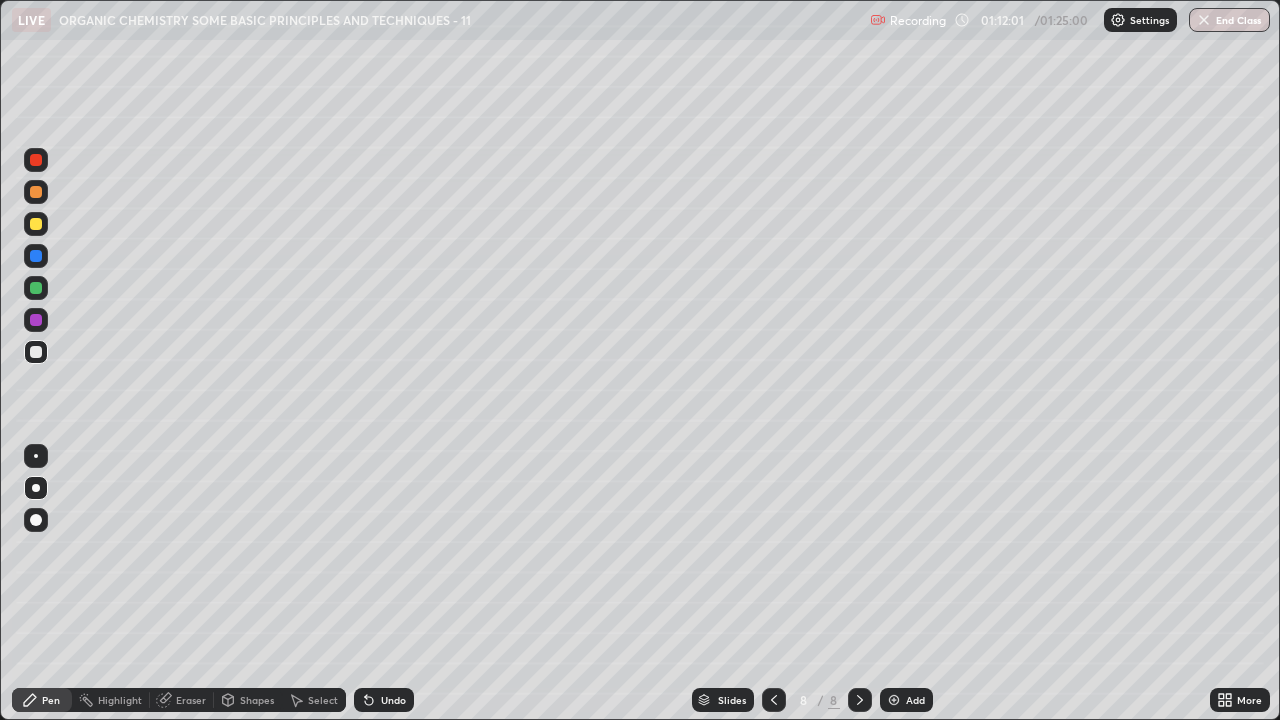 click on "Undo" at bounding box center (384, 700) 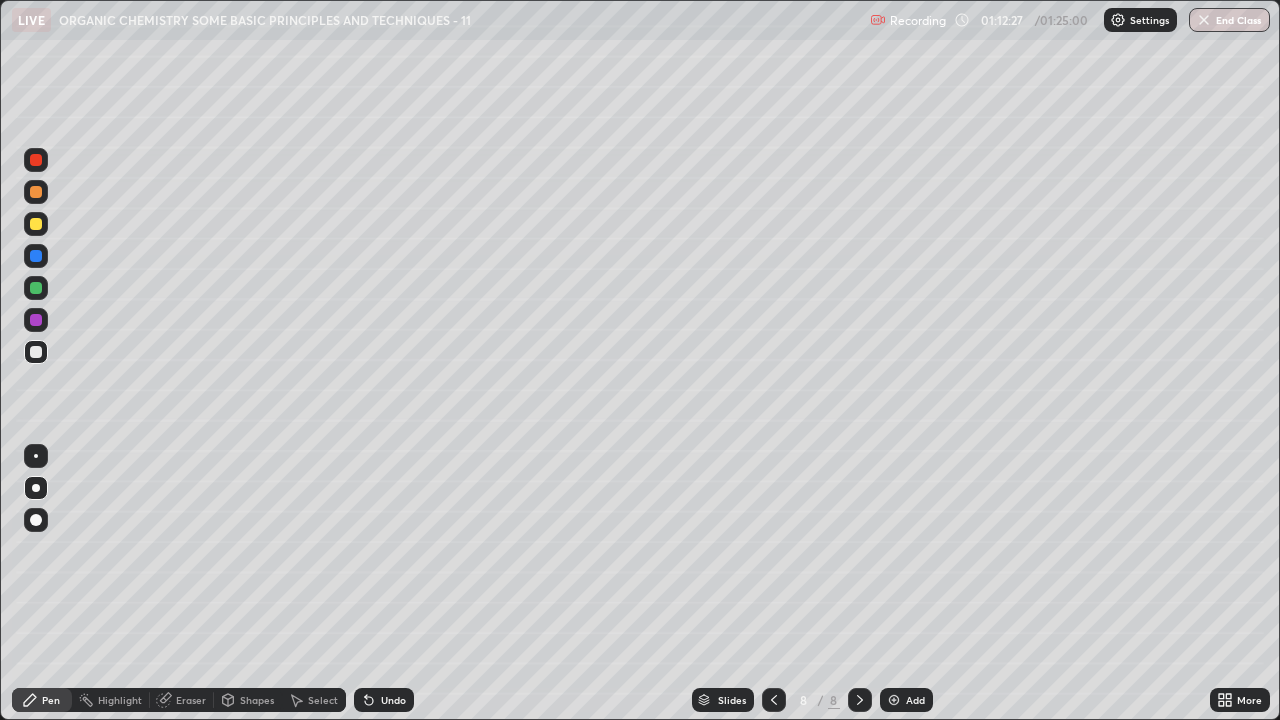 click at bounding box center (36, 224) 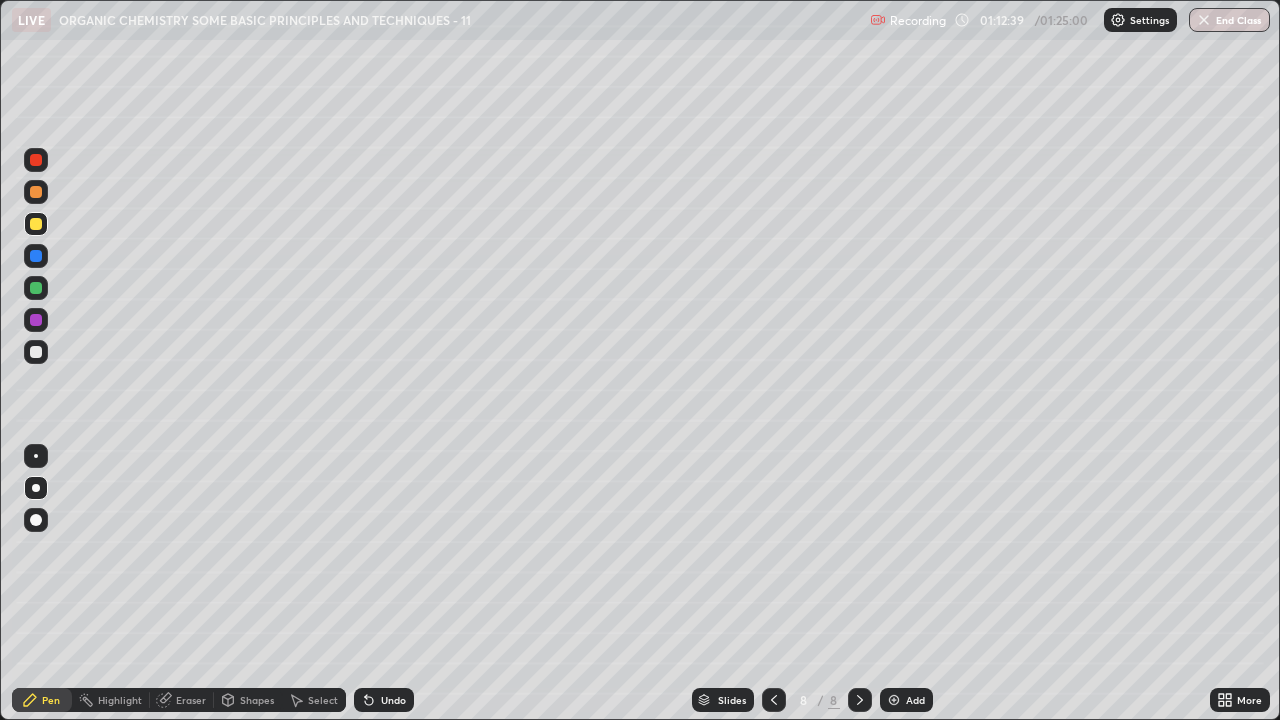 click at bounding box center (36, 352) 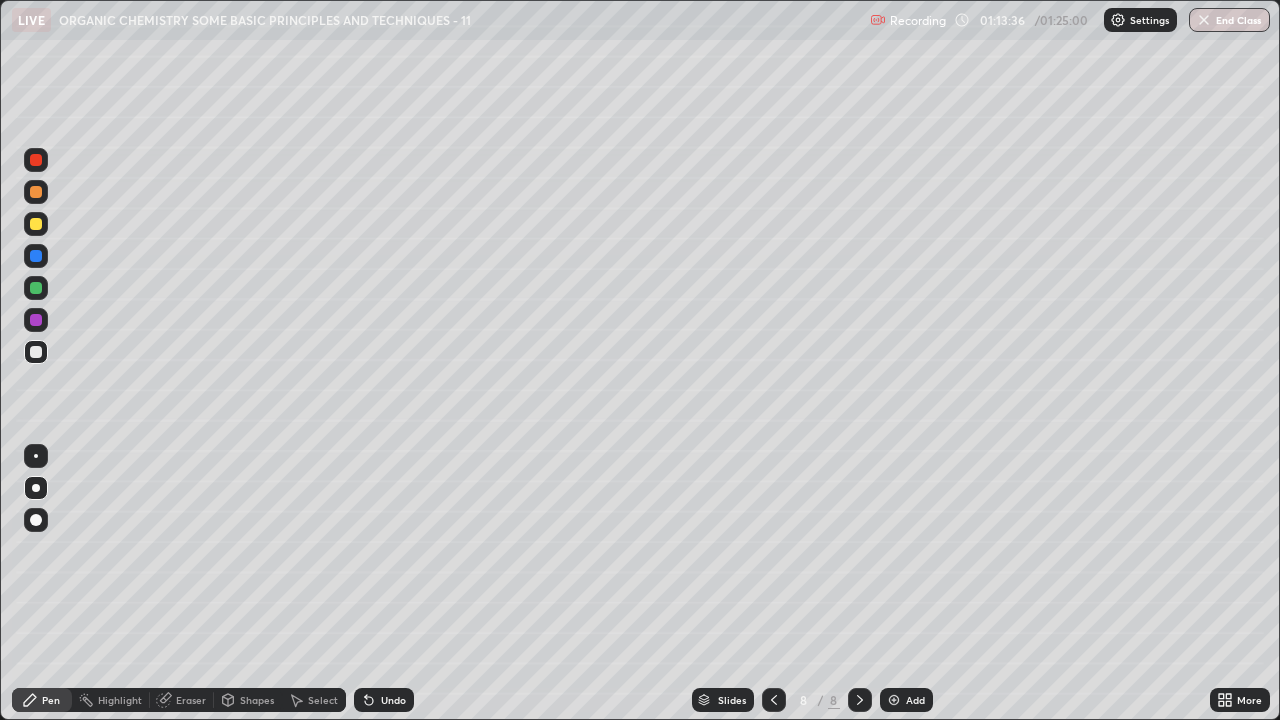 click at bounding box center (36, 224) 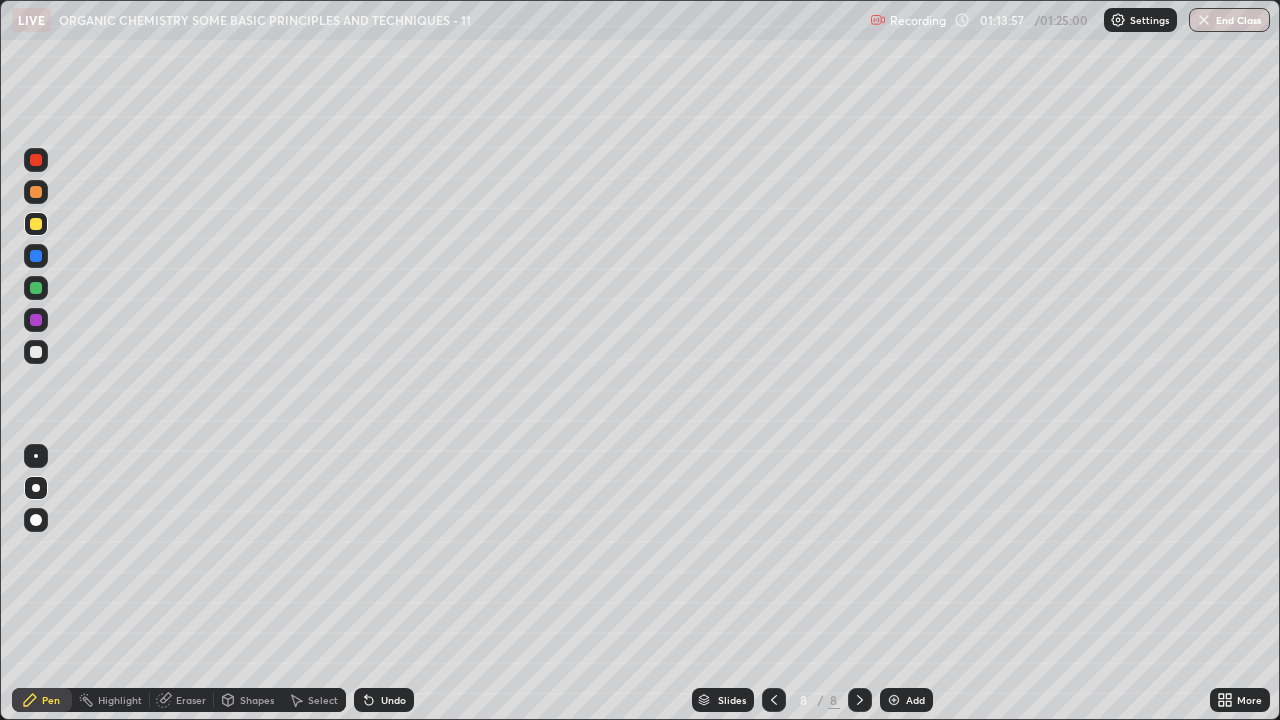 click on "Select" at bounding box center (323, 700) 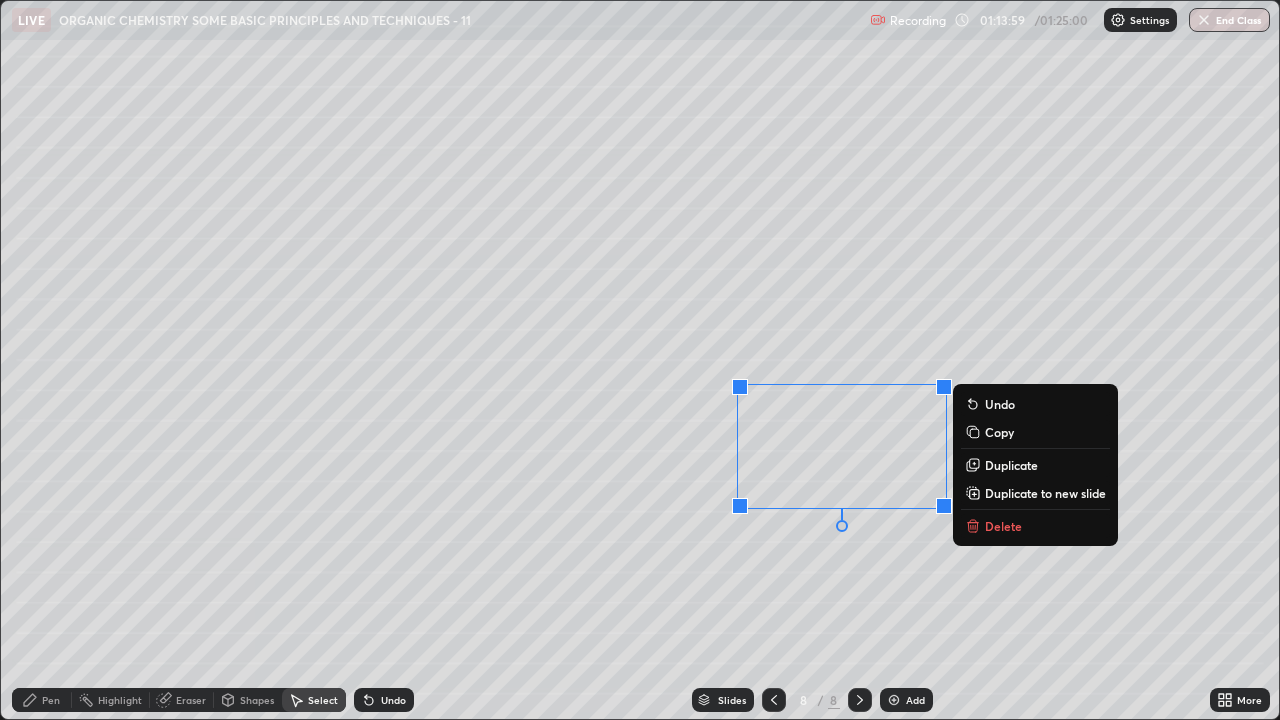 click on "Duplicate" at bounding box center [1011, 465] 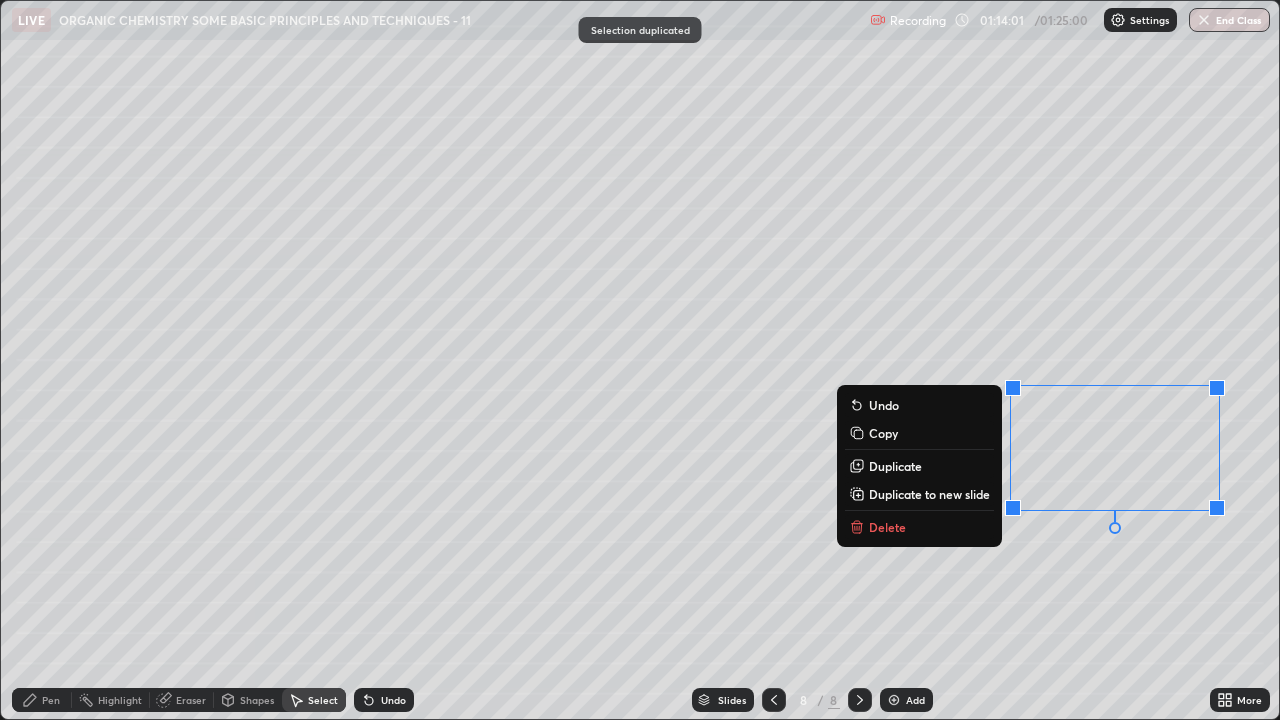 click on "0 ° Undo Copy Duplicate Duplicate to new slide Delete" at bounding box center (640, 360) 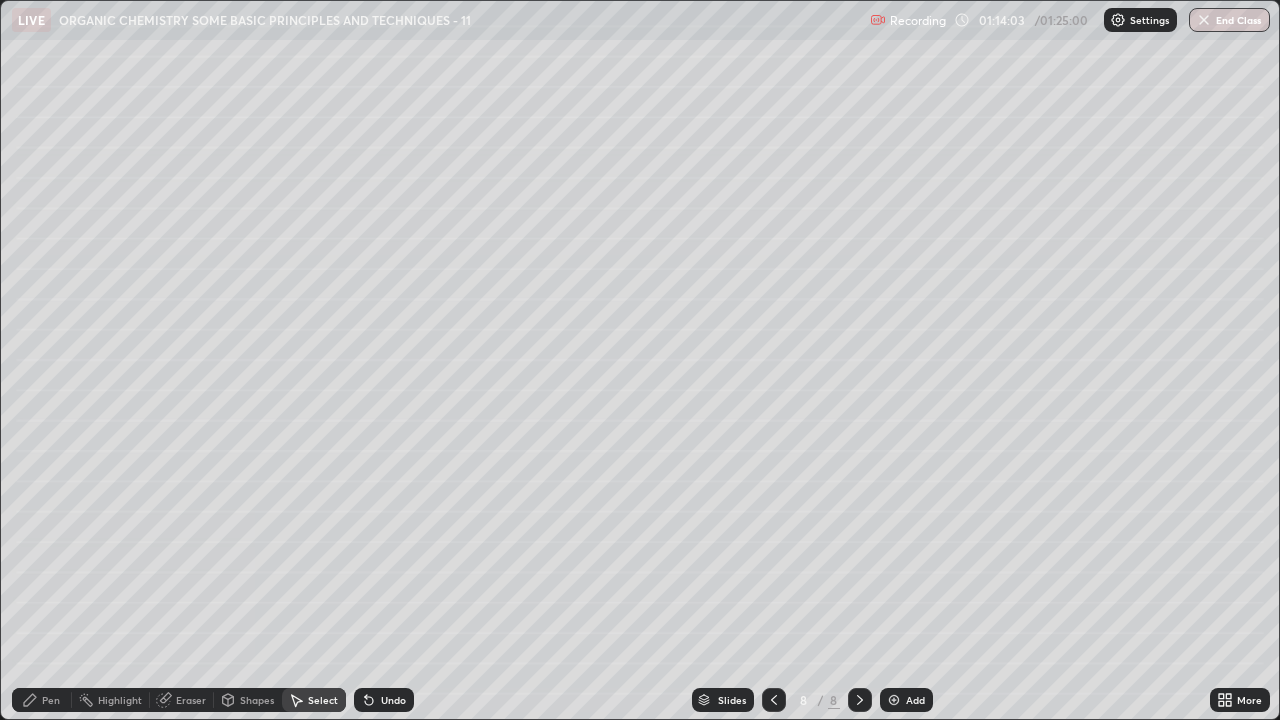 click on "Pen" at bounding box center (51, 700) 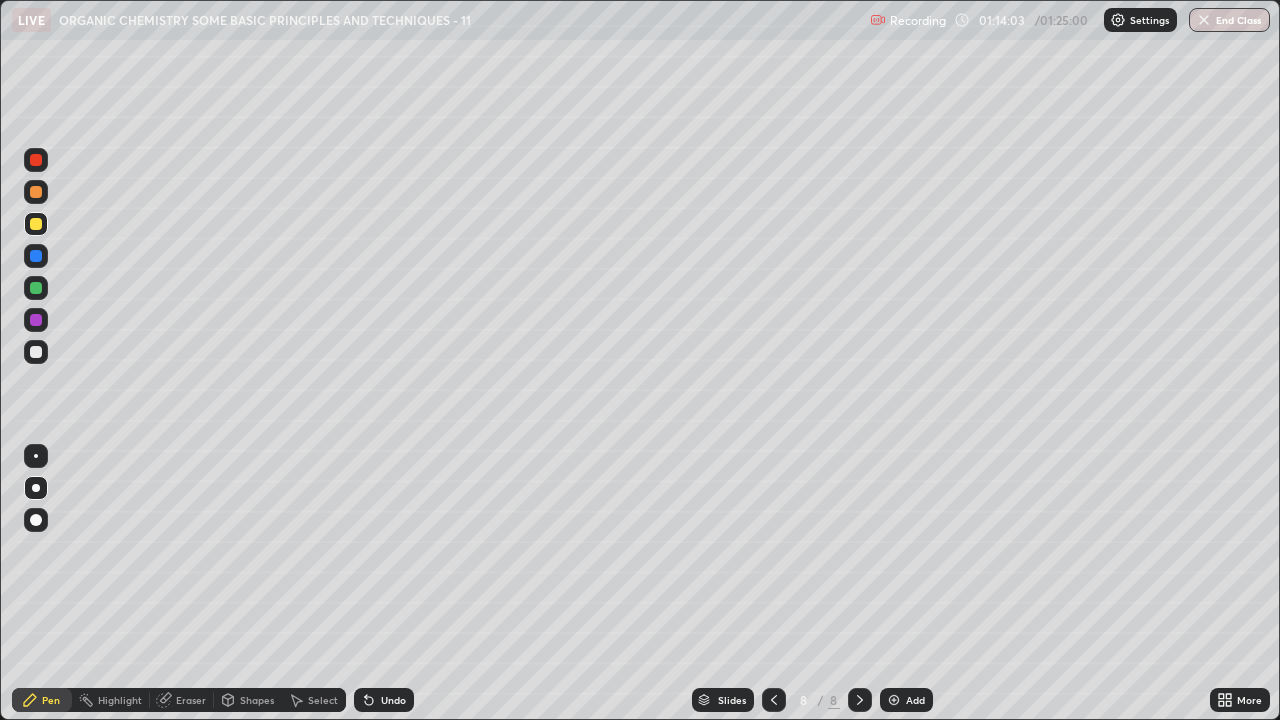 click at bounding box center [36, 224] 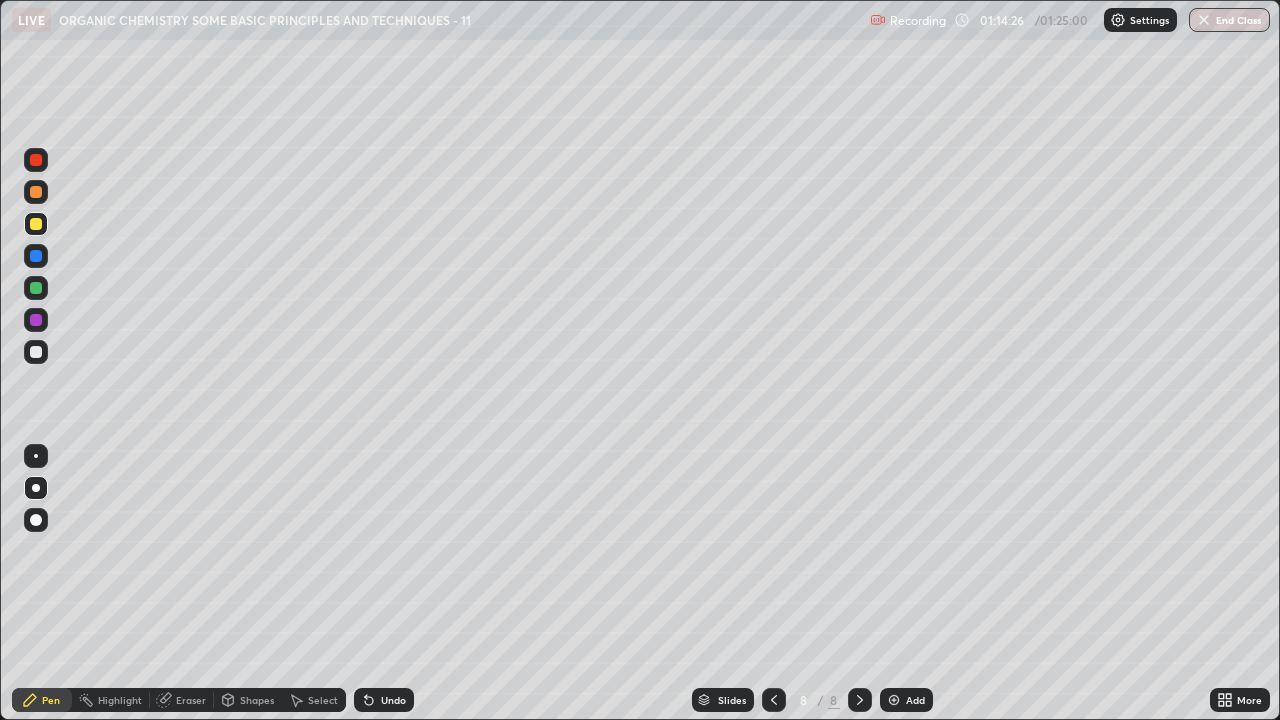 click on "Undo" at bounding box center (393, 700) 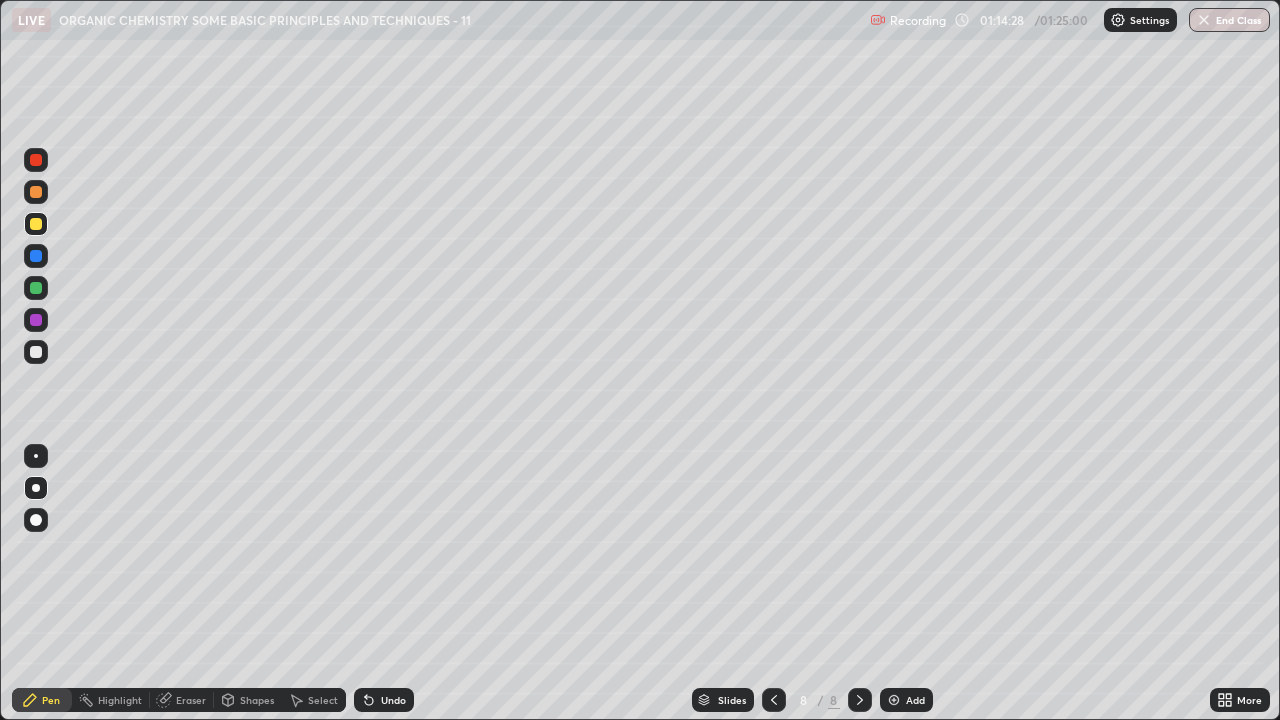 click on "Eraser" at bounding box center [191, 700] 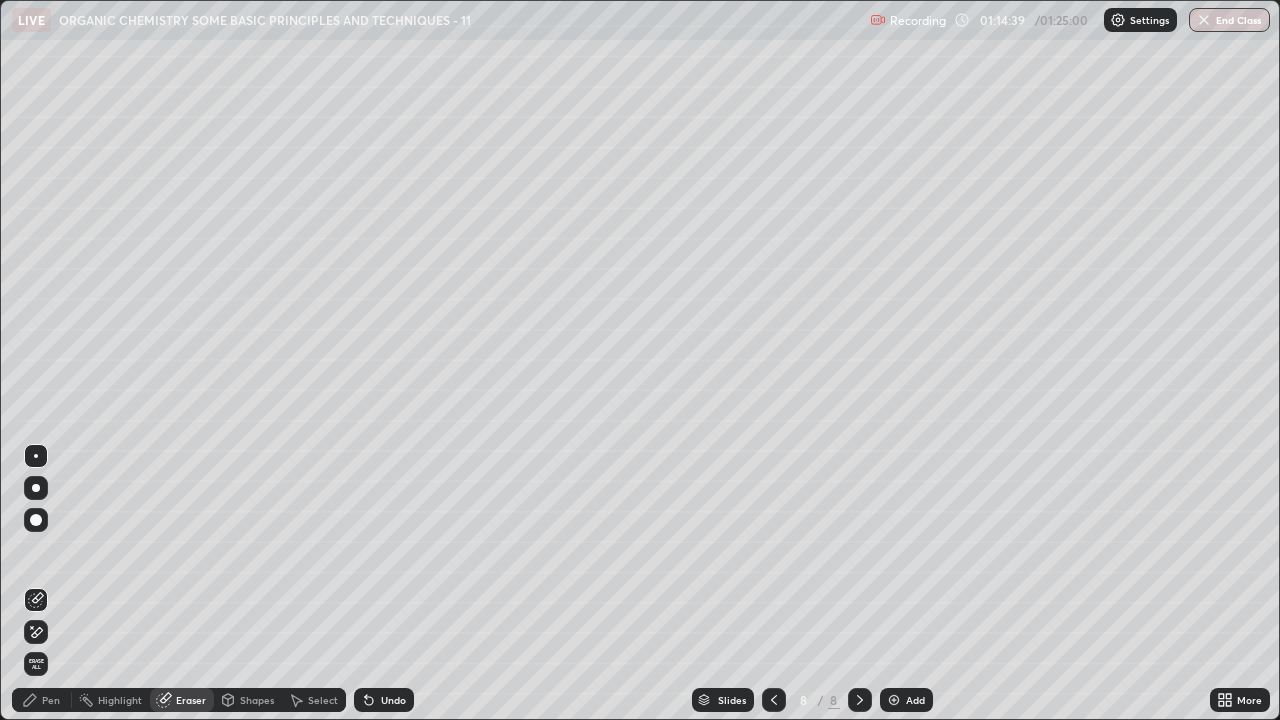 click on "Pen" at bounding box center (42, 700) 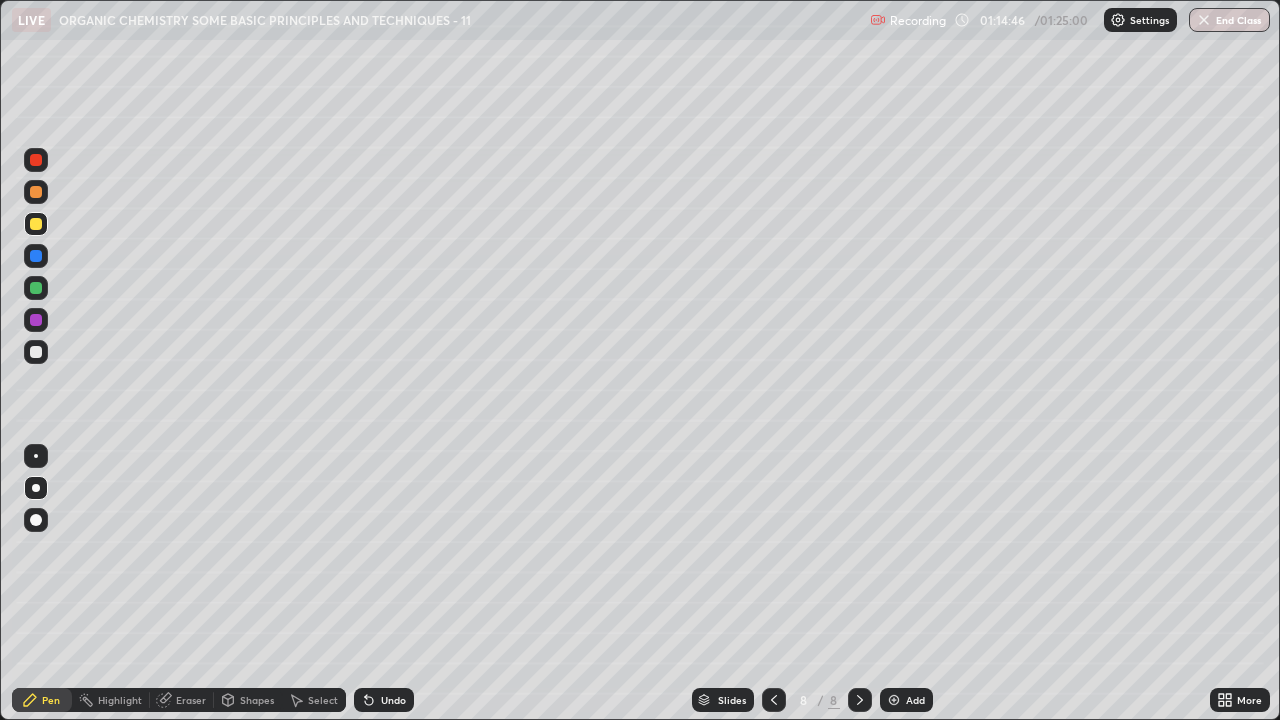 click on "Undo" at bounding box center (384, 700) 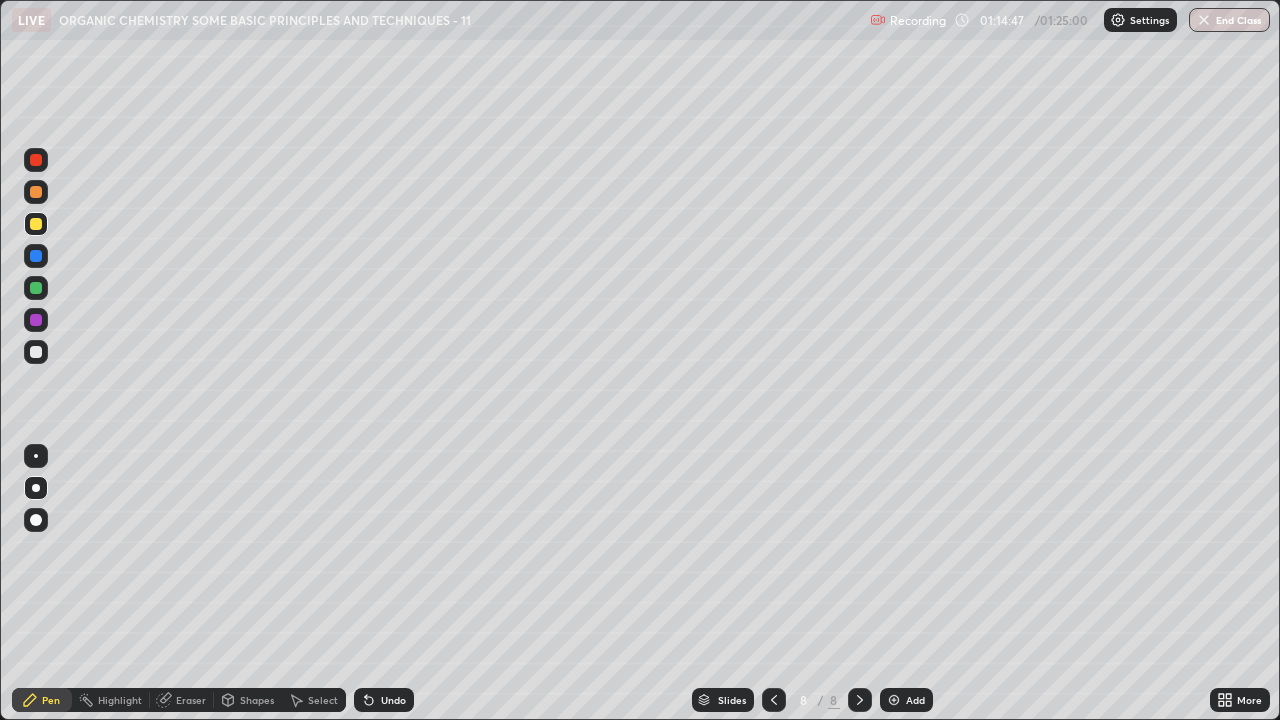 click on "Undo" at bounding box center [384, 700] 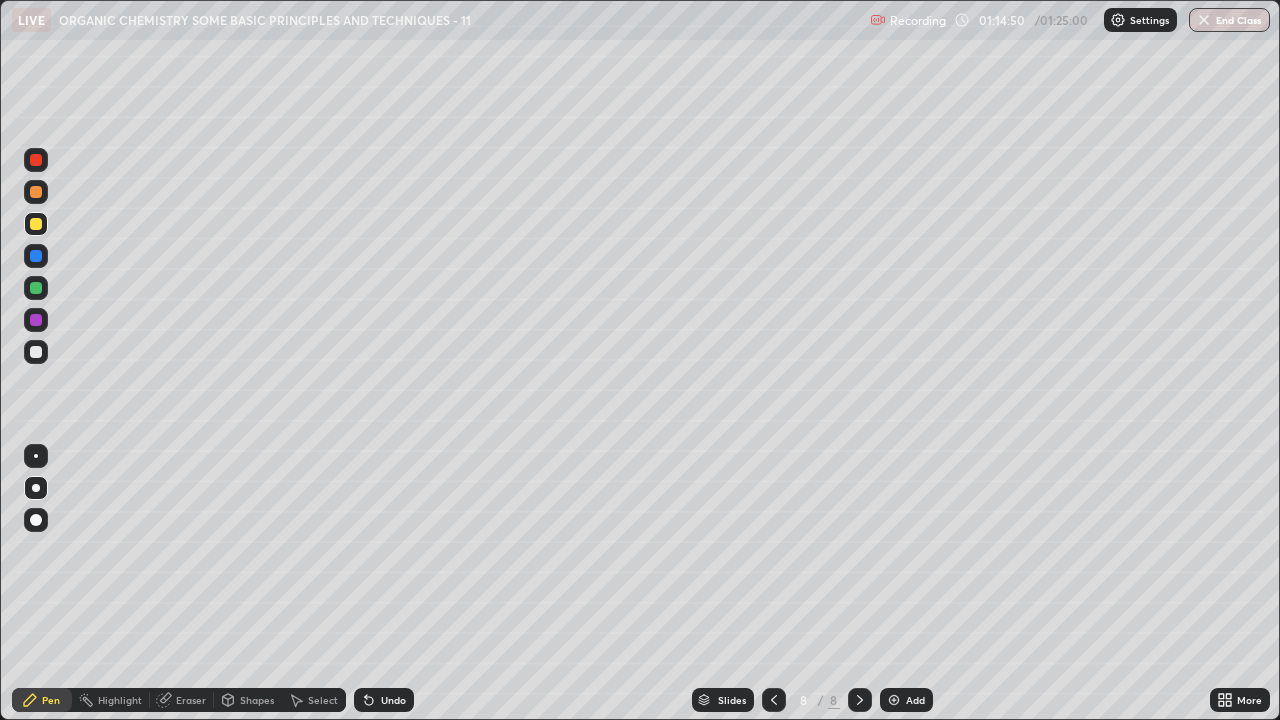 click at bounding box center (36, 288) 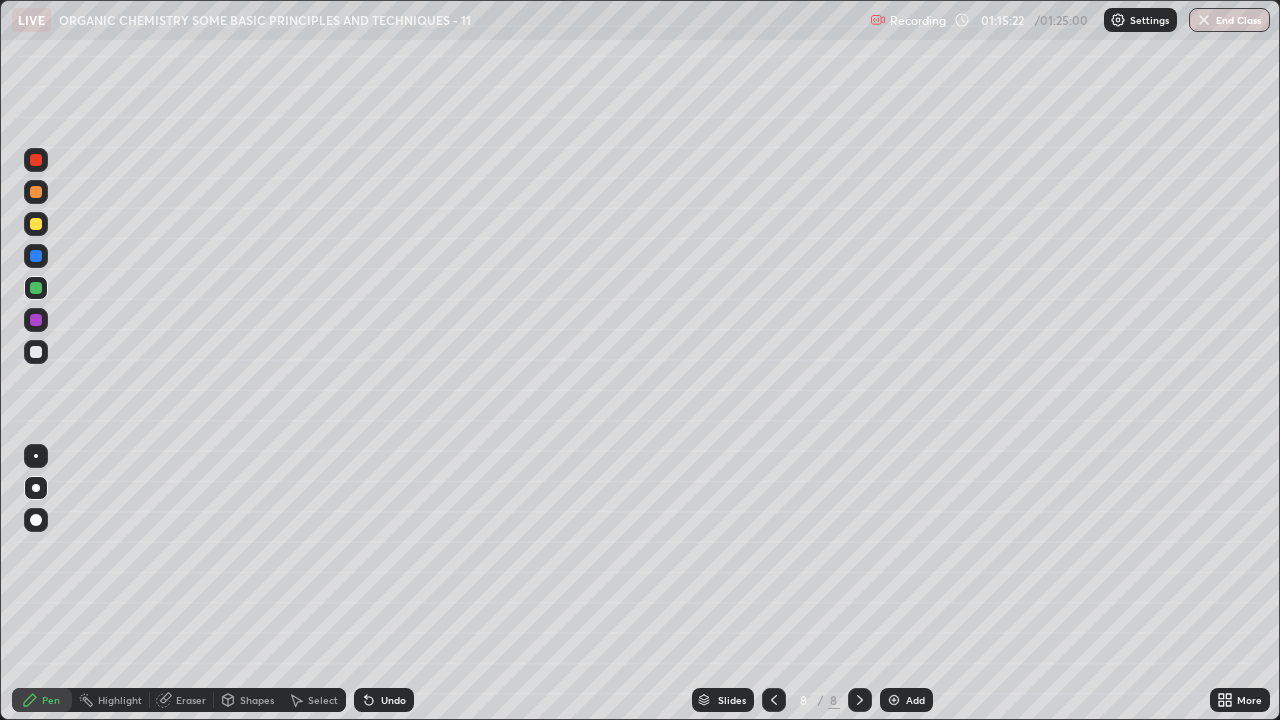 click on "Undo" at bounding box center (393, 700) 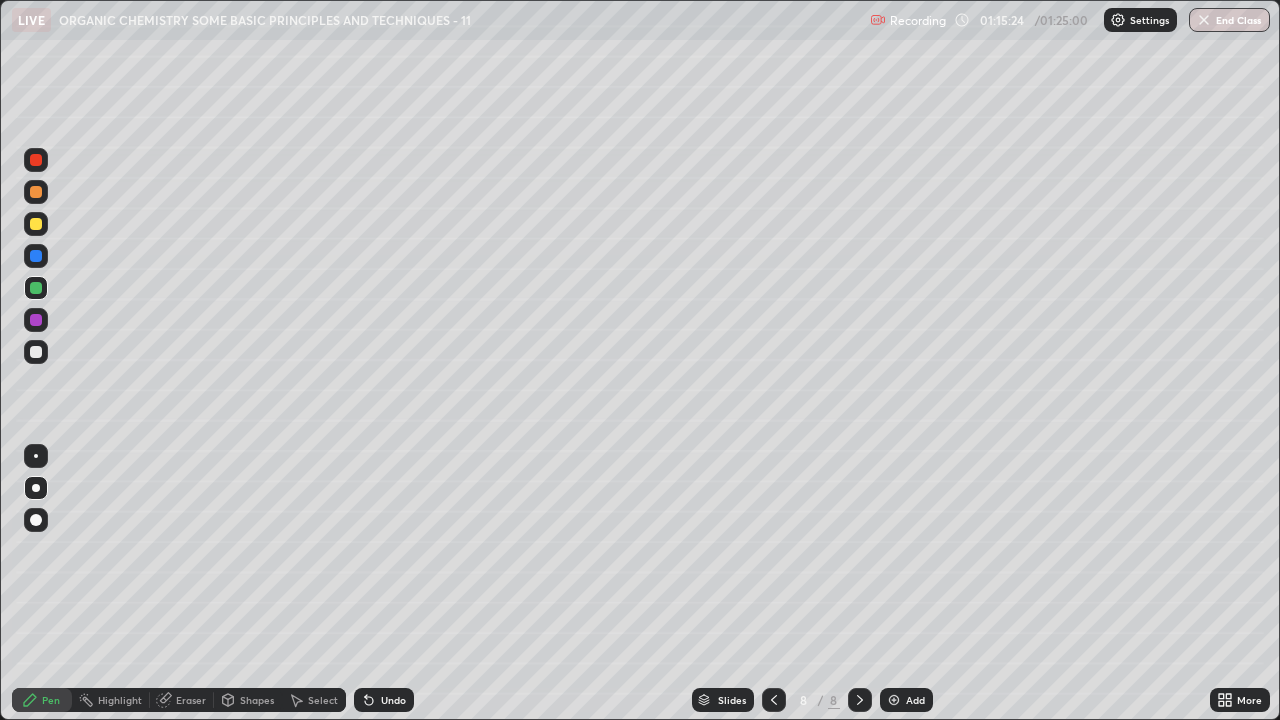 click on "Undo" at bounding box center (393, 700) 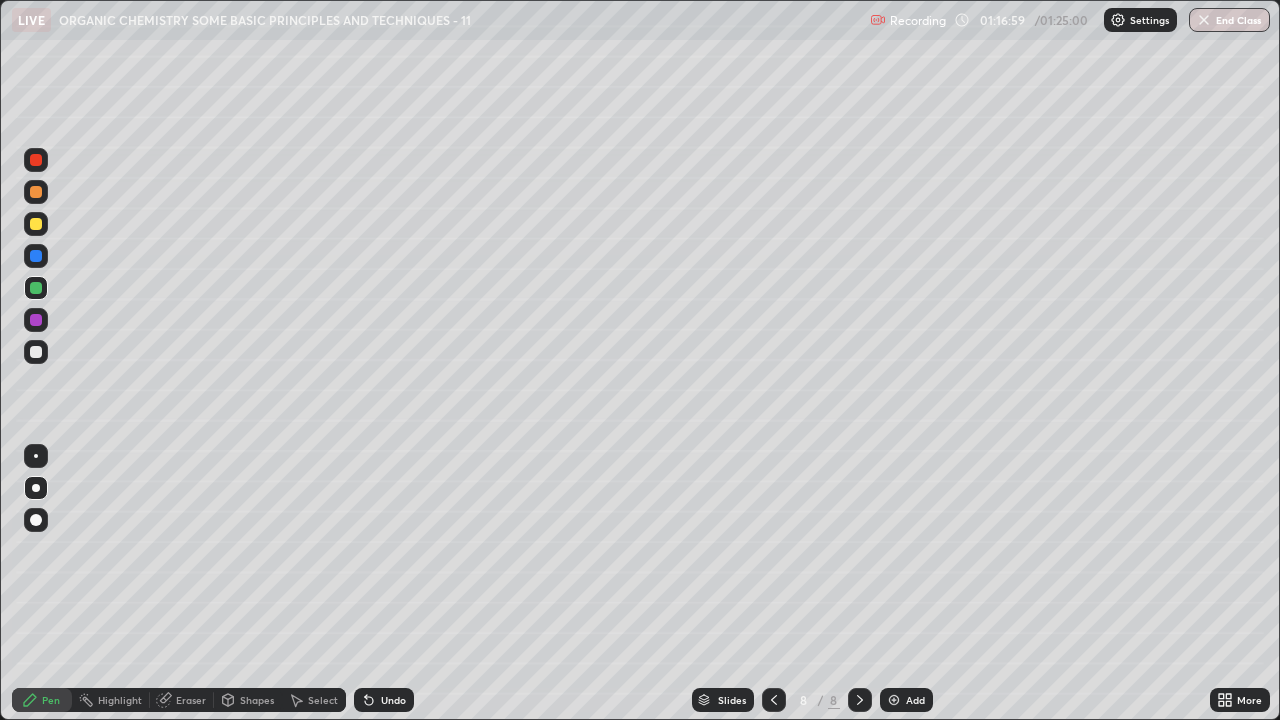 click 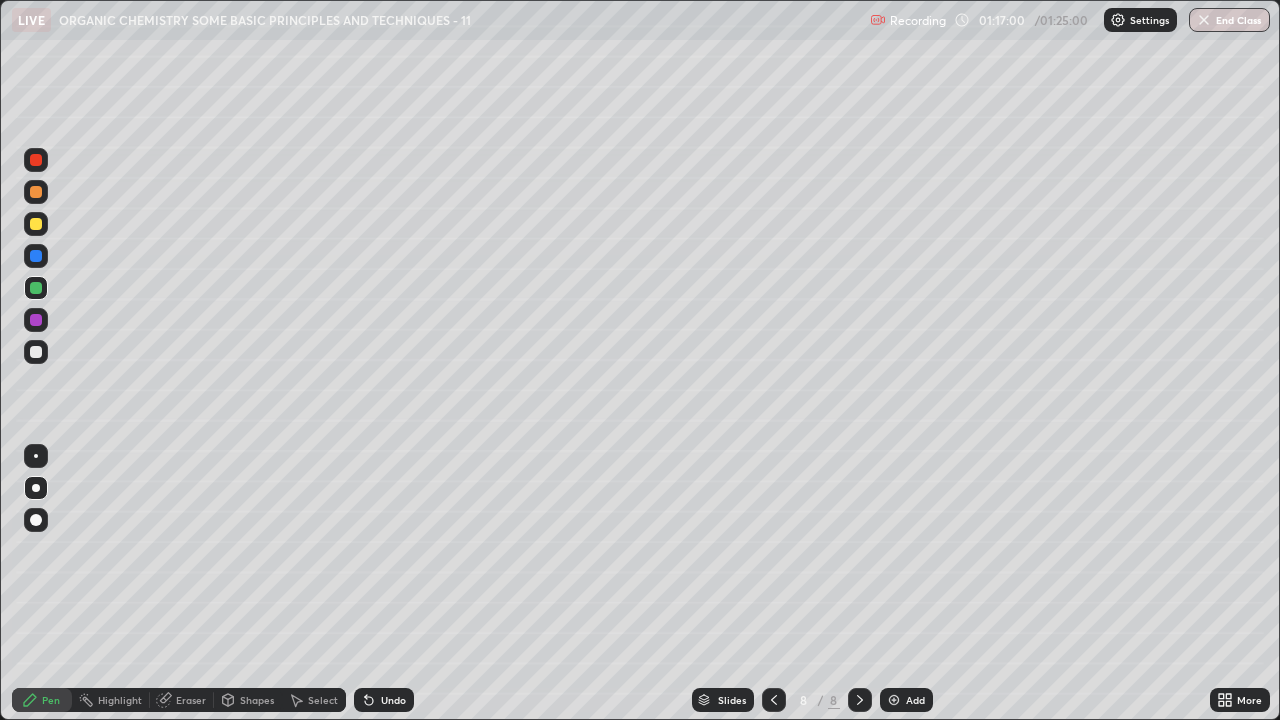 click on "Undo" at bounding box center (384, 700) 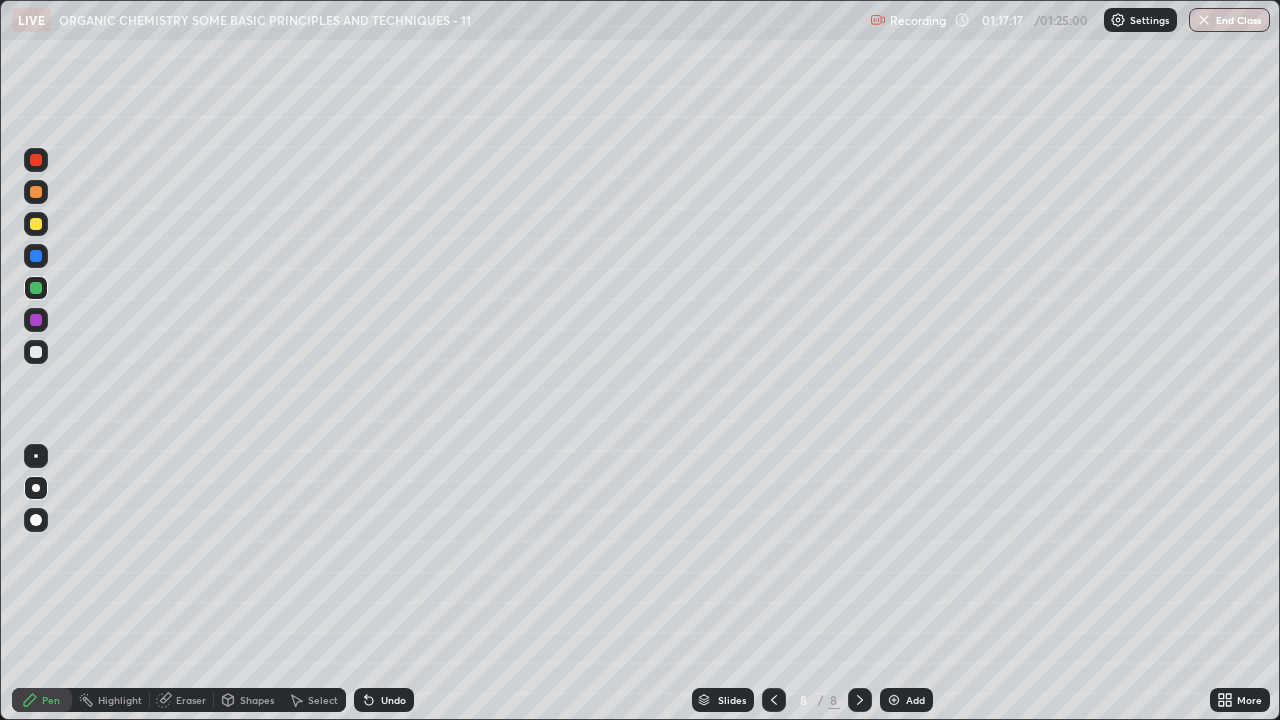 click 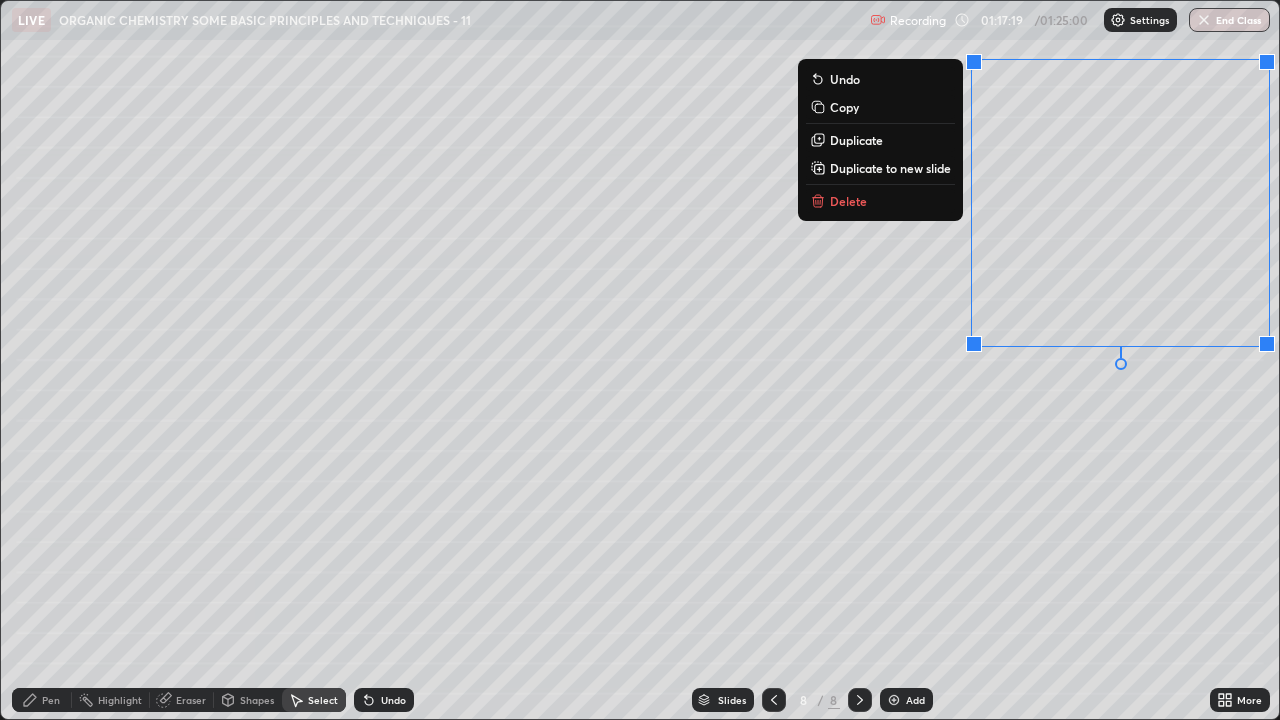 click on "Delete" at bounding box center [880, 201] 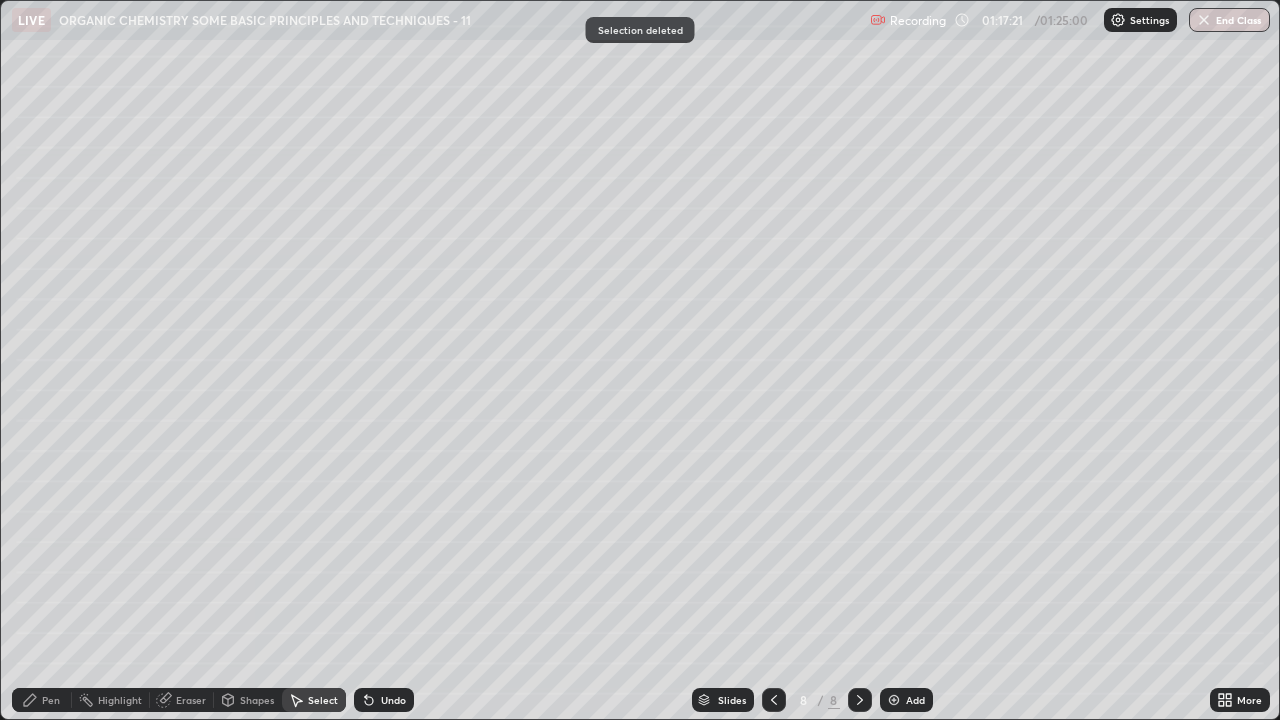 click on "Pen" at bounding box center [51, 700] 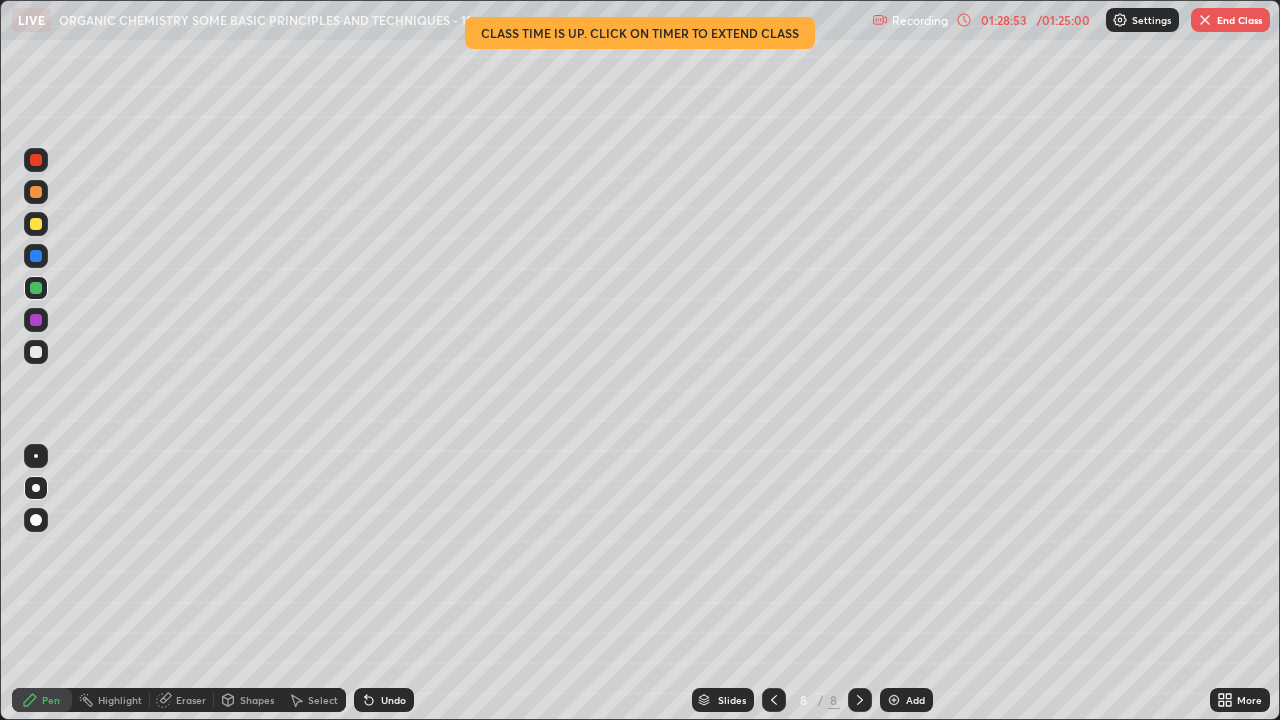 click on "End Class" at bounding box center [1230, 20] 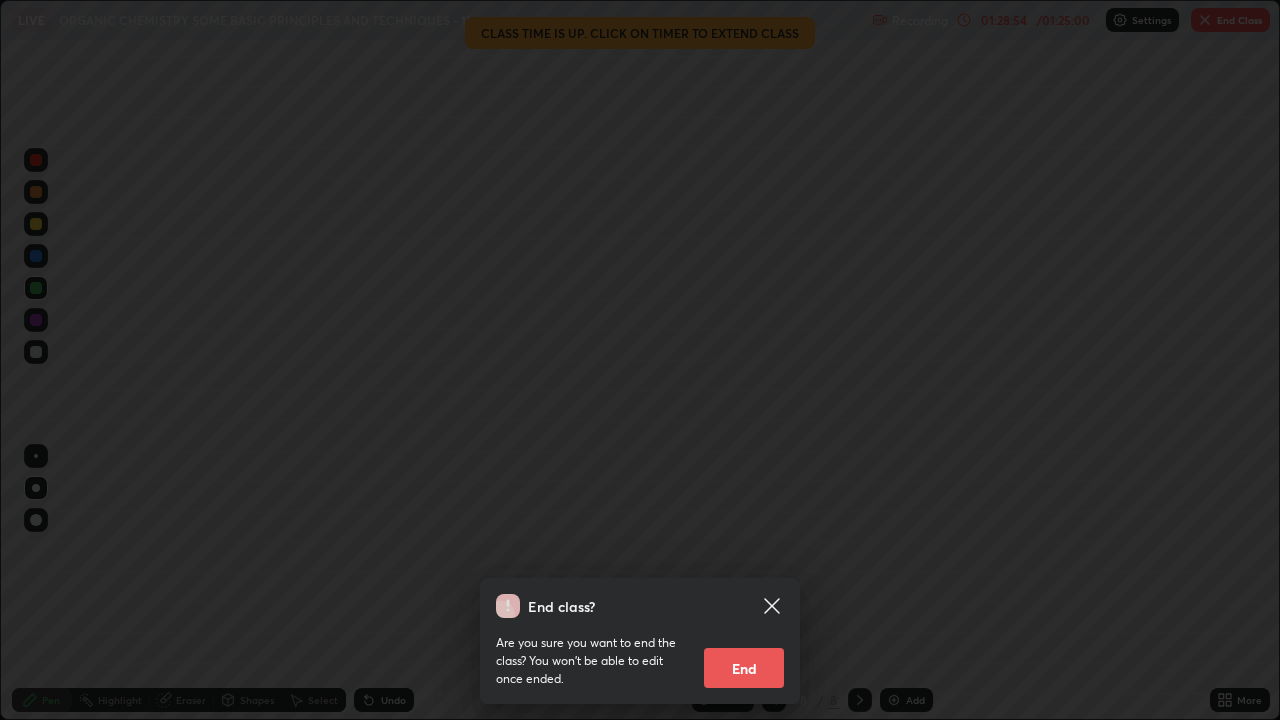 click on "End" at bounding box center (744, 668) 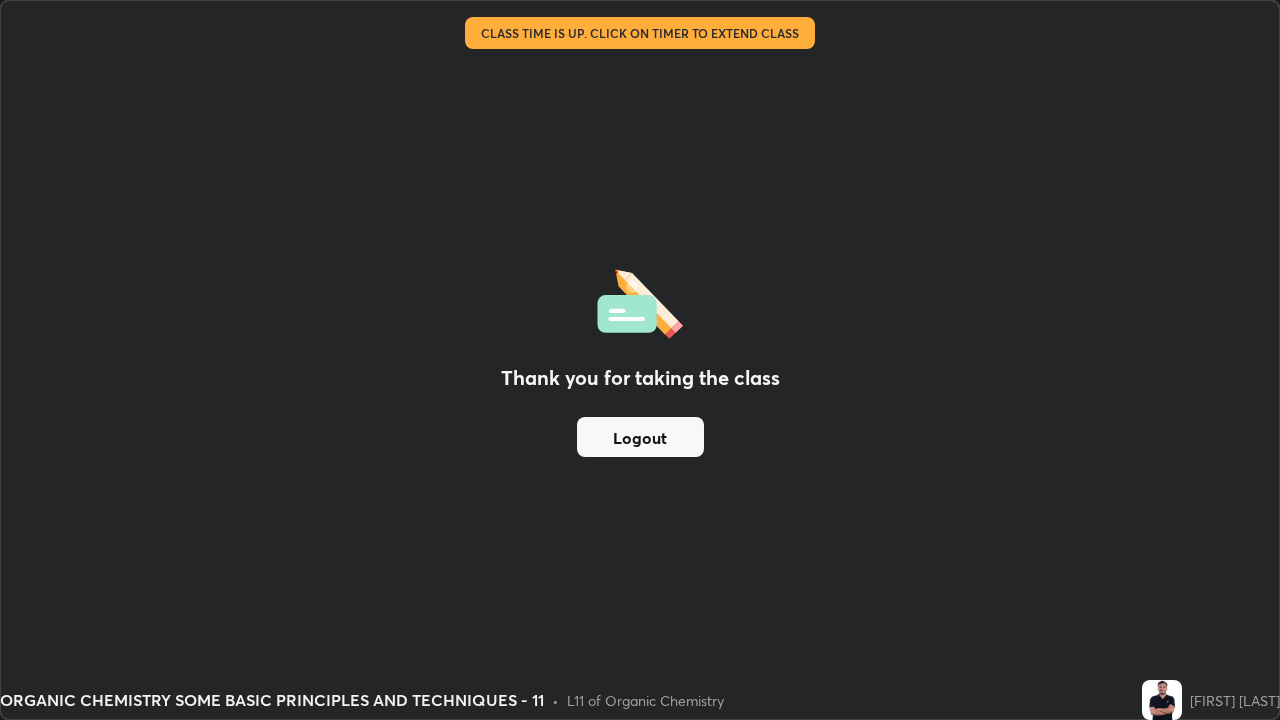 click on "Logout" at bounding box center (640, 437) 